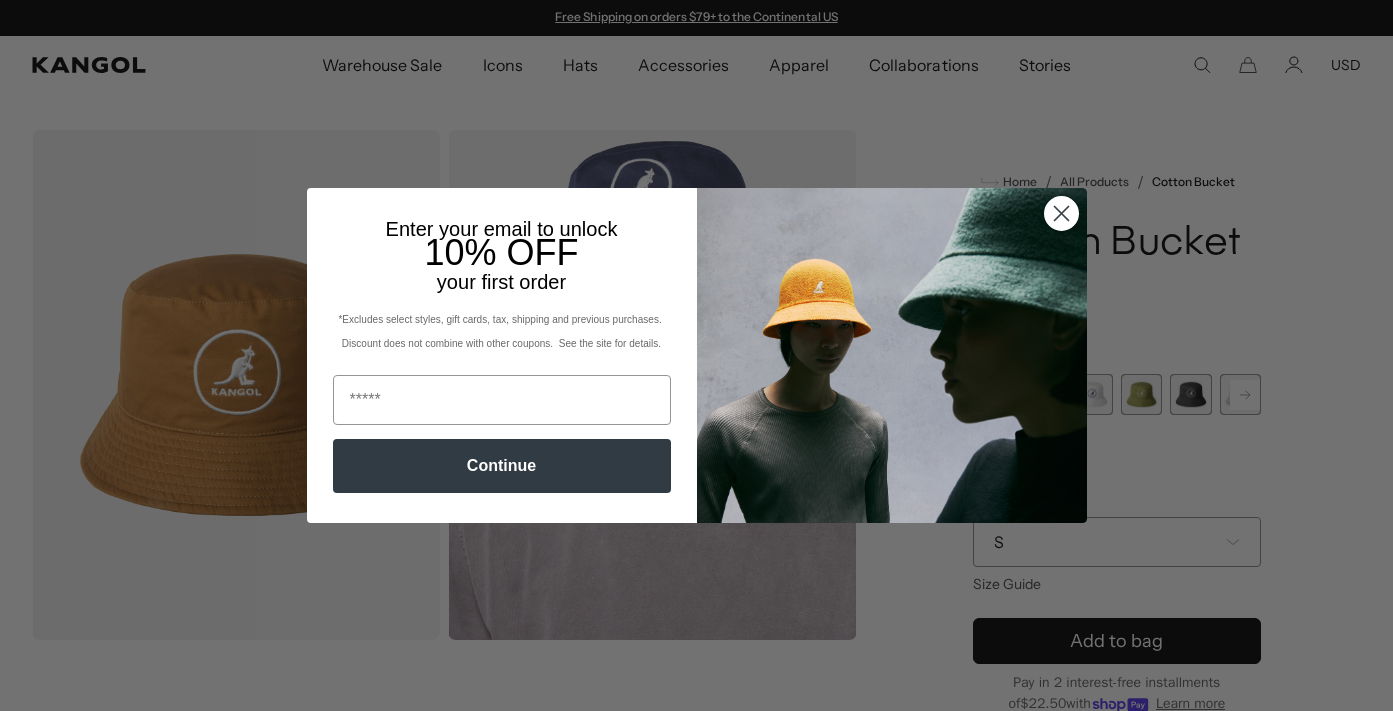 scroll, scrollTop: 0, scrollLeft: 0, axis: both 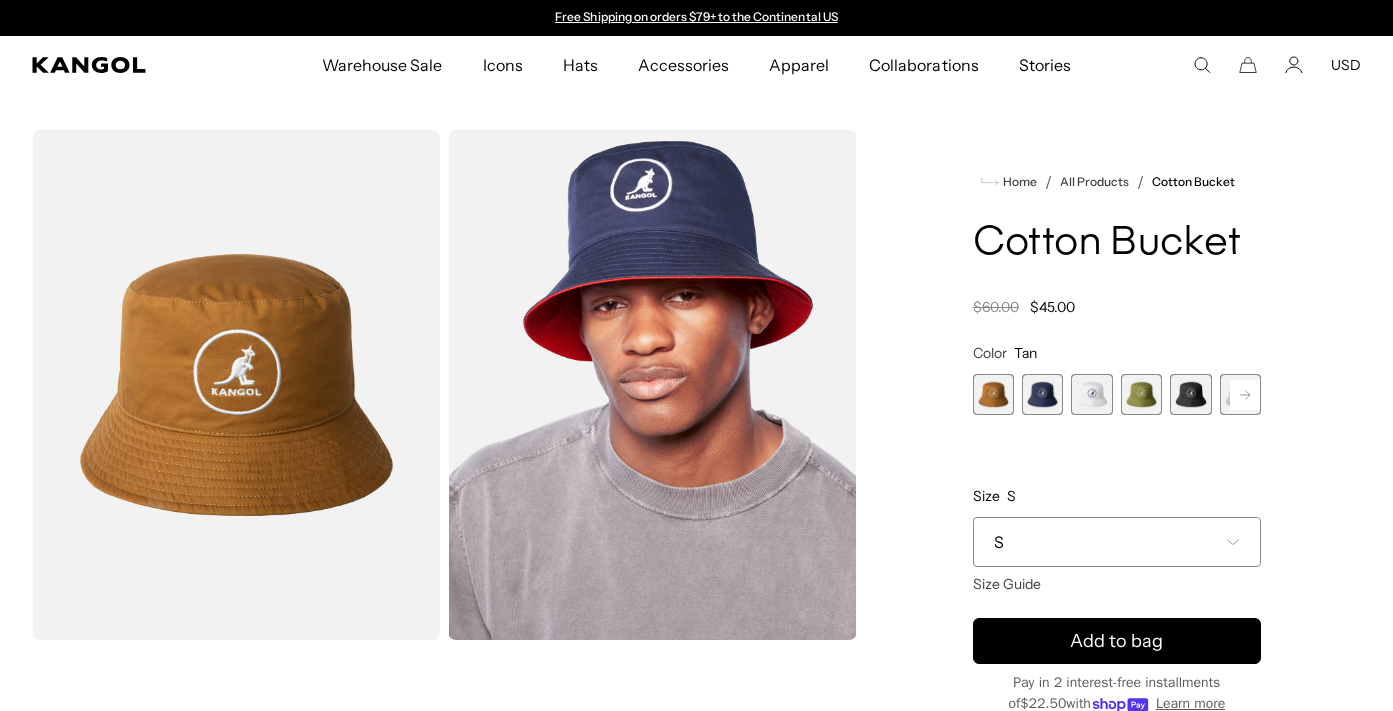 click at bounding box center (1091, 394) 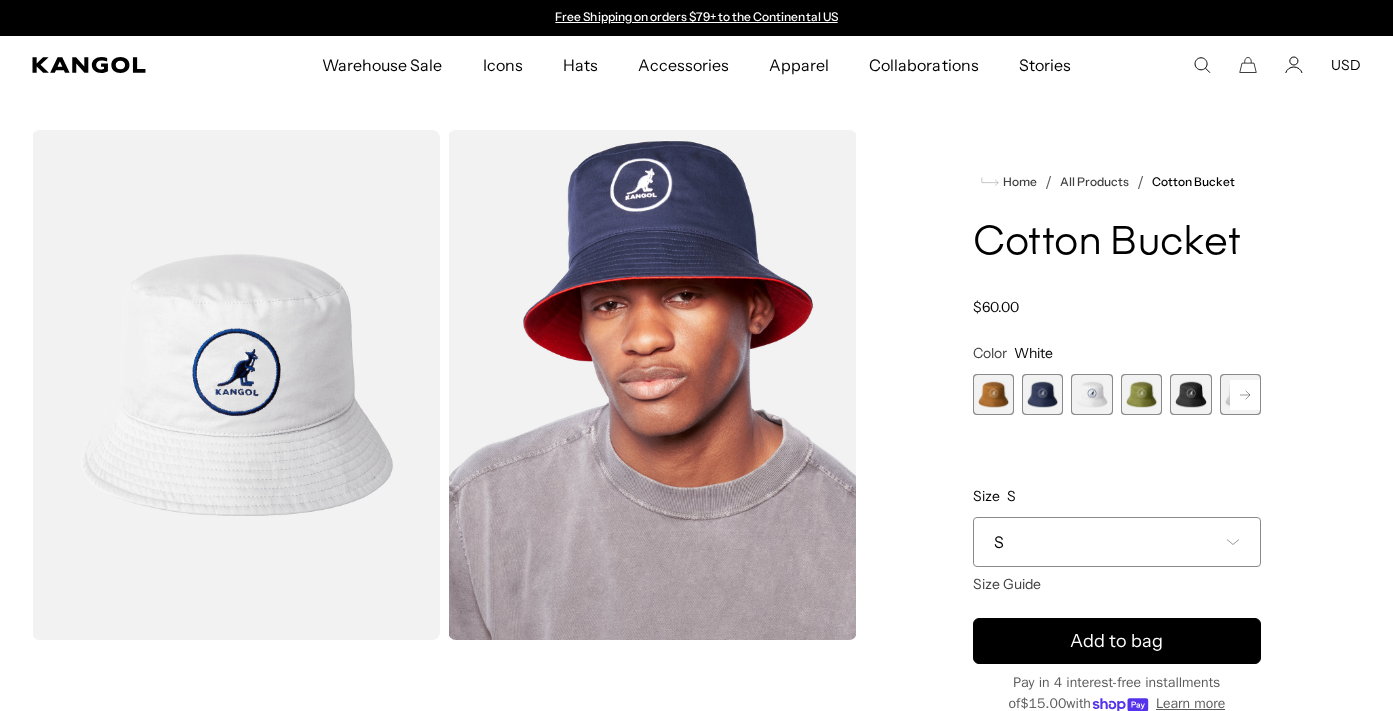 click at bounding box center [1141, 394] 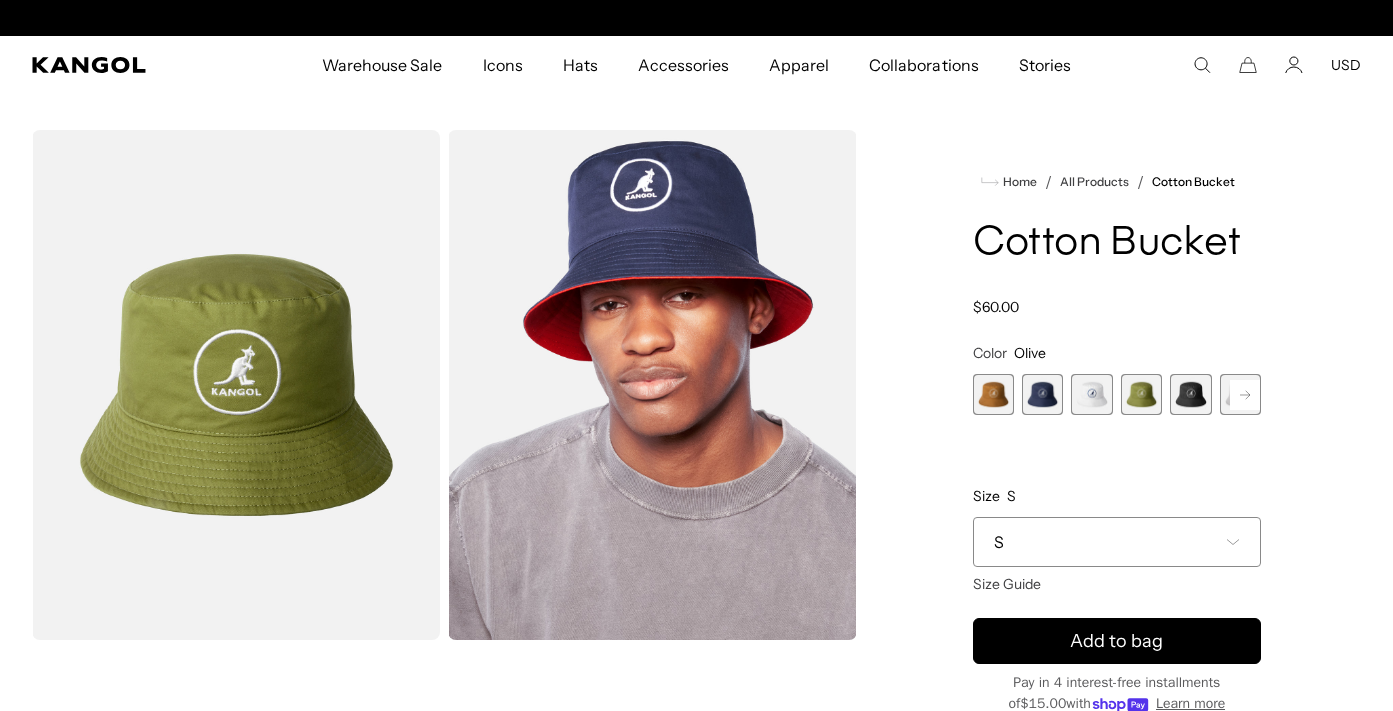 scroll, scrollTop: 0, scrollLeft: 412, axis: horizontal 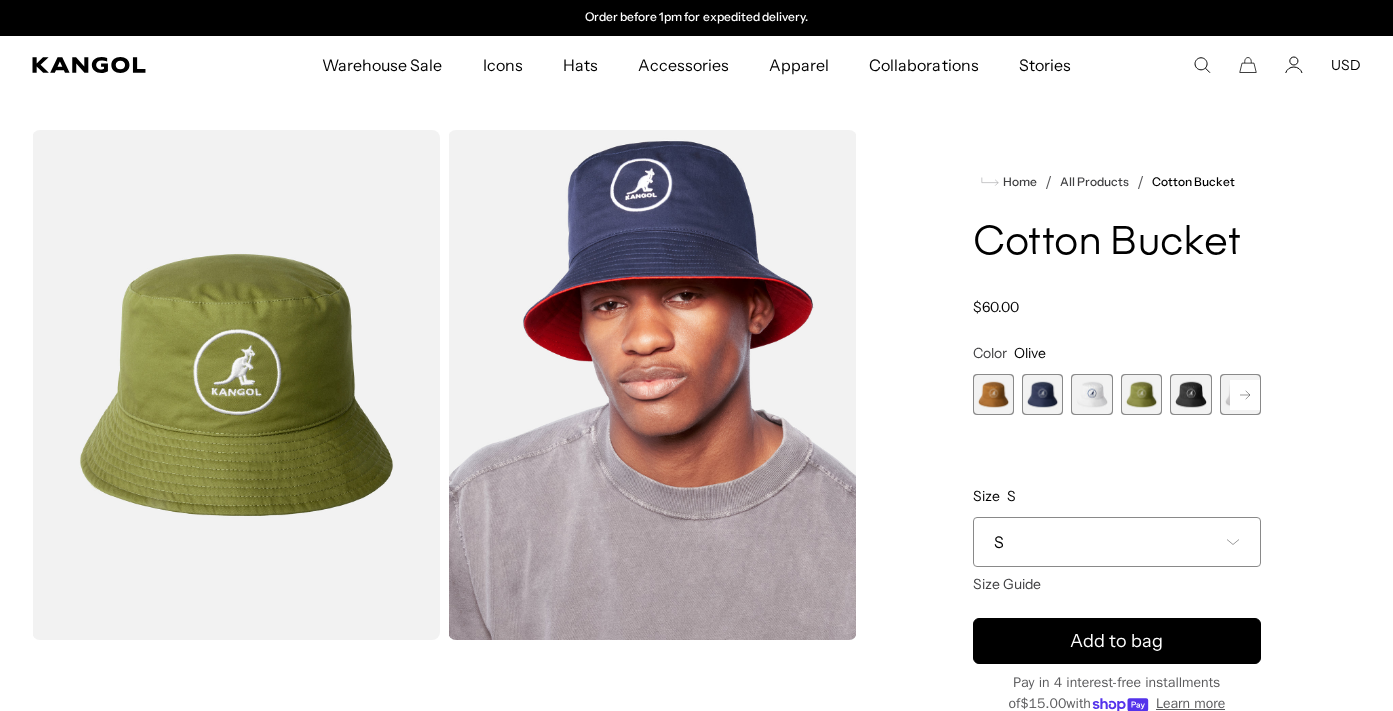 click at bounding box center [1190, 394] 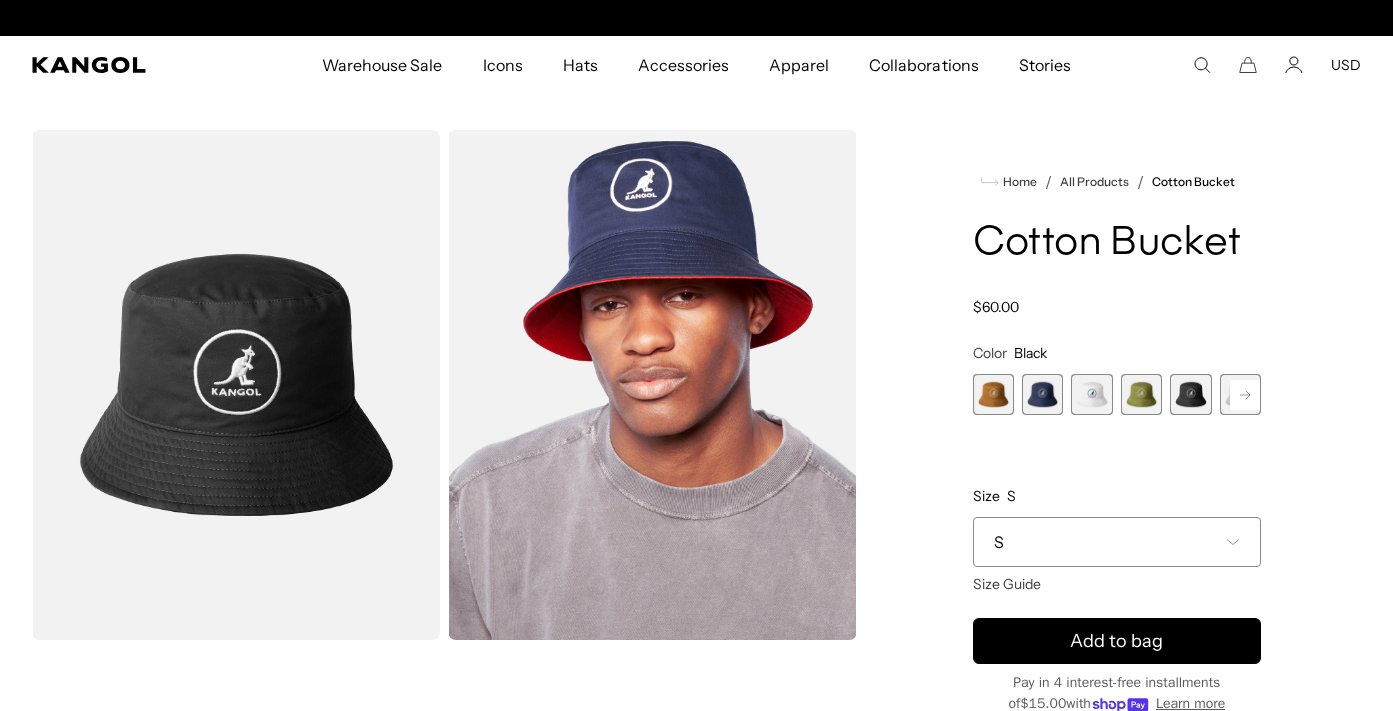 scroll, scrollTop: 0, scrollLeft: 0, axis: both 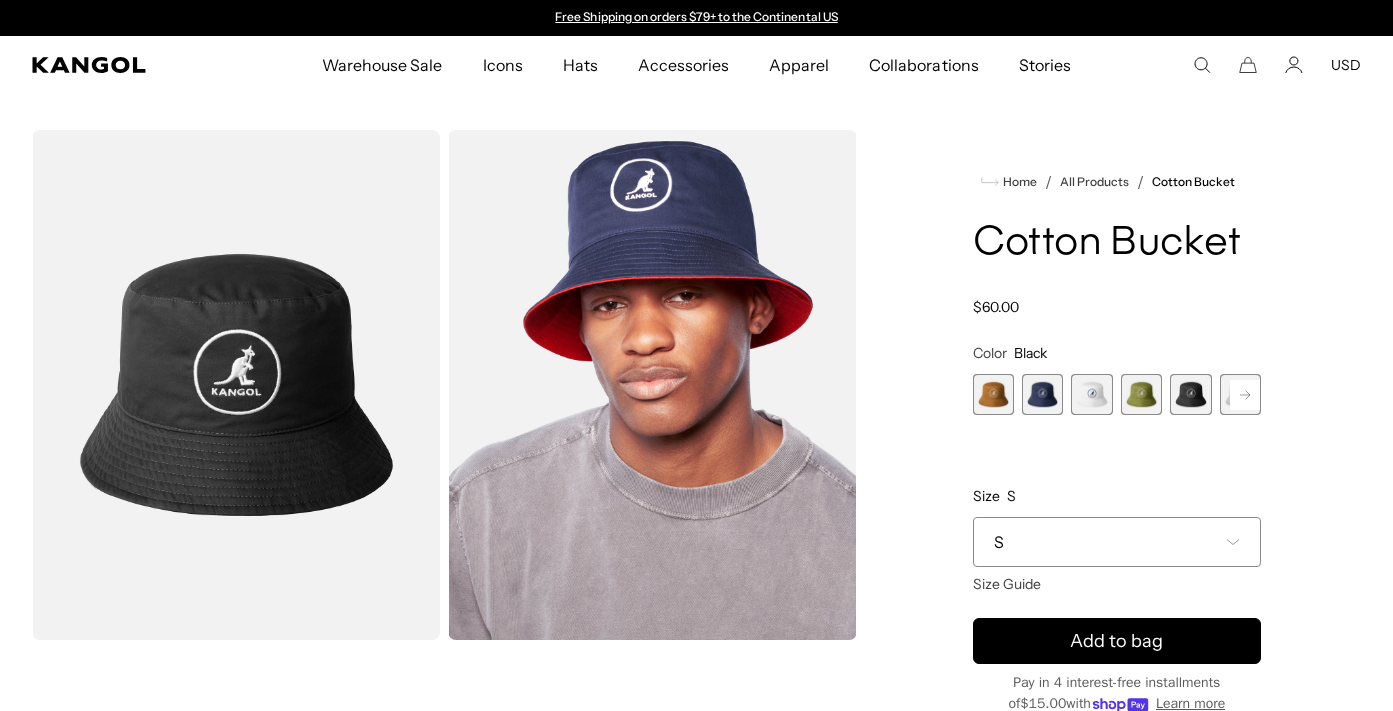 click 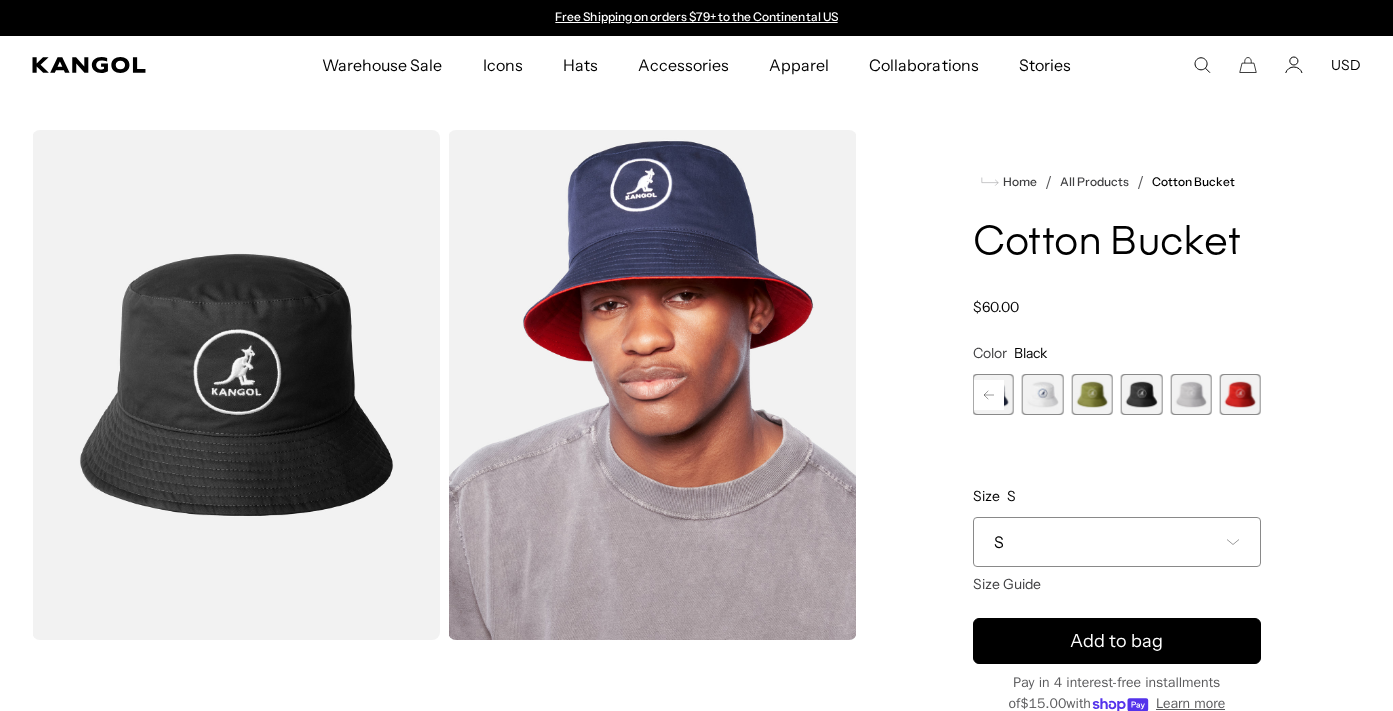 click at bounding box center [1240, 394] 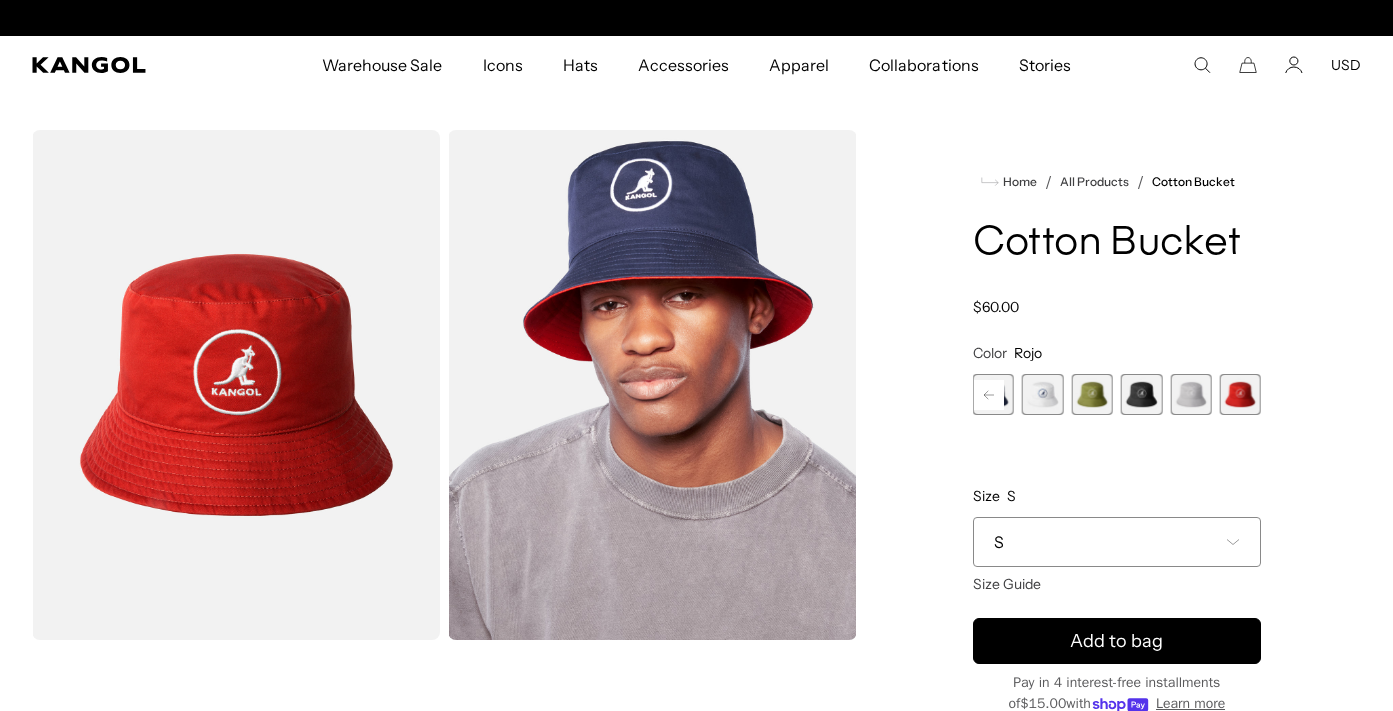 scroll, scrollTop: 0, scrollLeft: 412, axis: horizontal 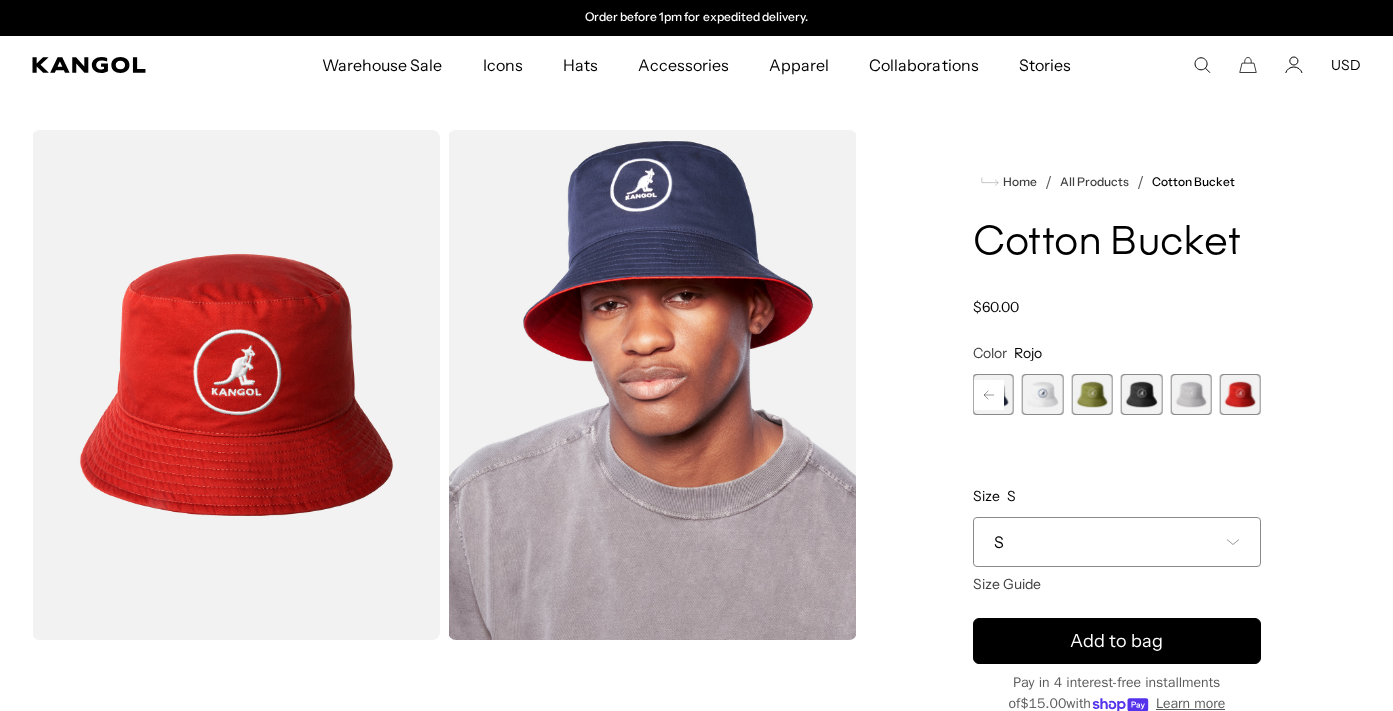 click at bounding box center (1190, 394) 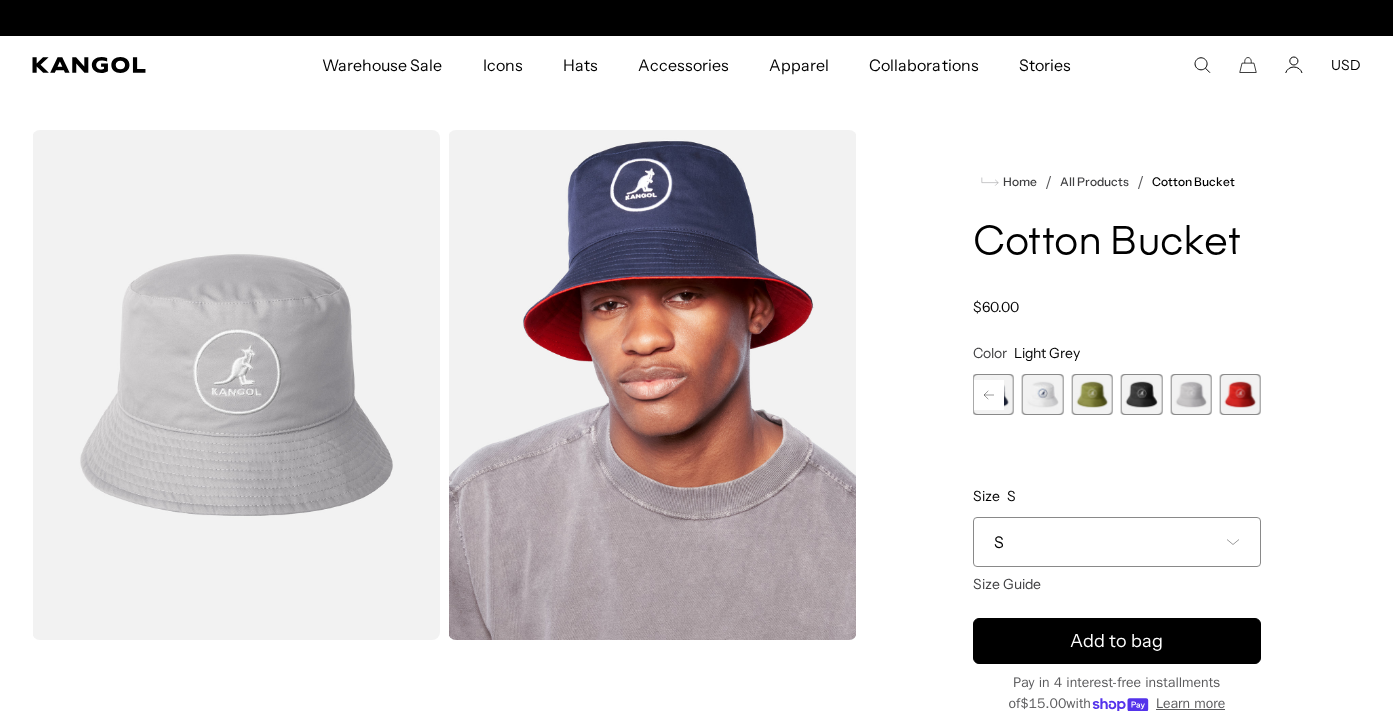 scroll, scrollTop: 0, scrollLeft: 0, axis: both 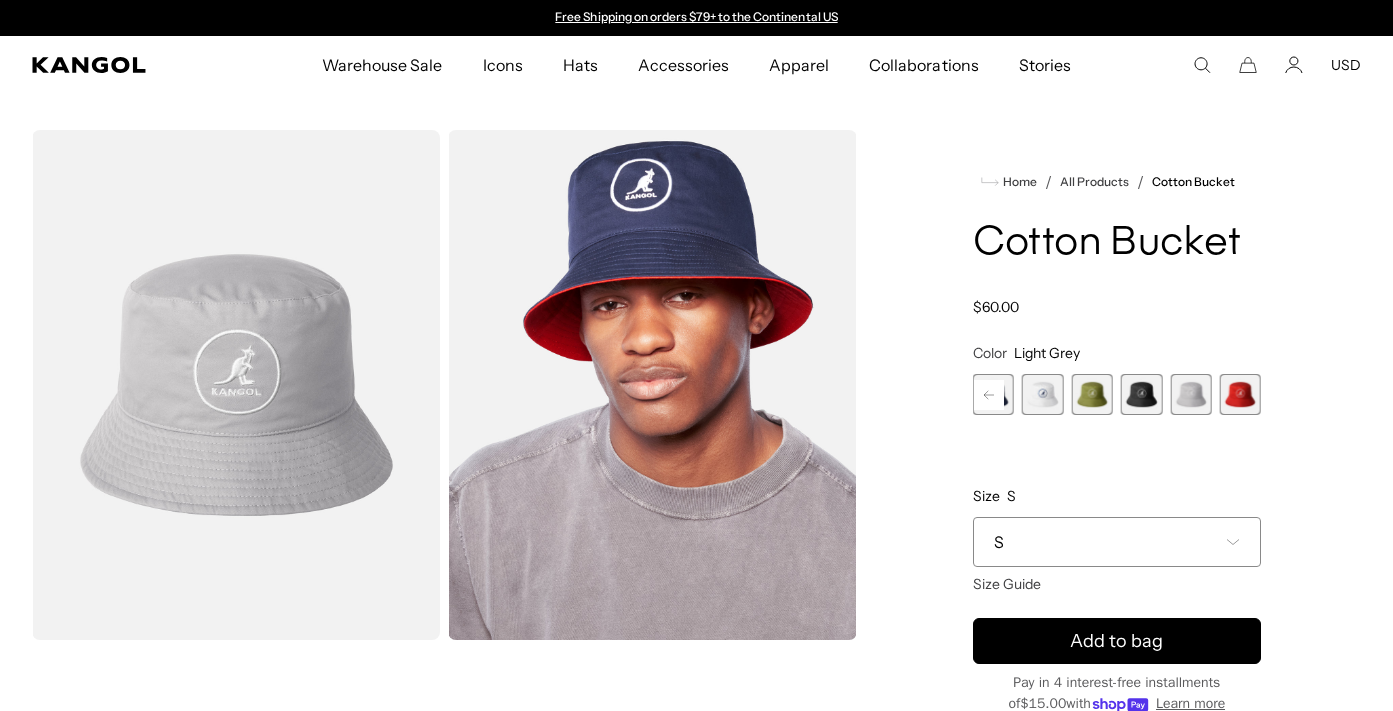 click at bounding box center (1141, 394) 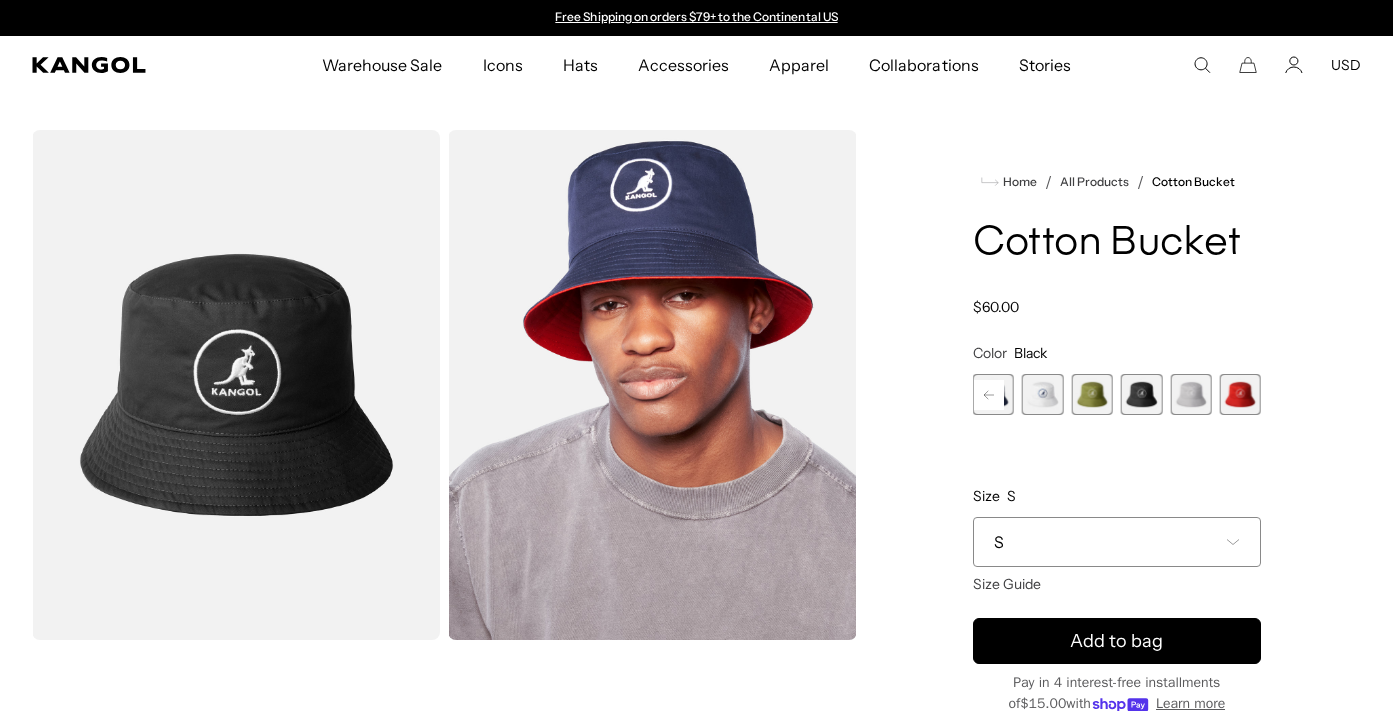 click on "Tan
Variant sold out or unavailable
Navy
Variant sold out or unavailable
White
Variant sold out or unavailable
Olive
Variant sold out or unavailable
Black
Variant sold out or unavailable
Light Grey
Variant sold out or unavailable
Rojo
Variant sold out or unavailable" at bounding box center [1067, 394] 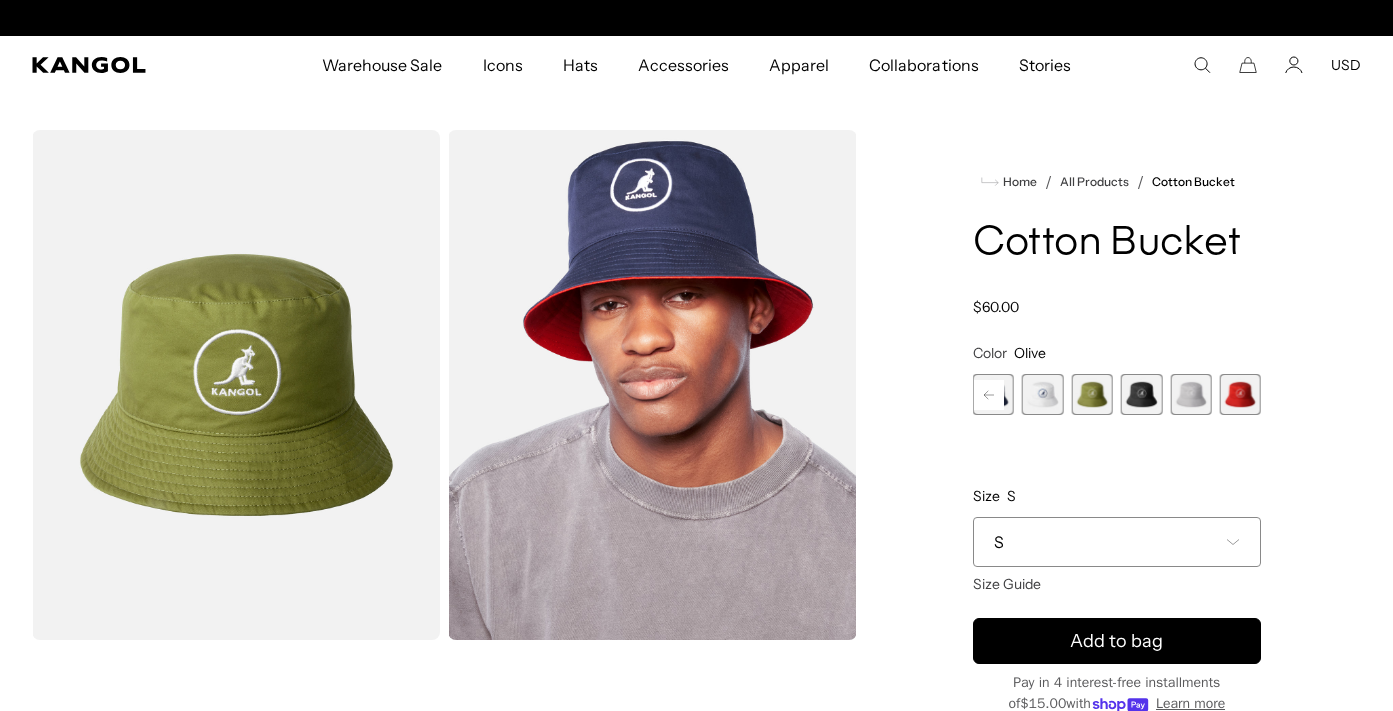 scroll, scrollTop: 0, scrollLeft: 412, axis: horizontal 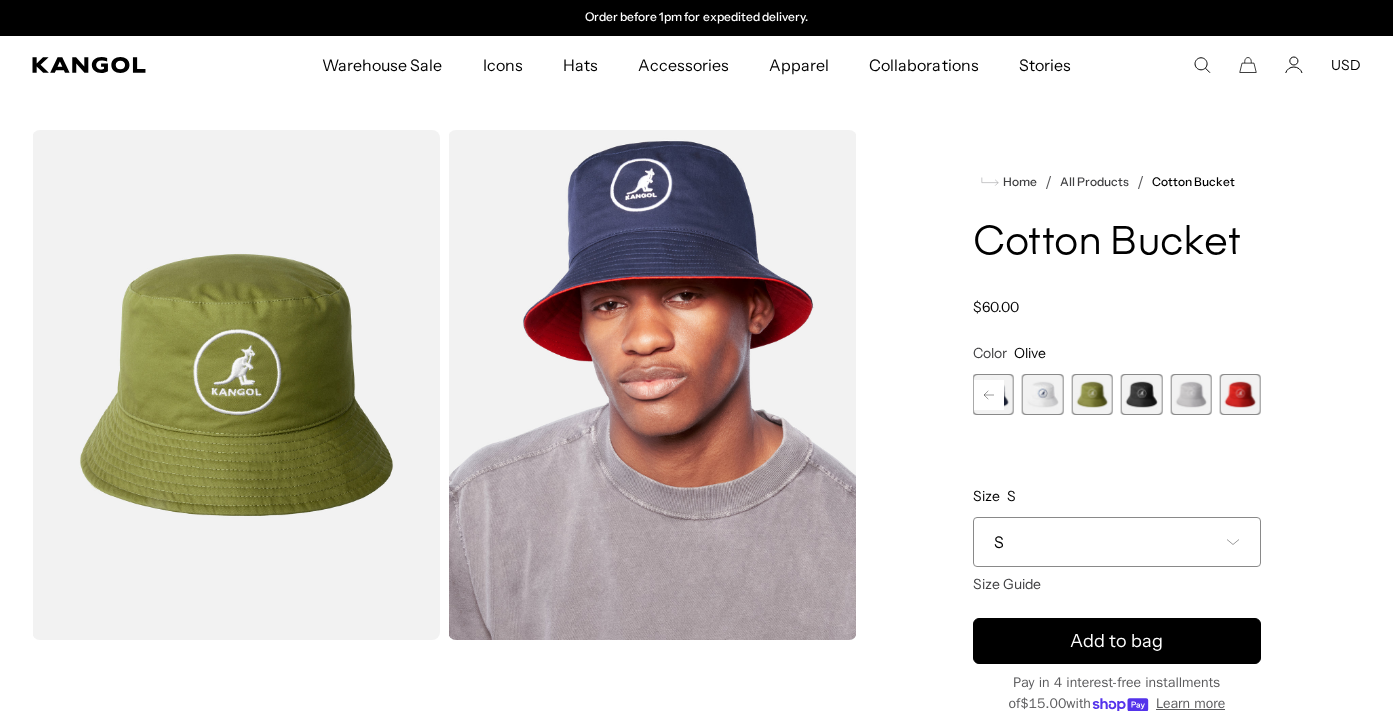 click at bounding box center [1042, 394] 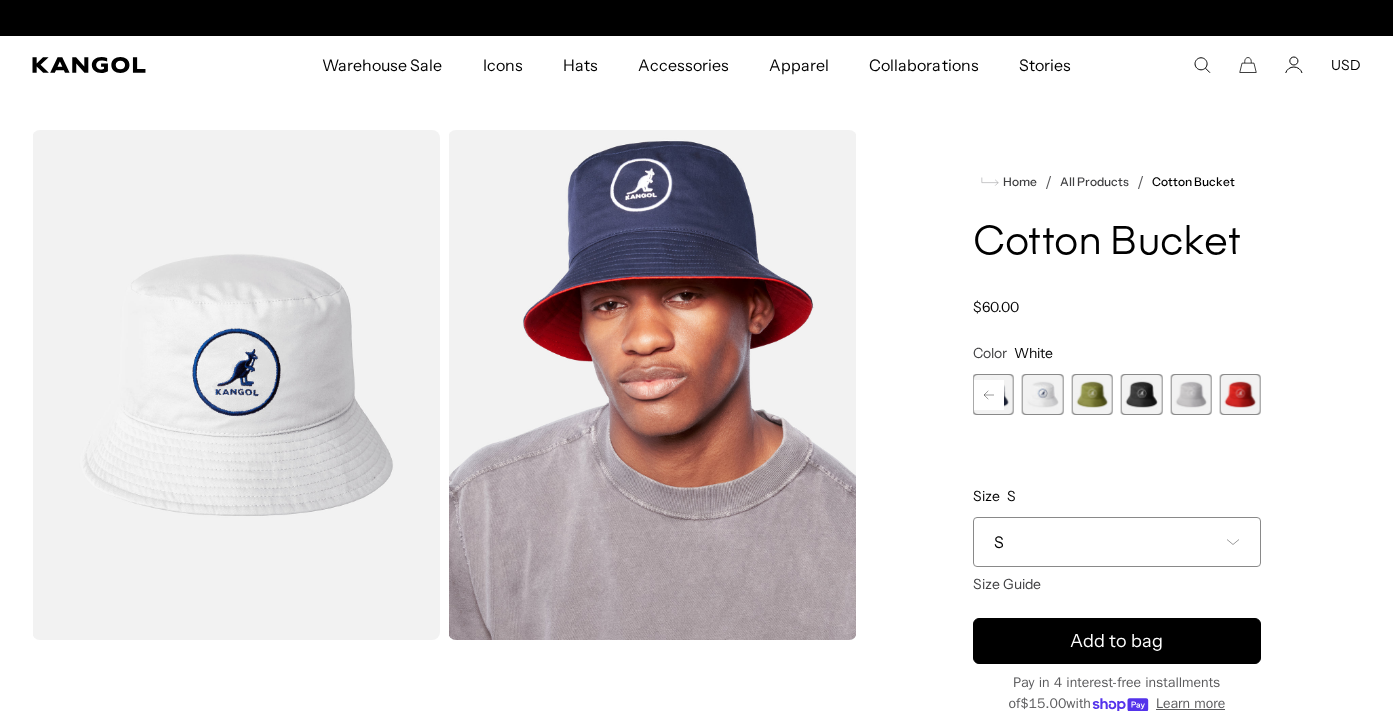 scroll, scrollTop: 0, scrollLeft: 0, axis: both 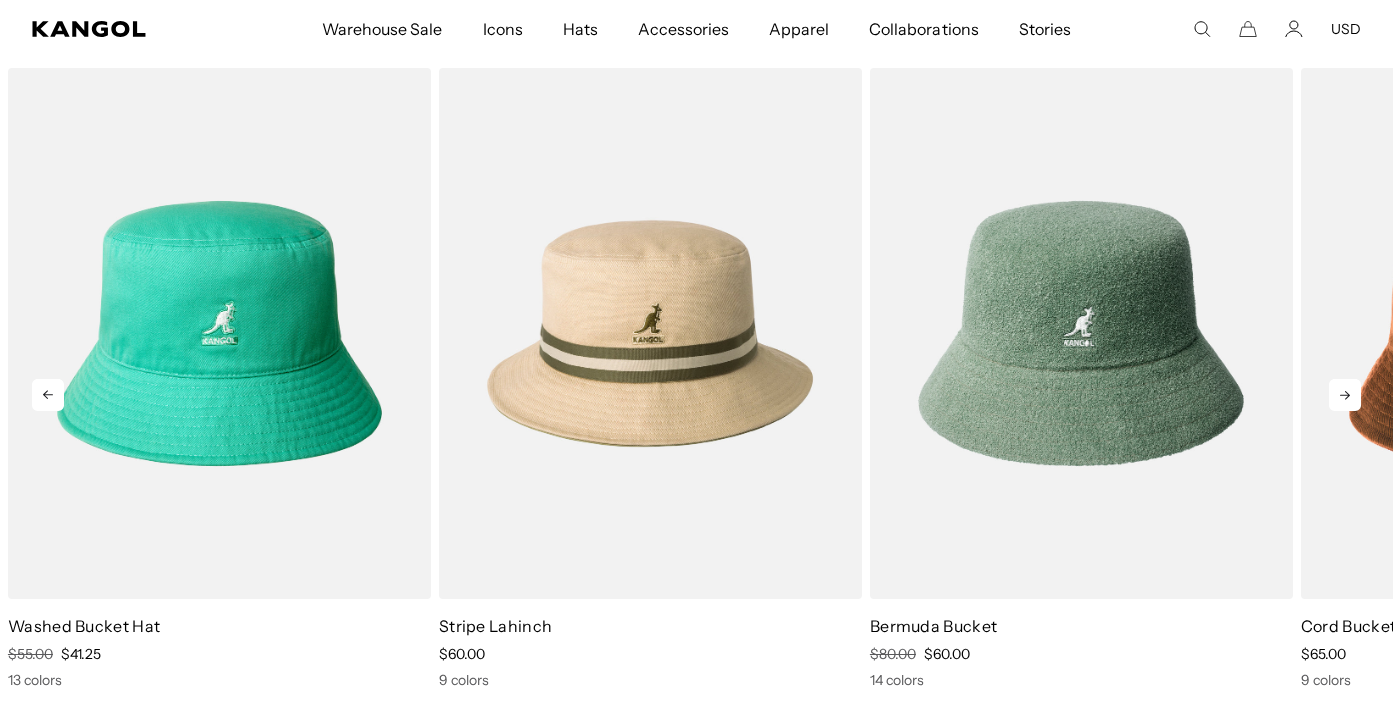 click 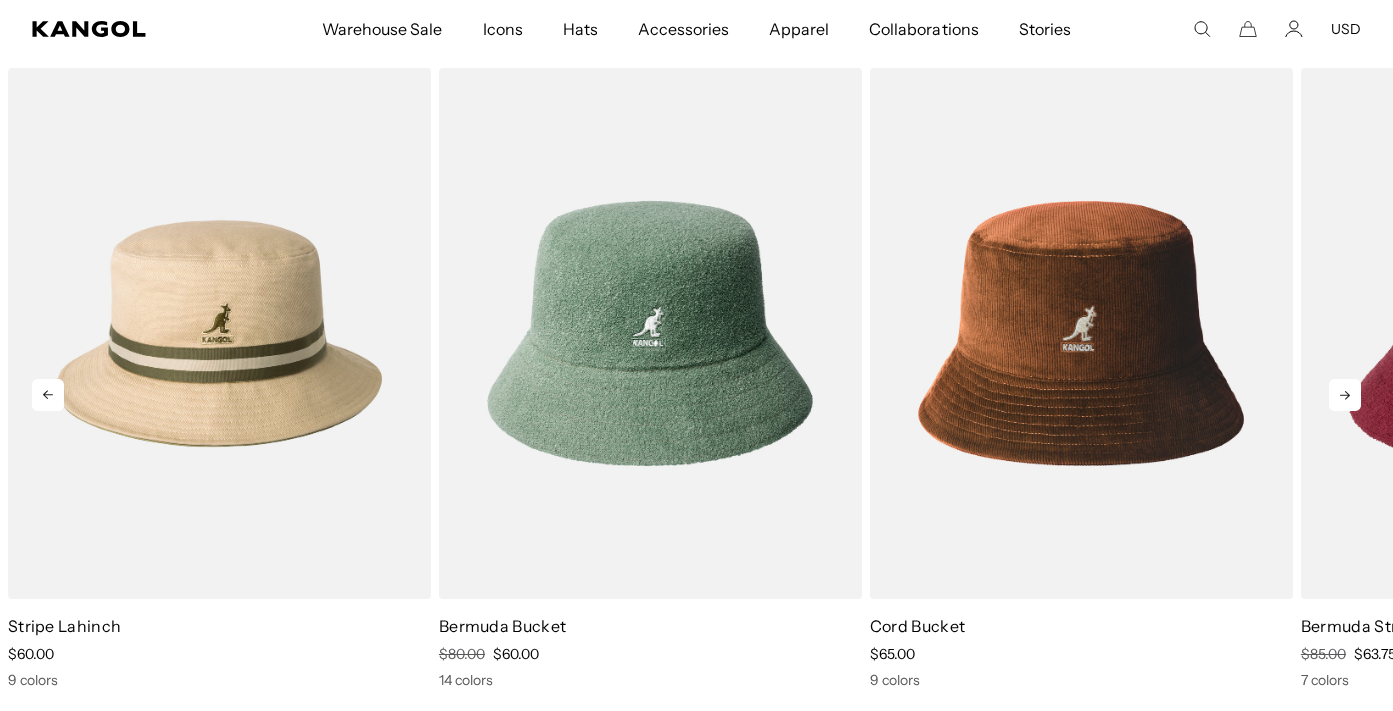 scroll, scrollTop: 0, scrollLeft: 412, axis: horizontal 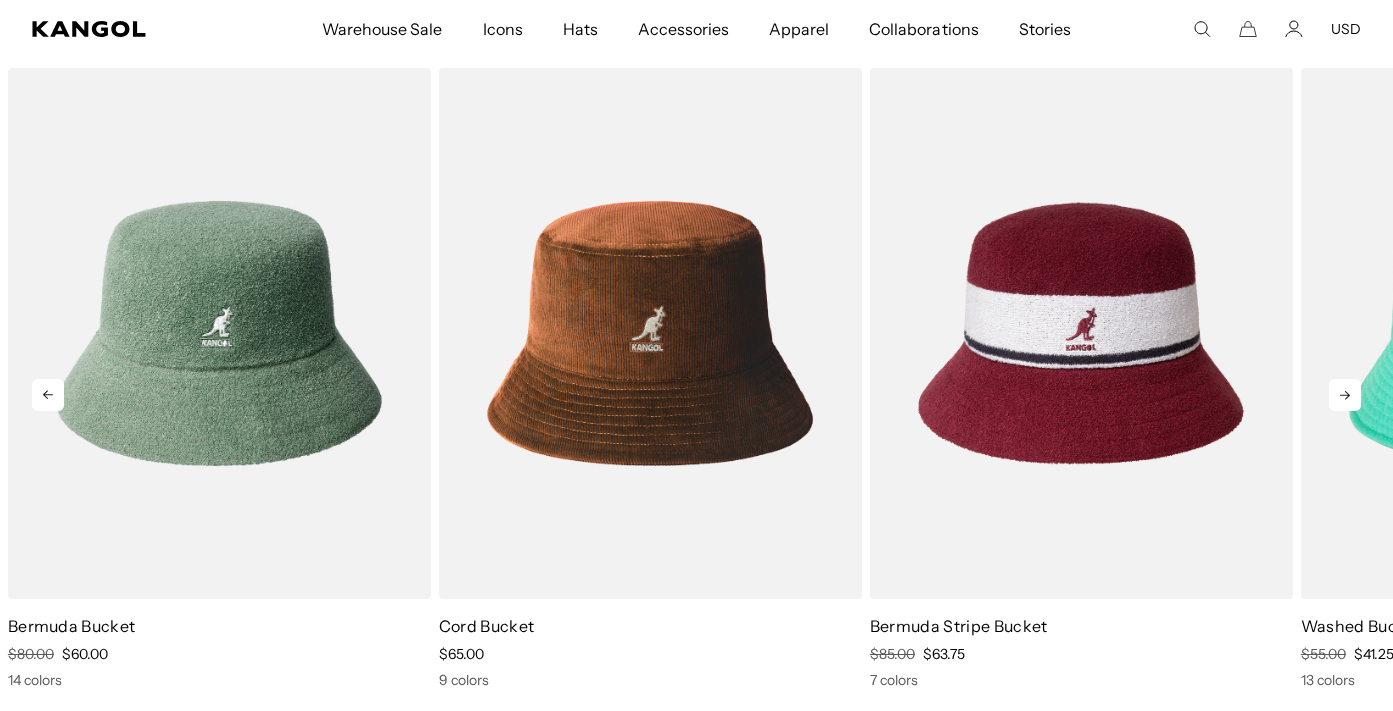 click 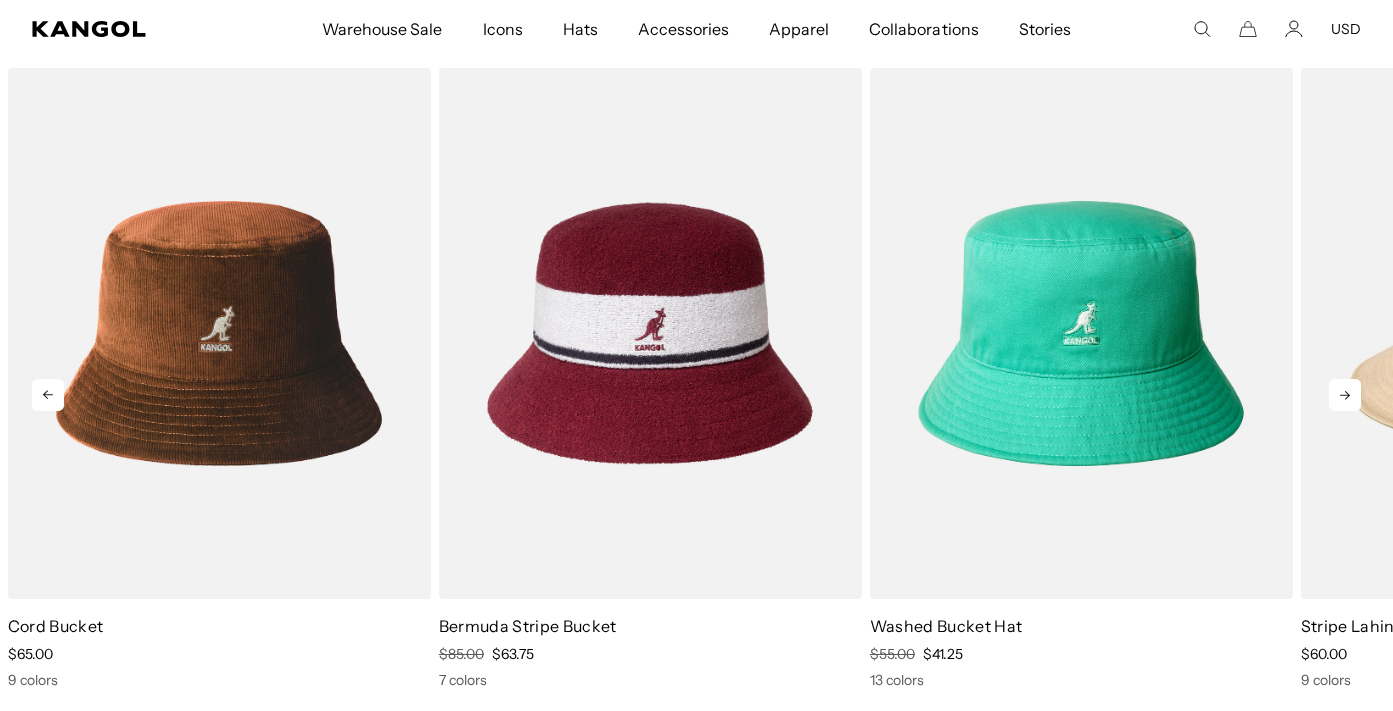 scroll, scrollTop: 0, scrollLeft: 0, axis: both 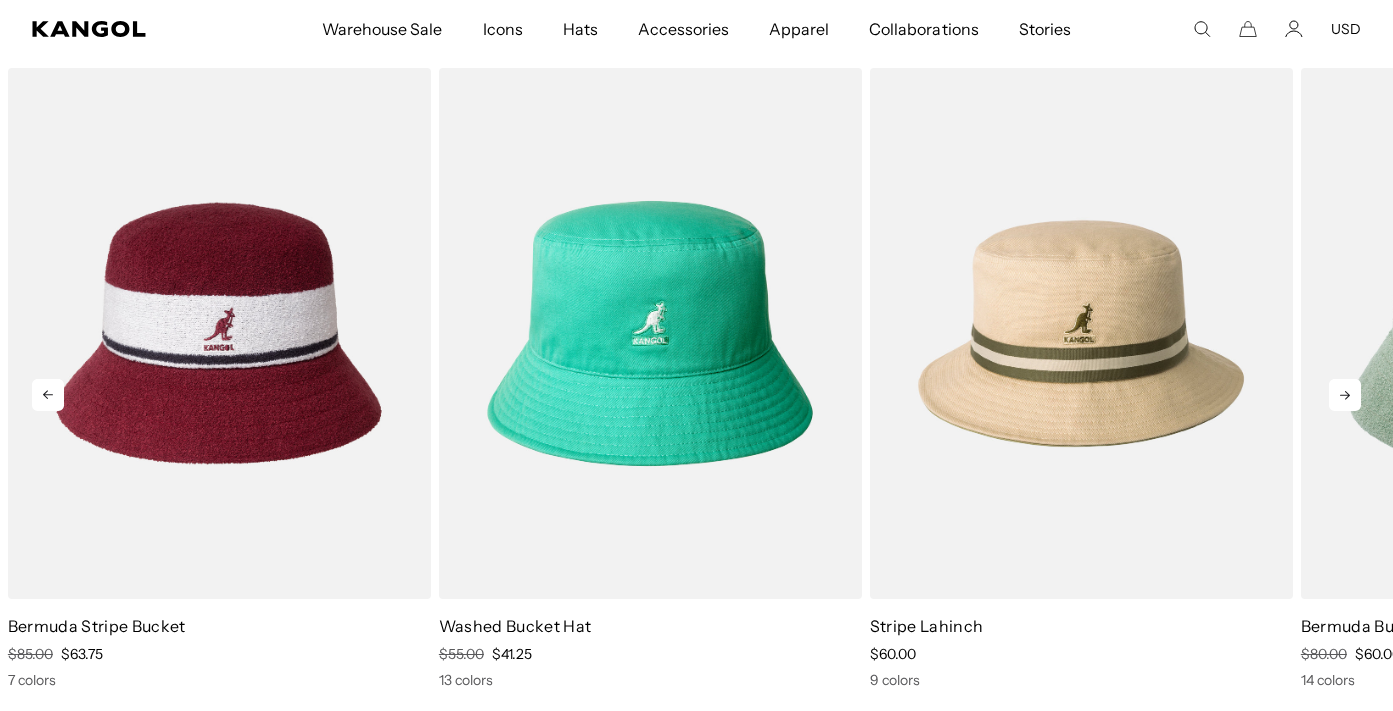 click 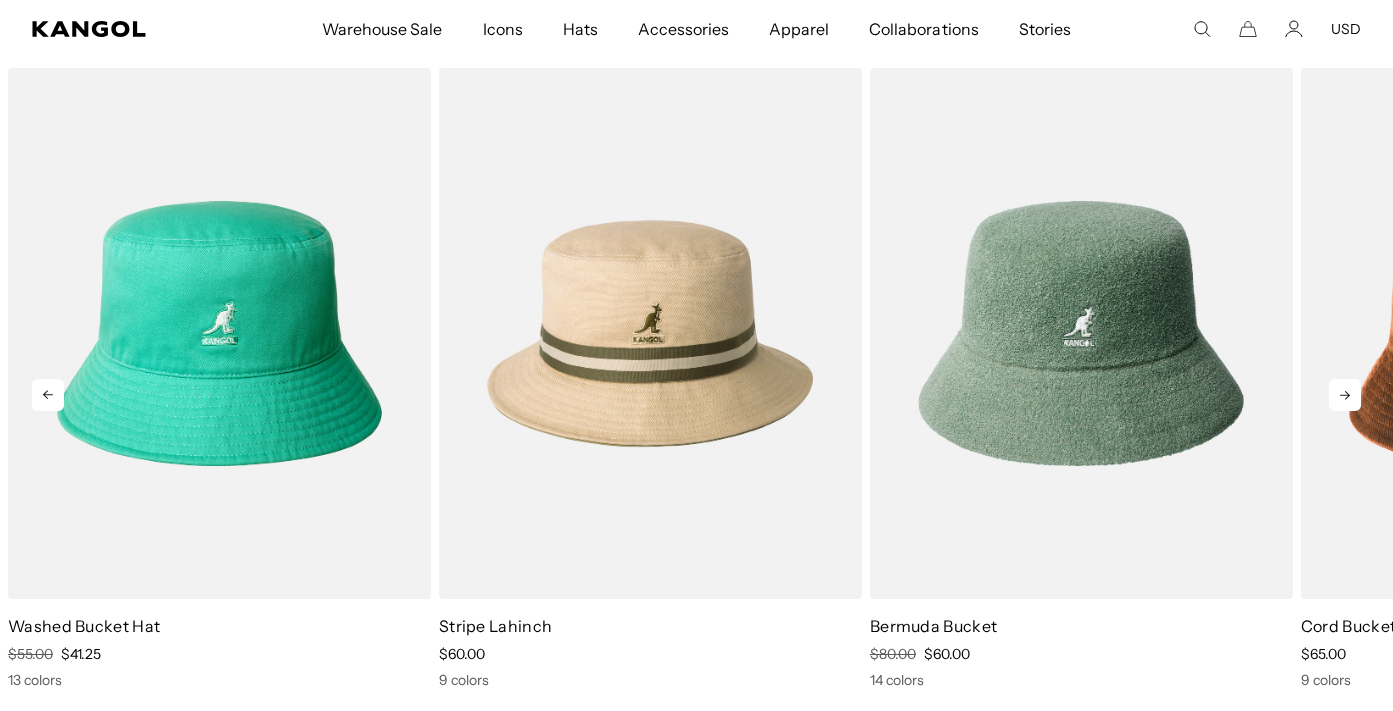 click 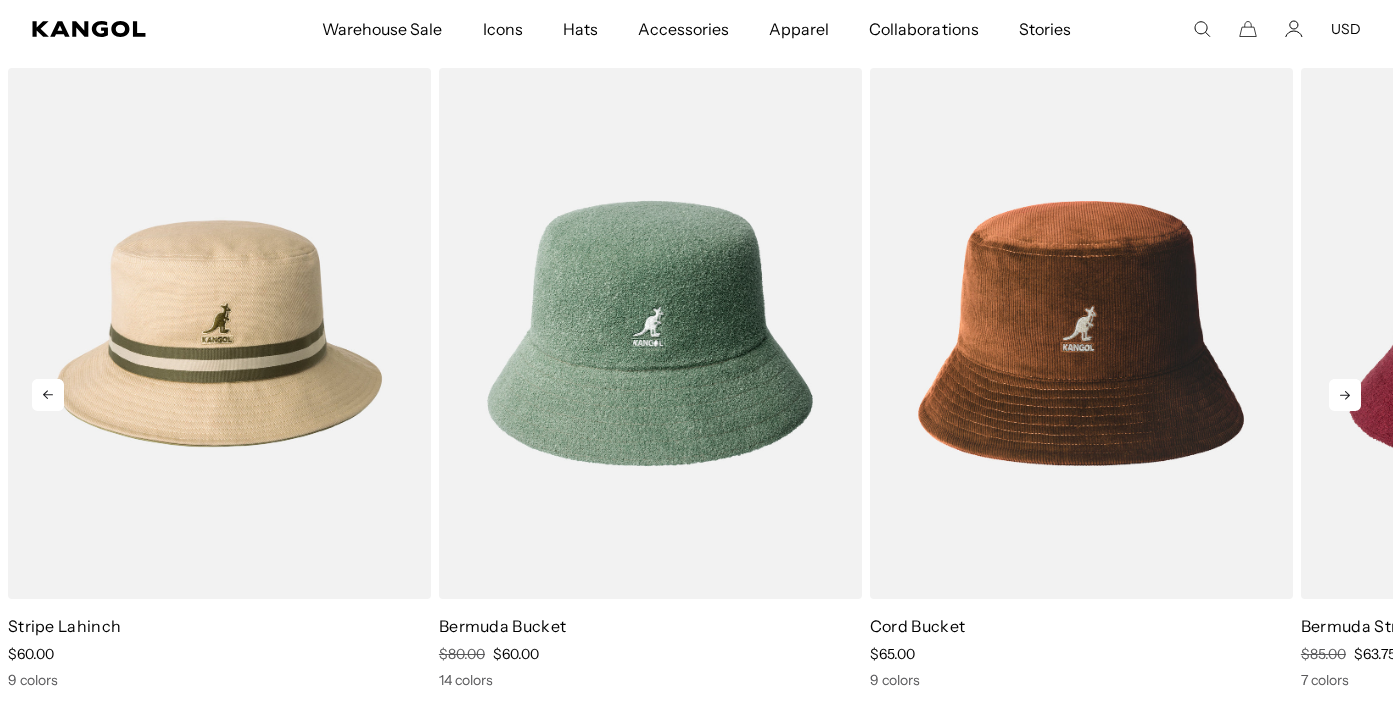 scroll, scrollTop: 0, scrollLeft: 412, axis: horizontal 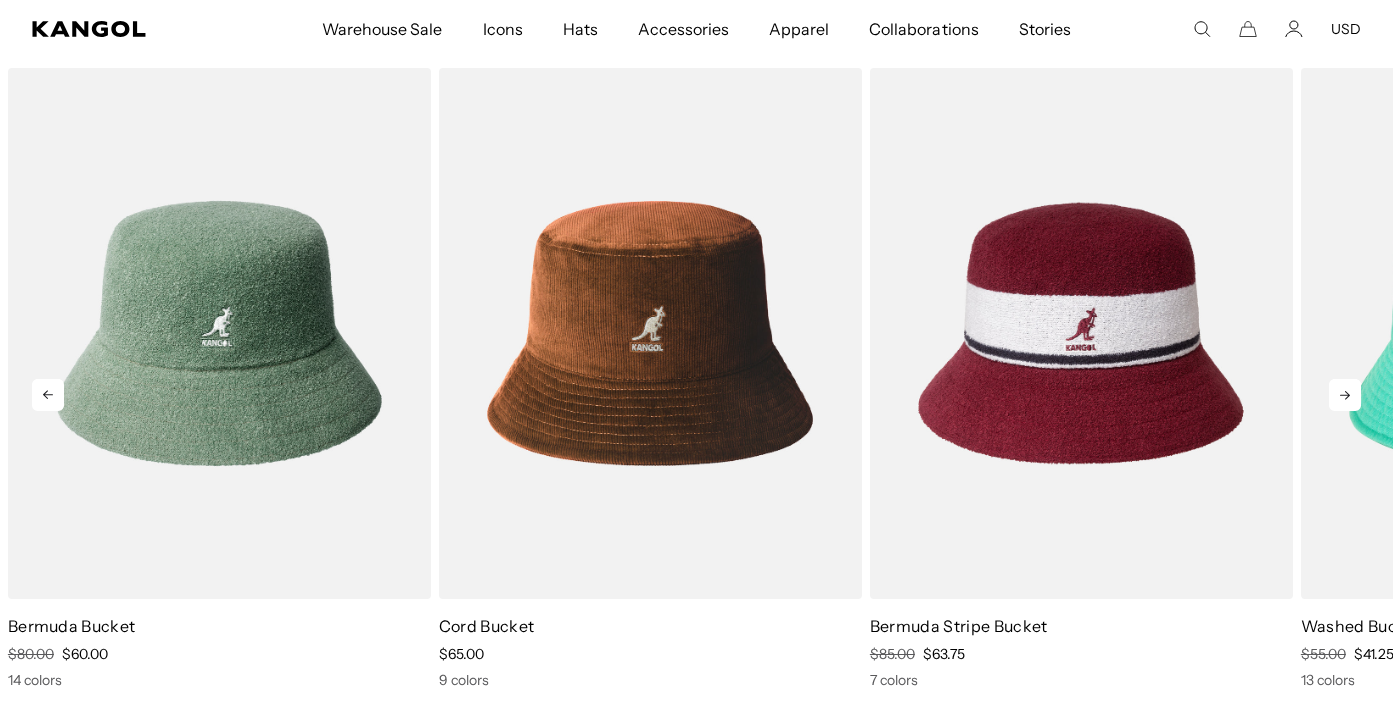 click 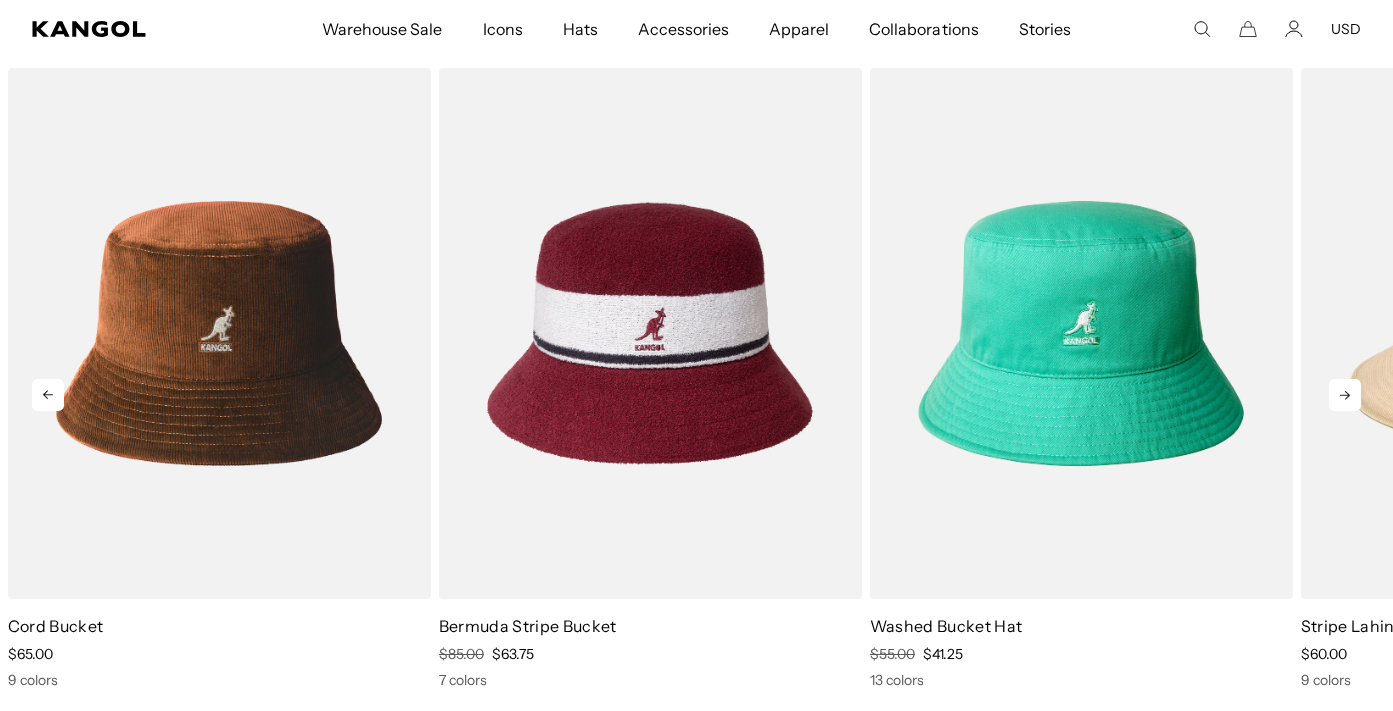 scroll, scrollTop: 0, scrollLeft: 0, axis: both 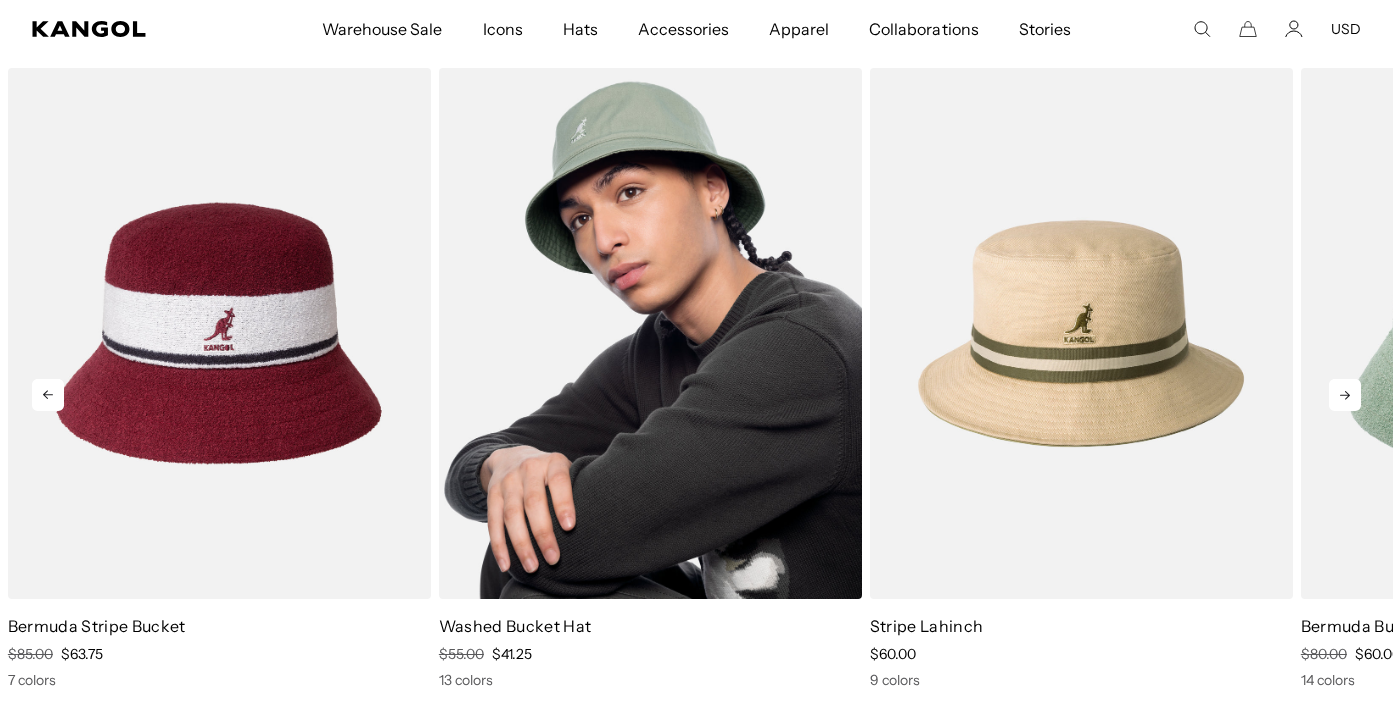click at bounding box center [650, 333] 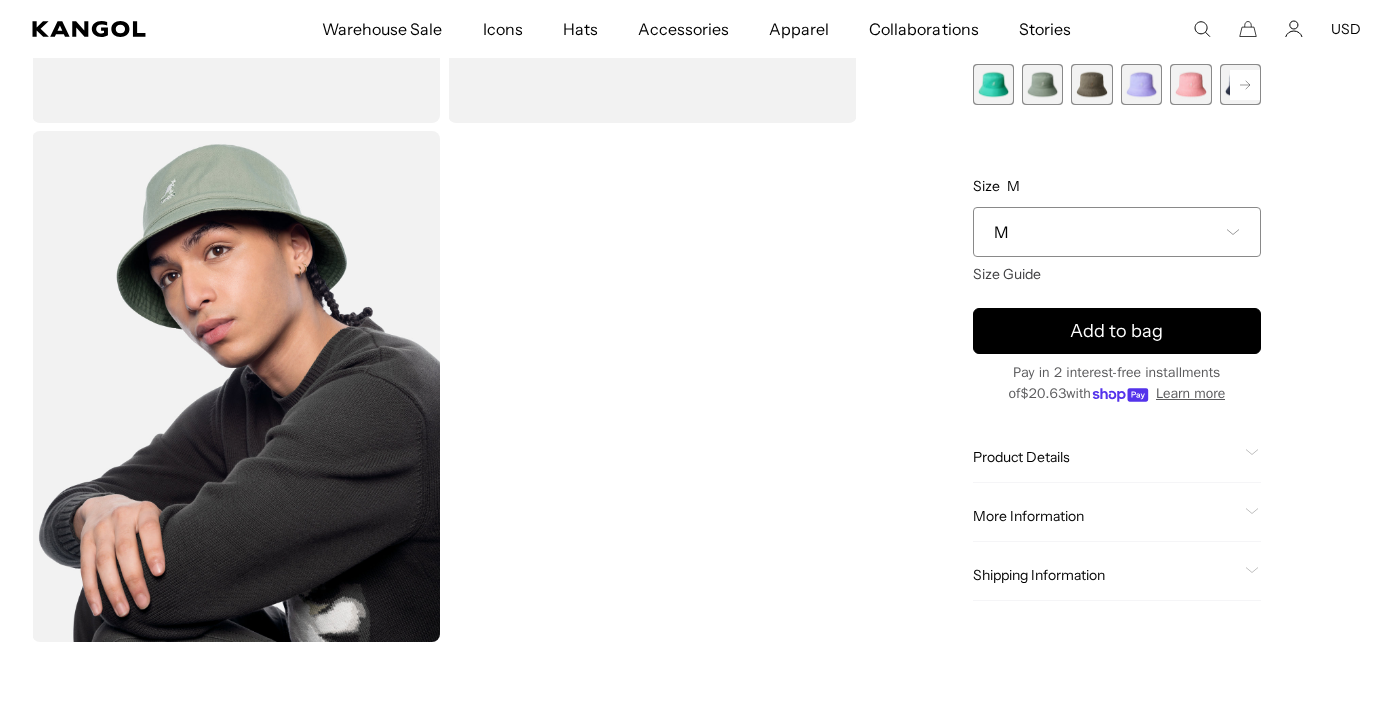 scroll, scrollTop: 569, scrollLeft: 0, axis: vertical 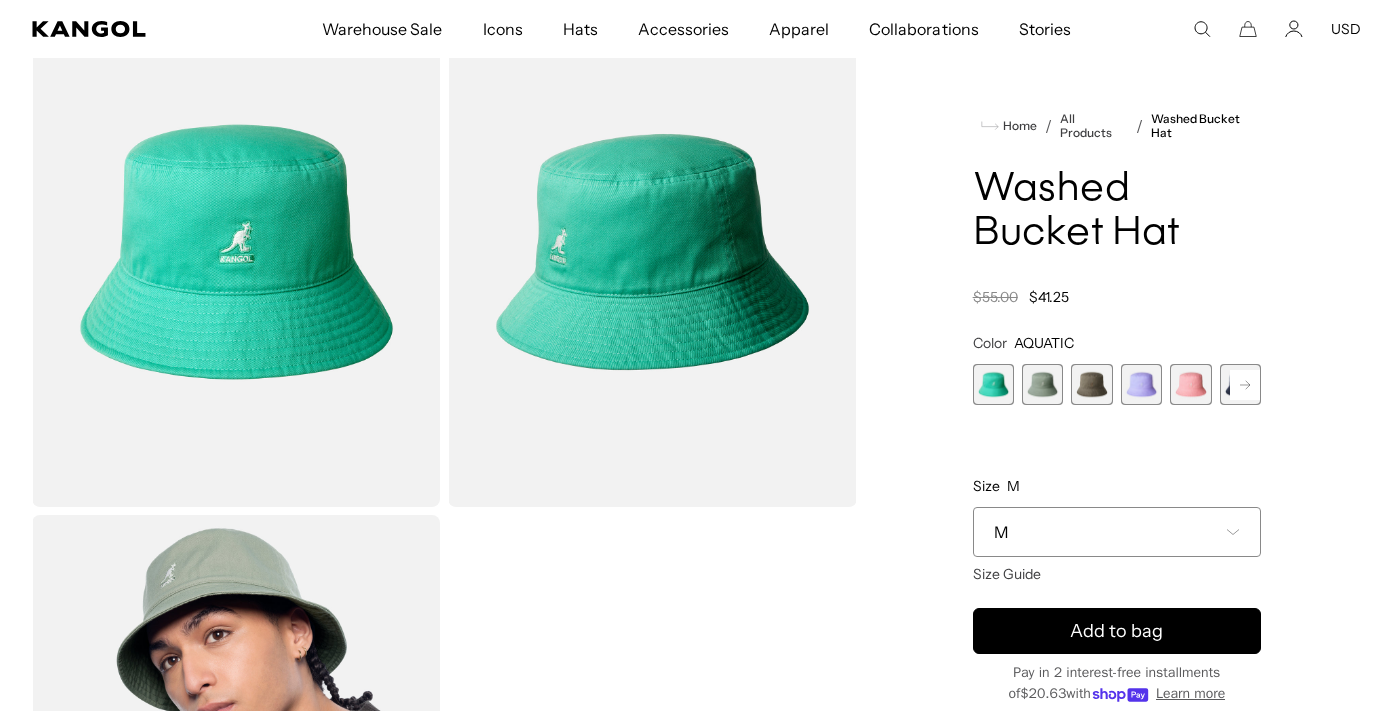 click at bounding box center [1042, 384] 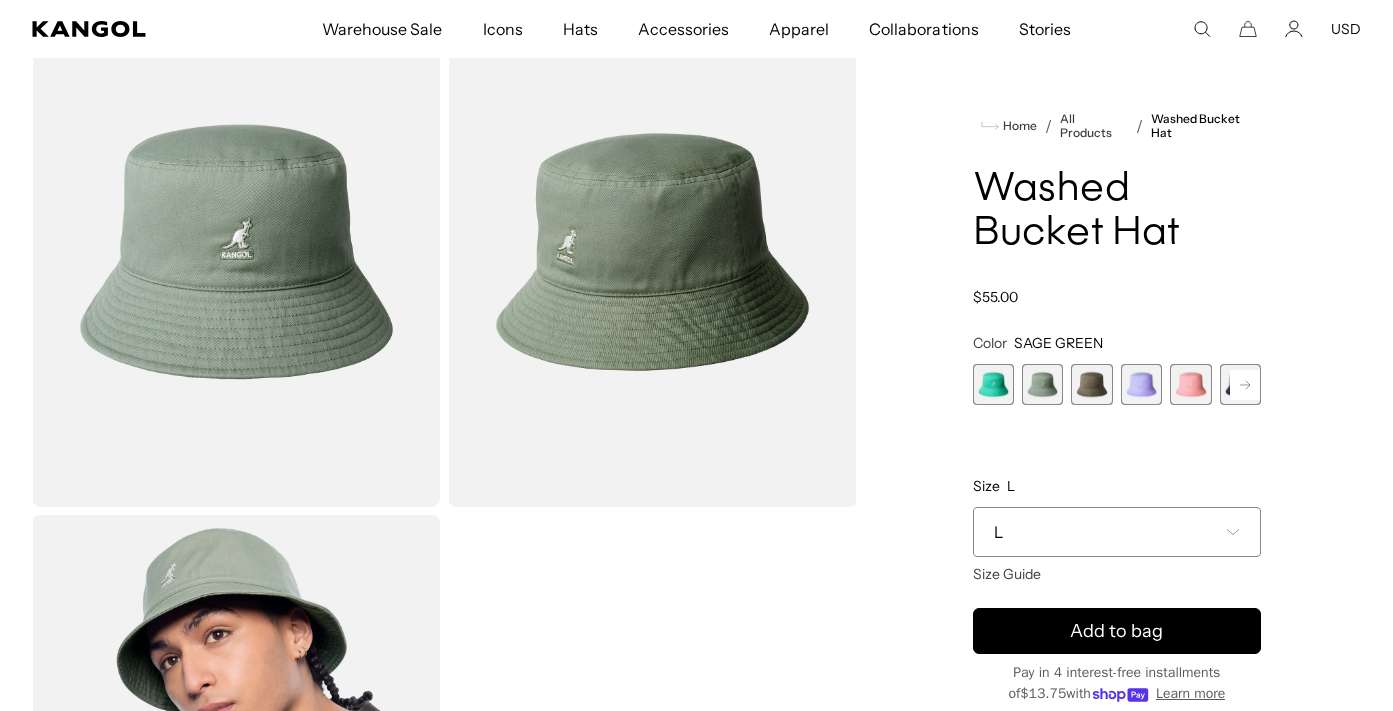 click at bounding box center [1091, 384] 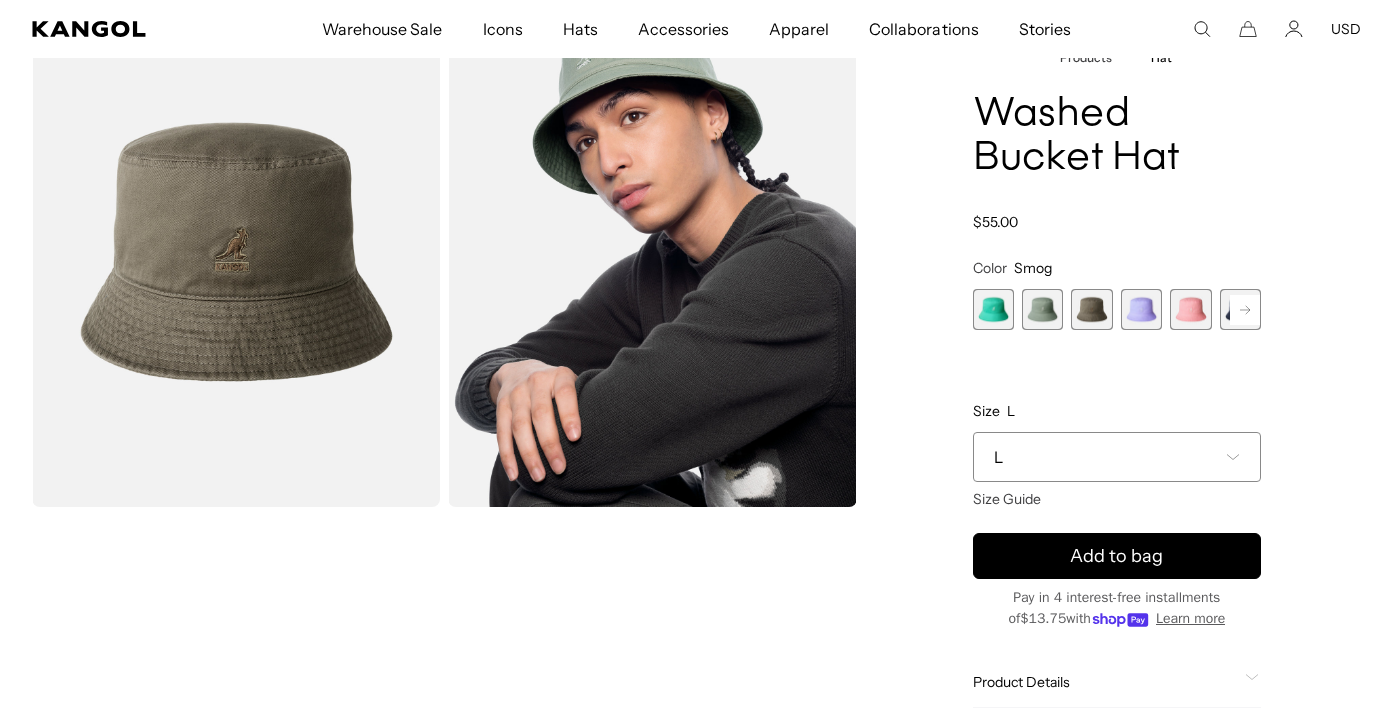 click at bounding box center (1141, 309) 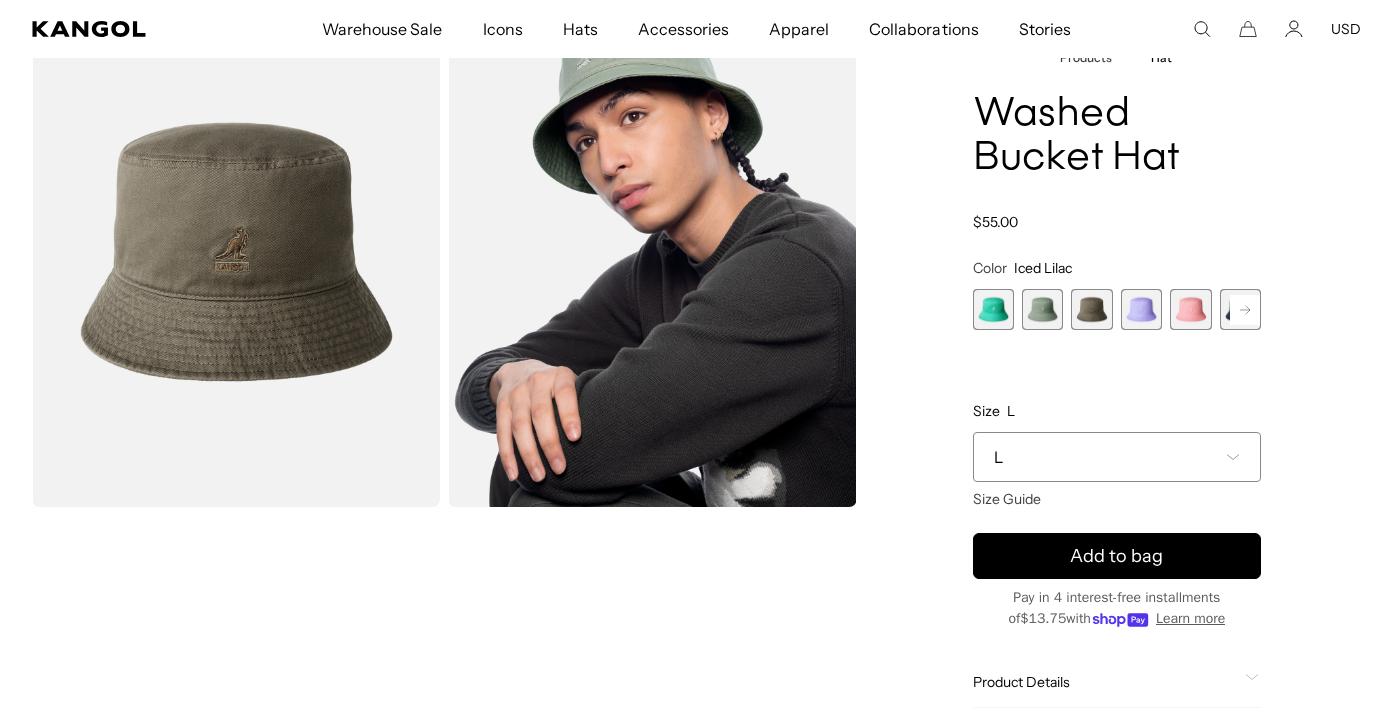 scroll, scrollTop: 0, scrollLeft: 412, axis: horizontal 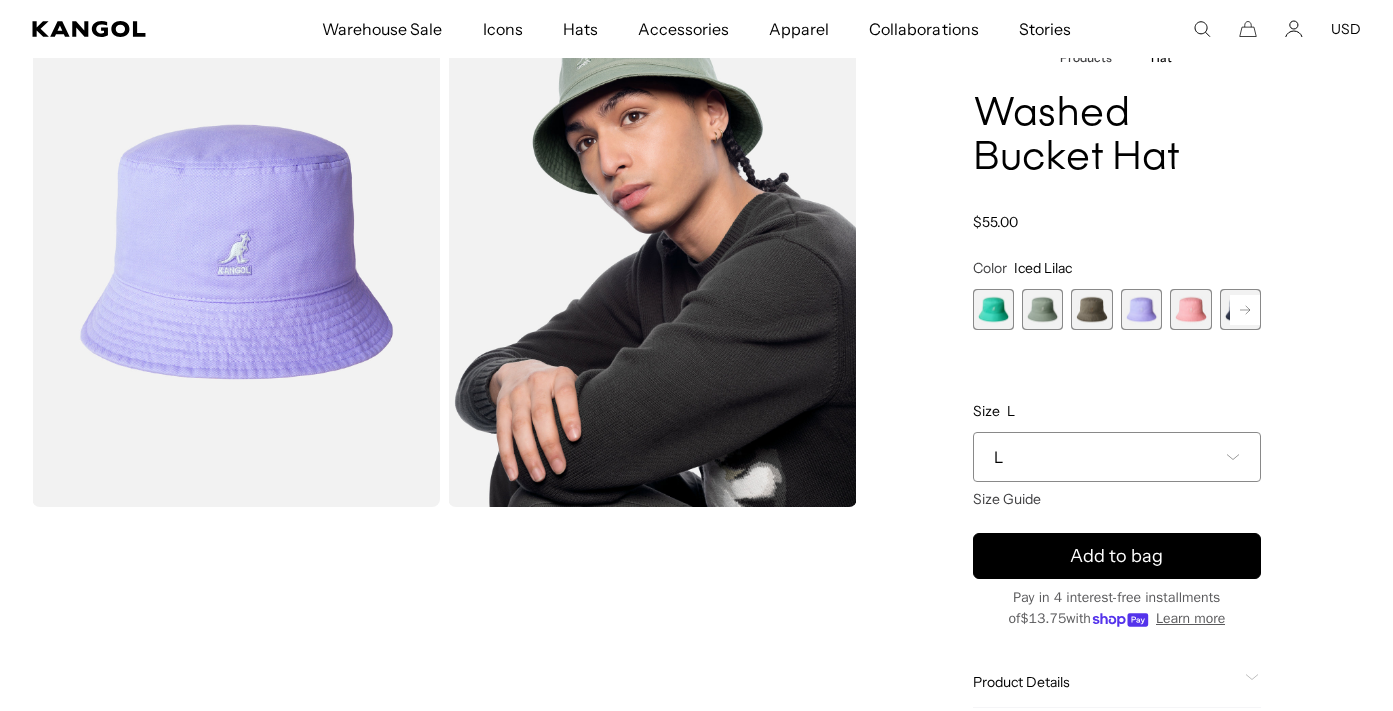 click at bounding box center (1190, 309) 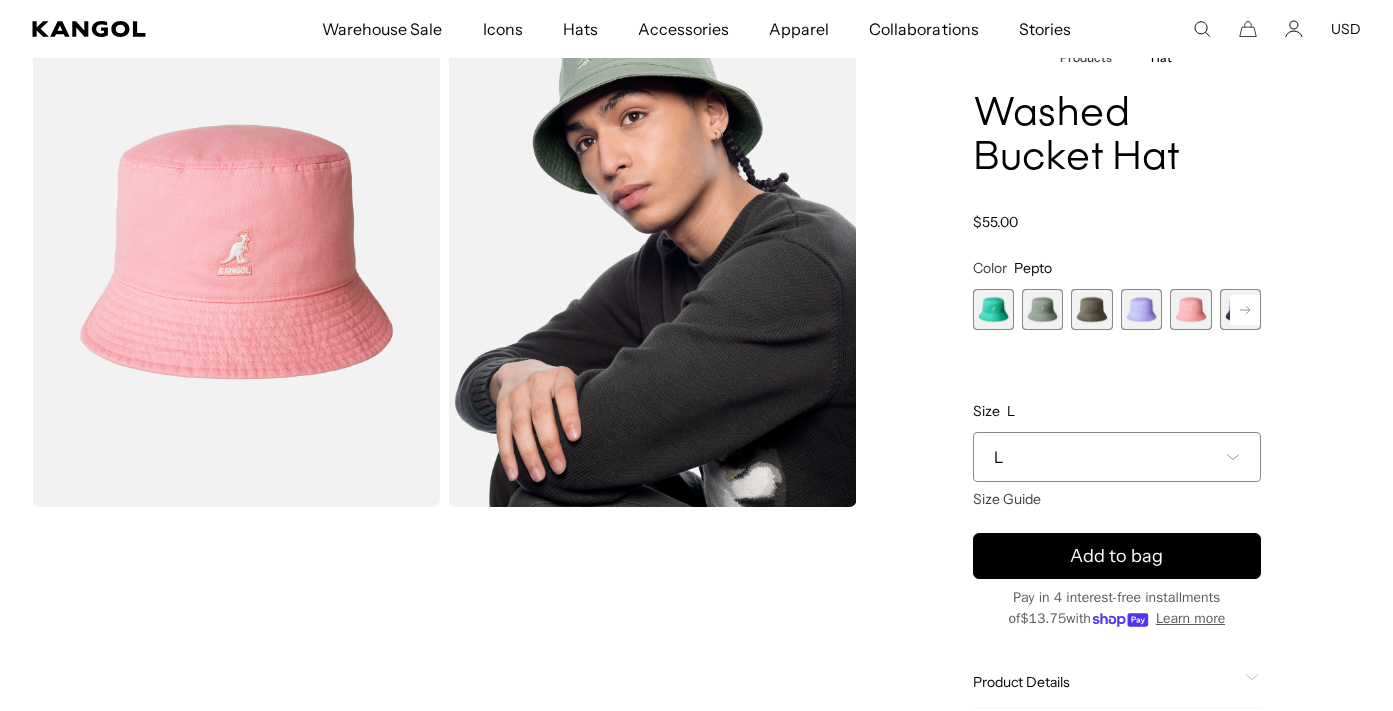 click 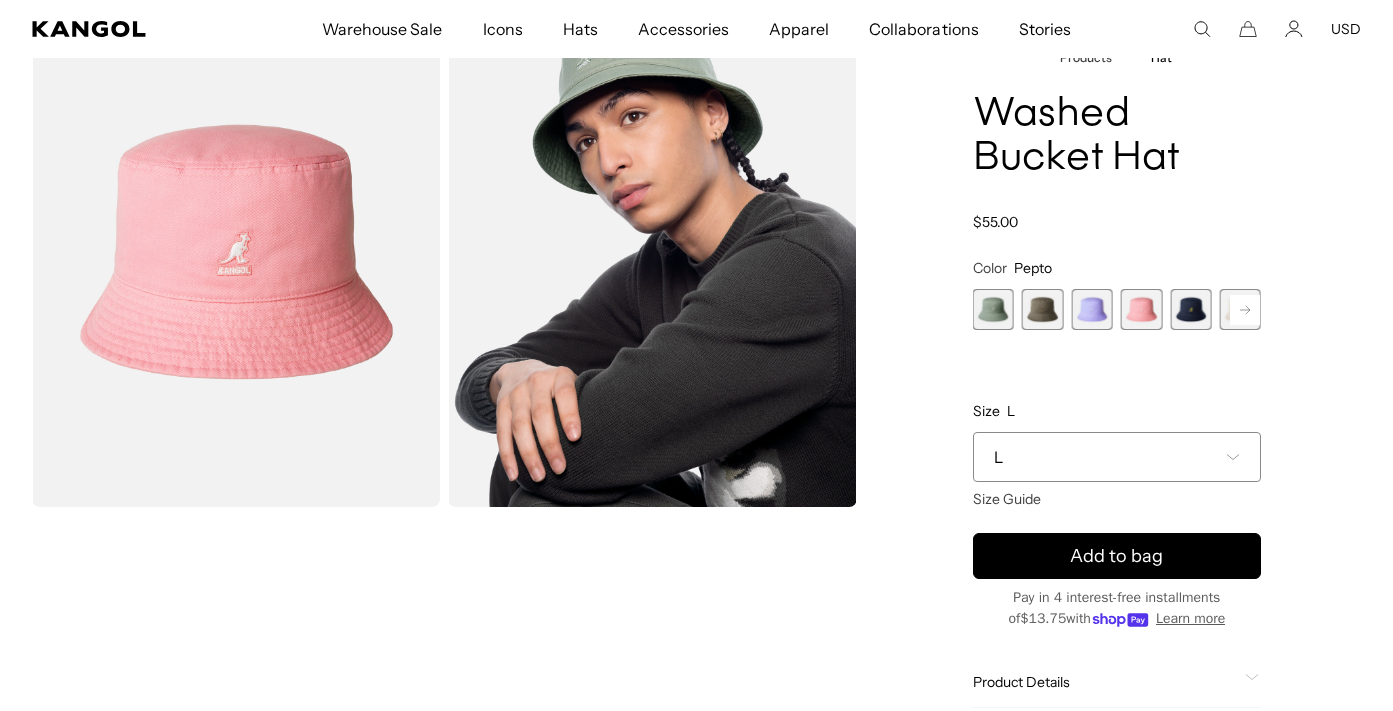scroll, scrollTop: 0, scrollLeft: 0, axis: both 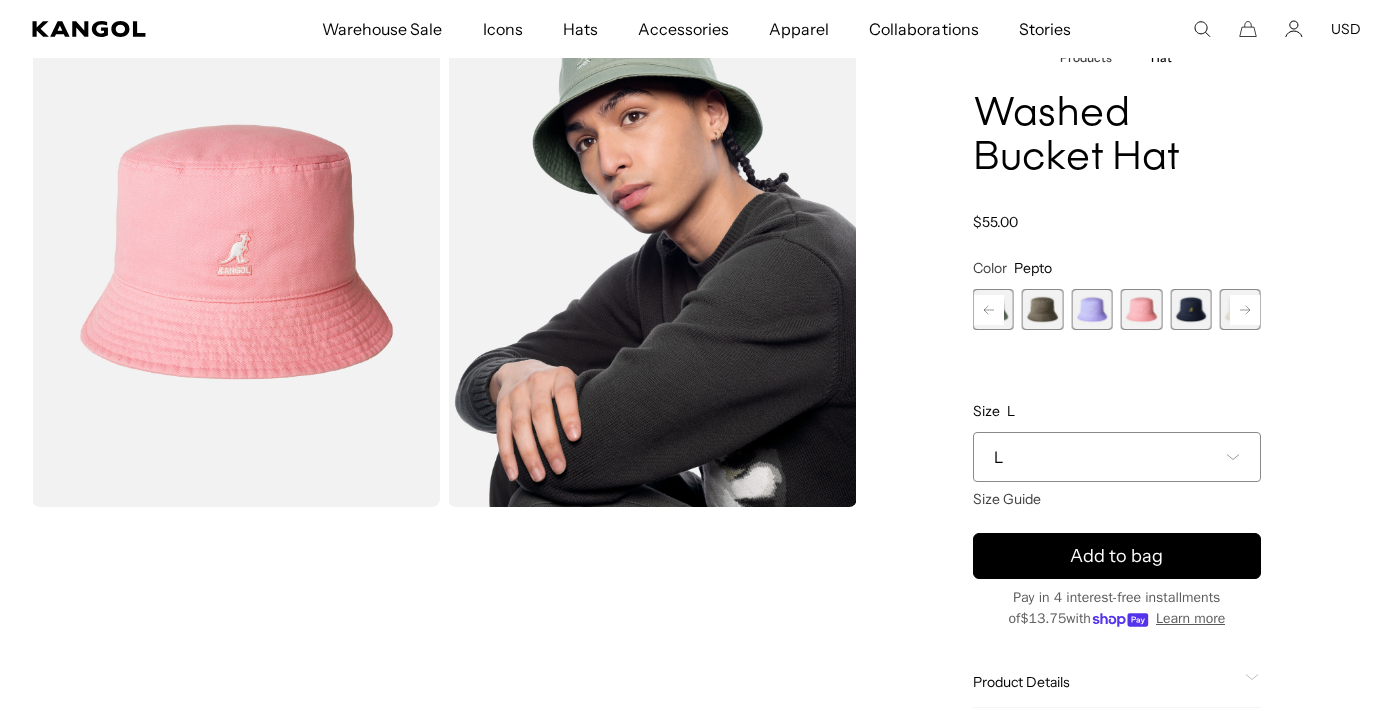 click 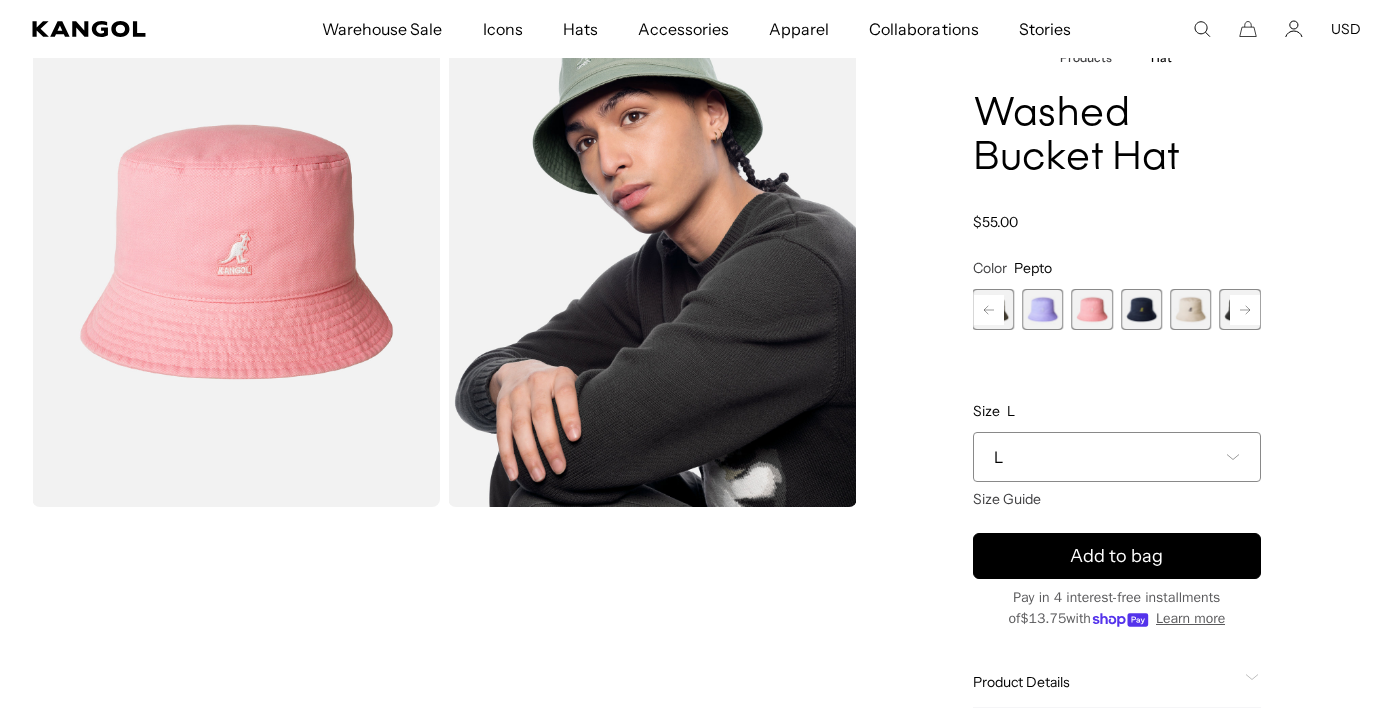 click at bounding box center [1190, 309] 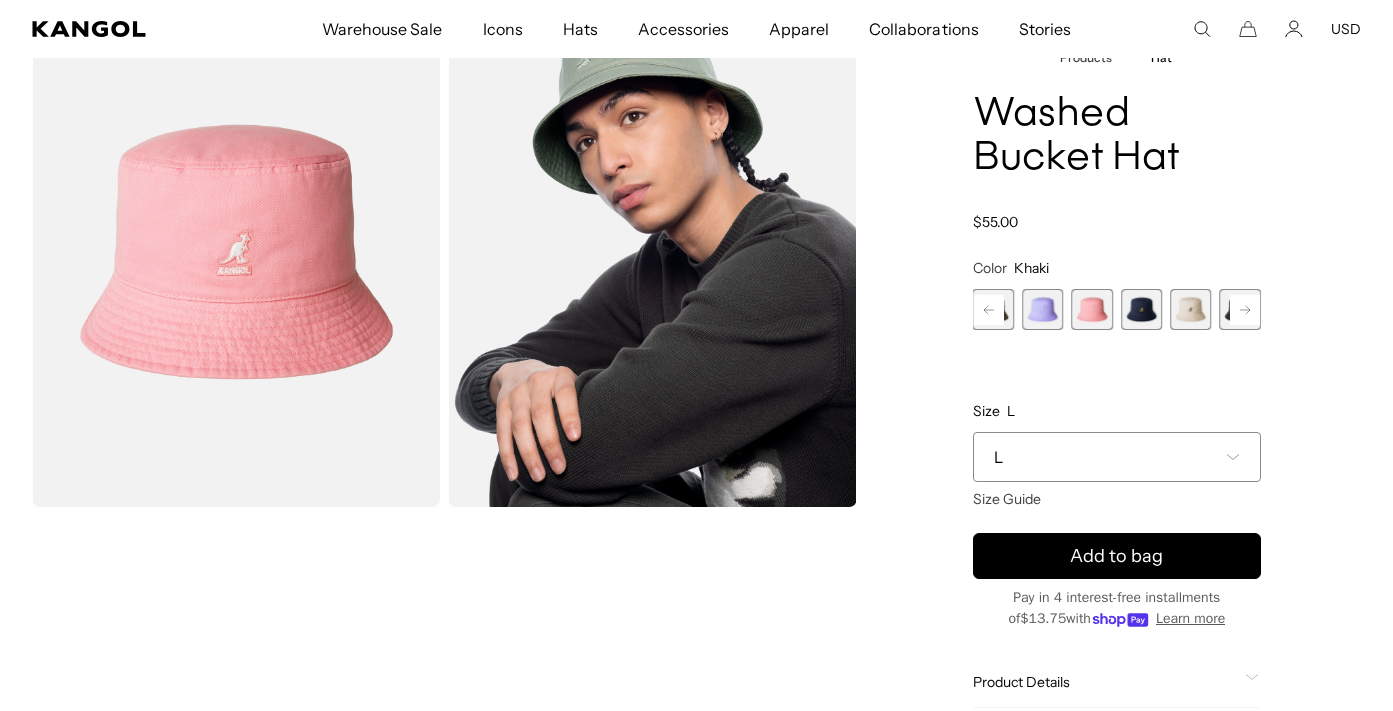 scroll, scrollTop: 0, scrollLeft: 412, axis: horizontal 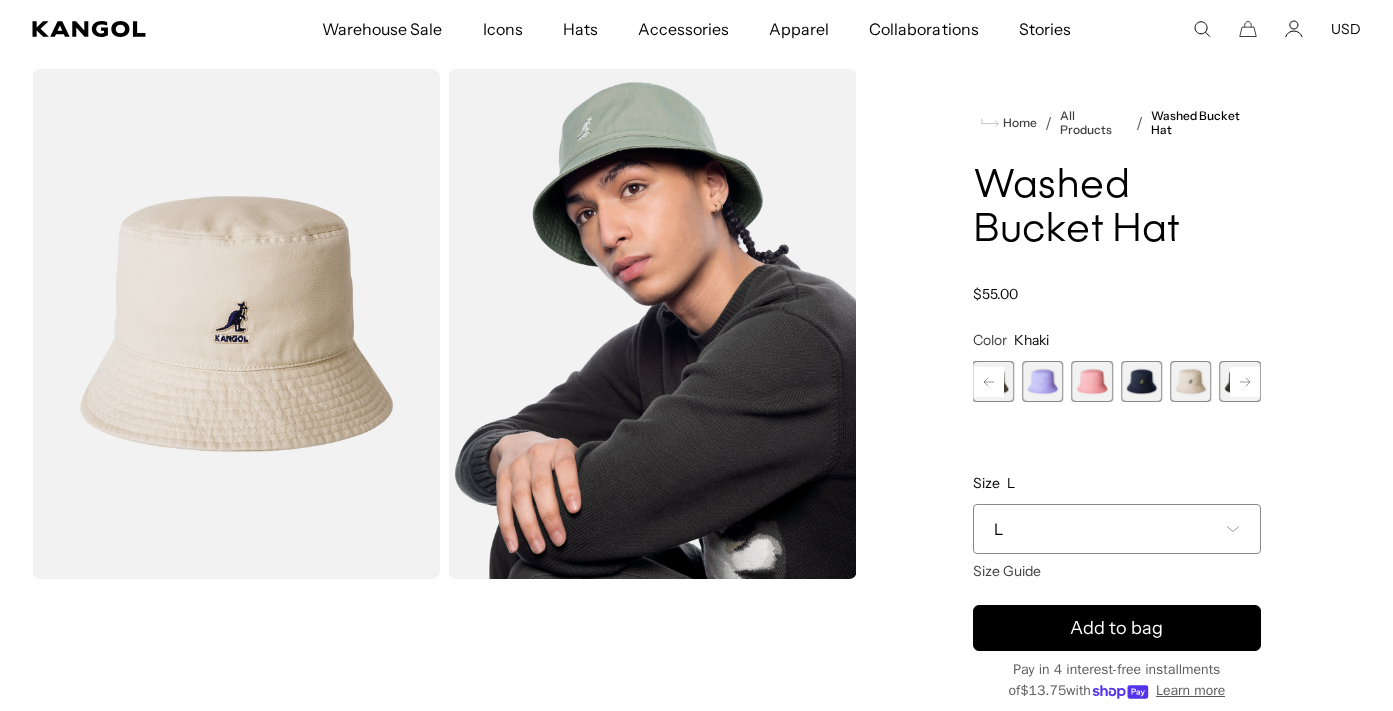 click 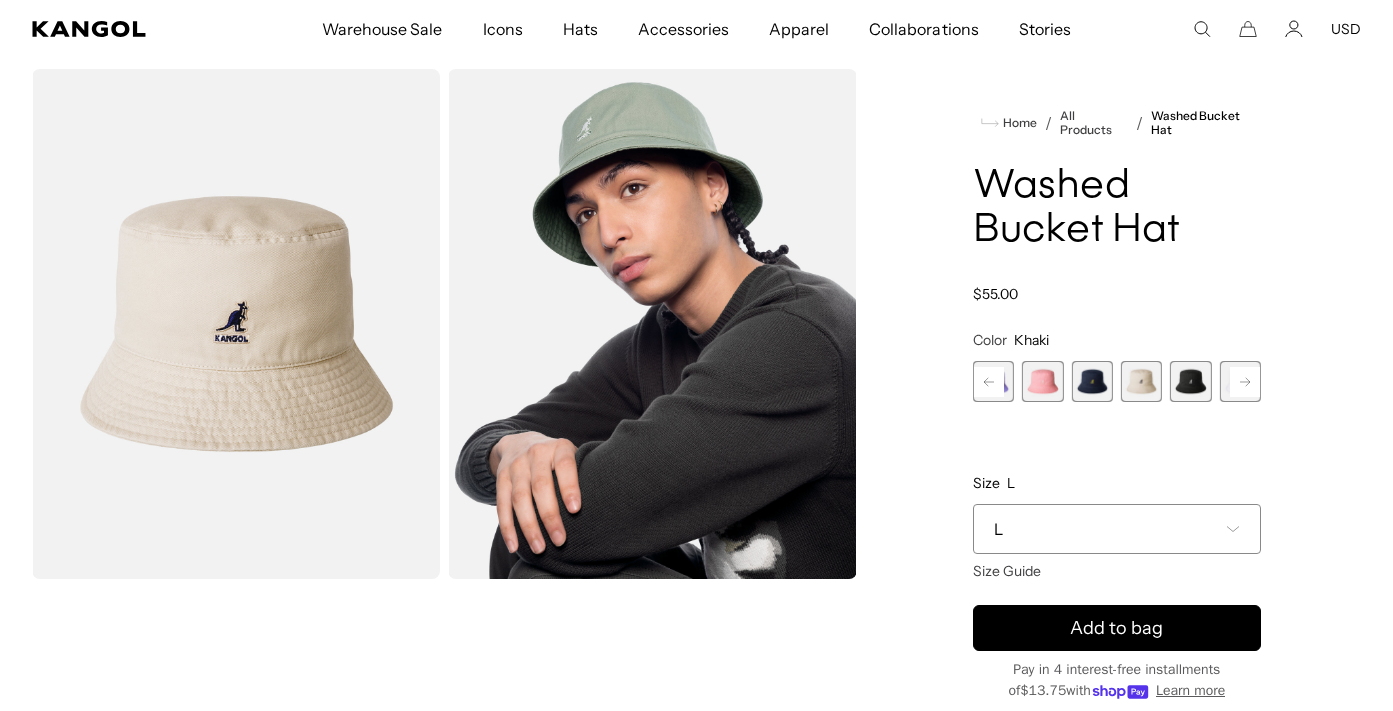 scroll, scrollTop: 0, scrollLeft: 0, axis: both 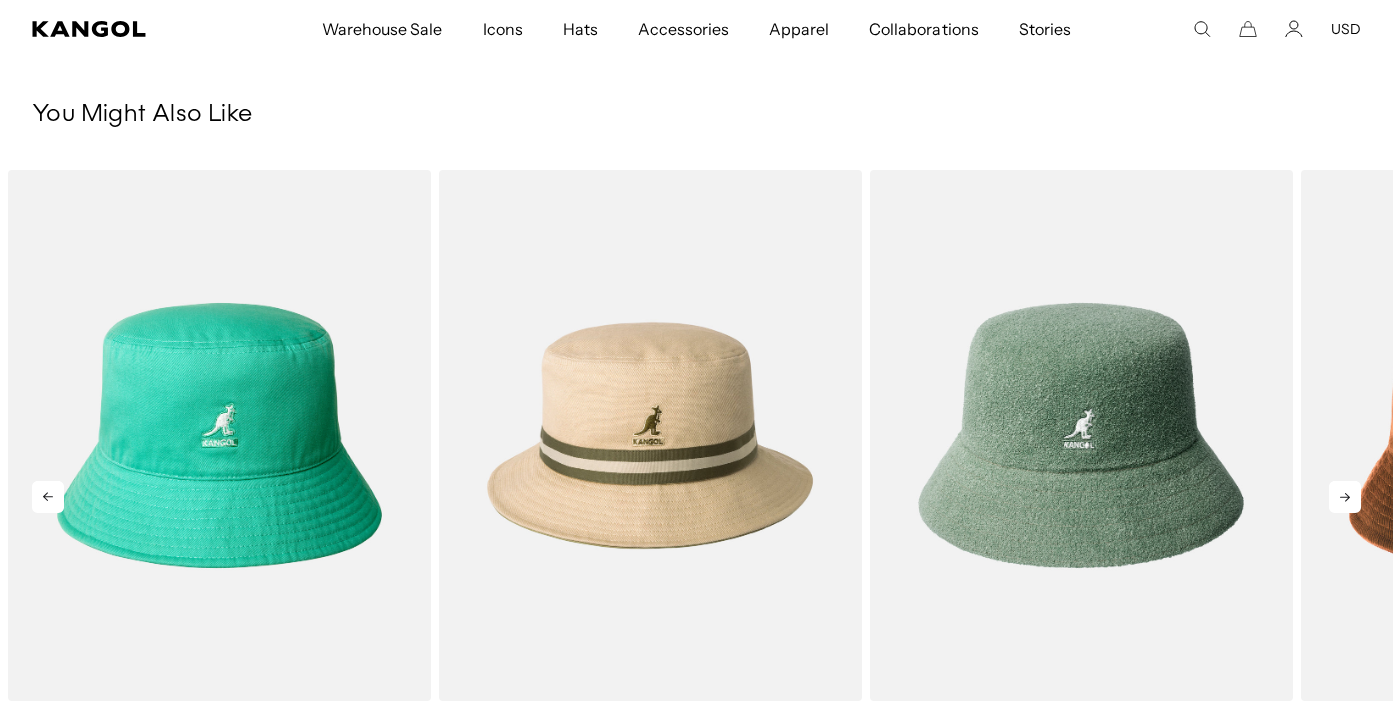click 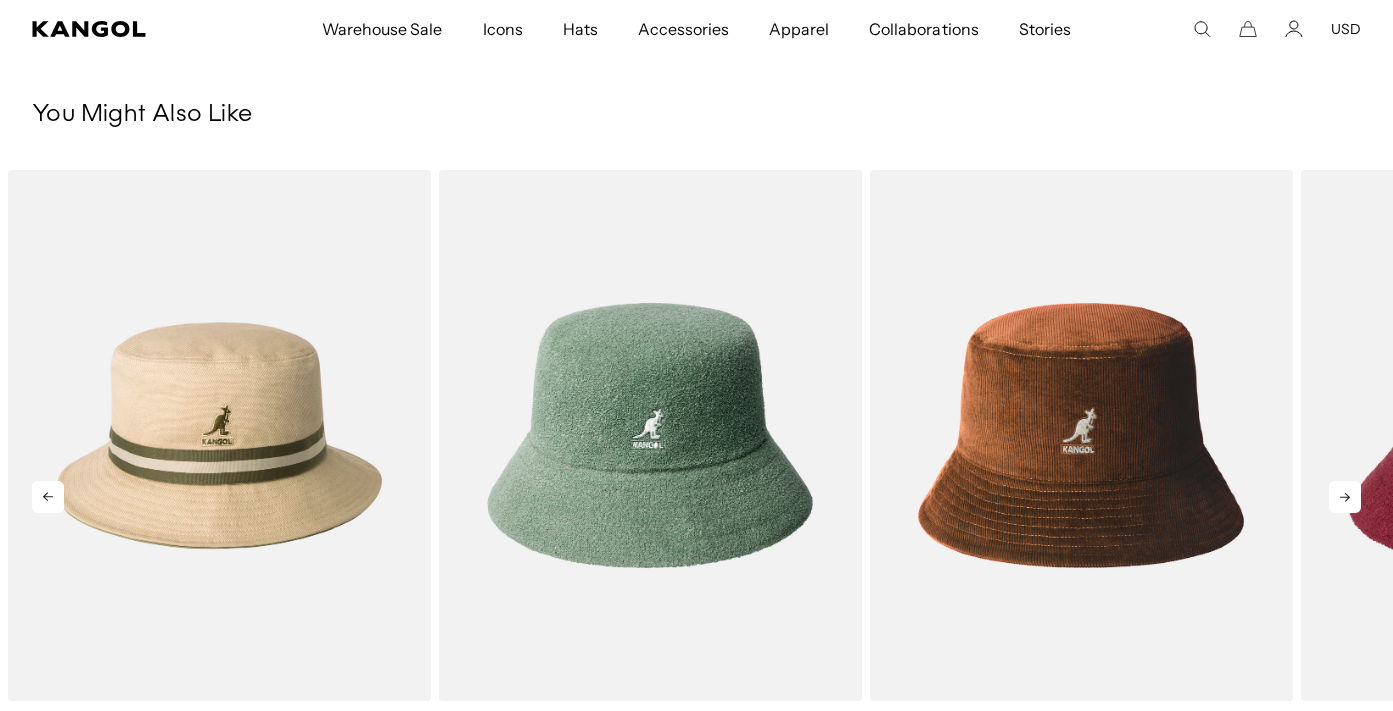 scroll, scrollTop: 0, scrollLeft: 0, axis: both 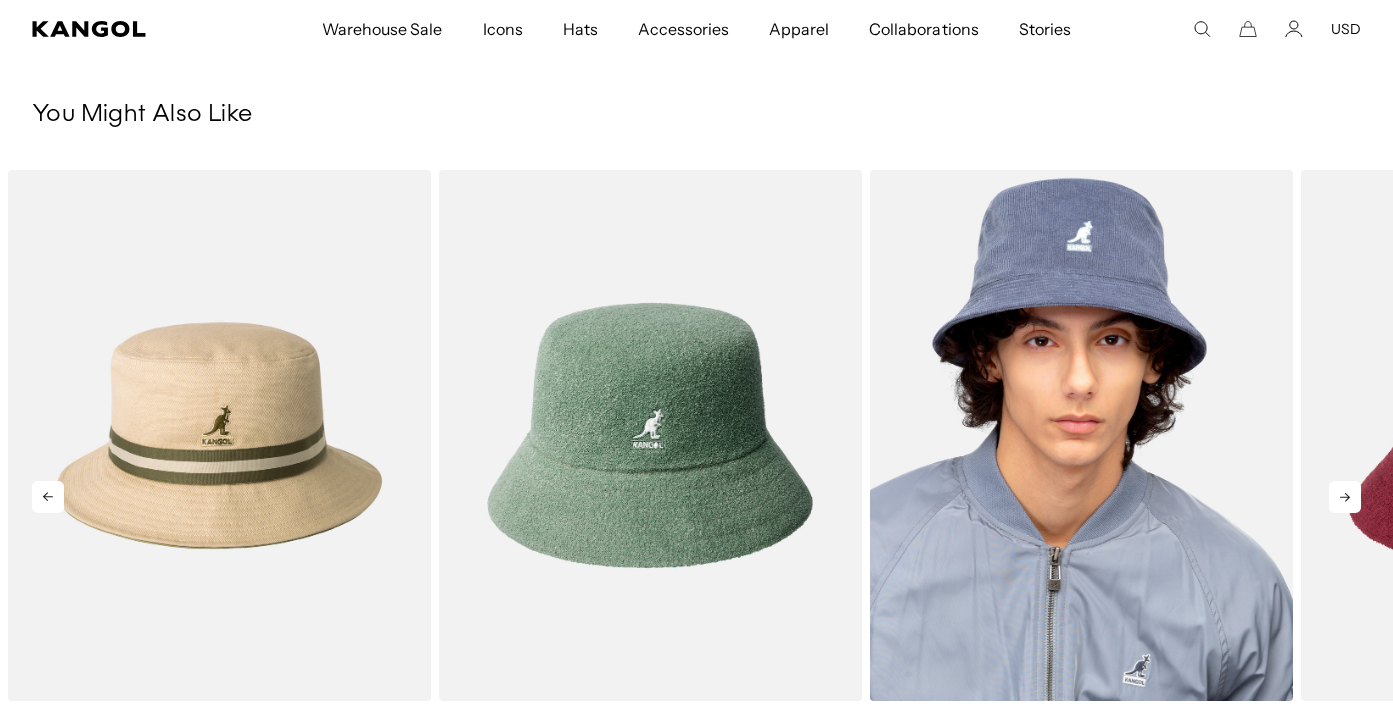 click at bounding box center [1081, 435] 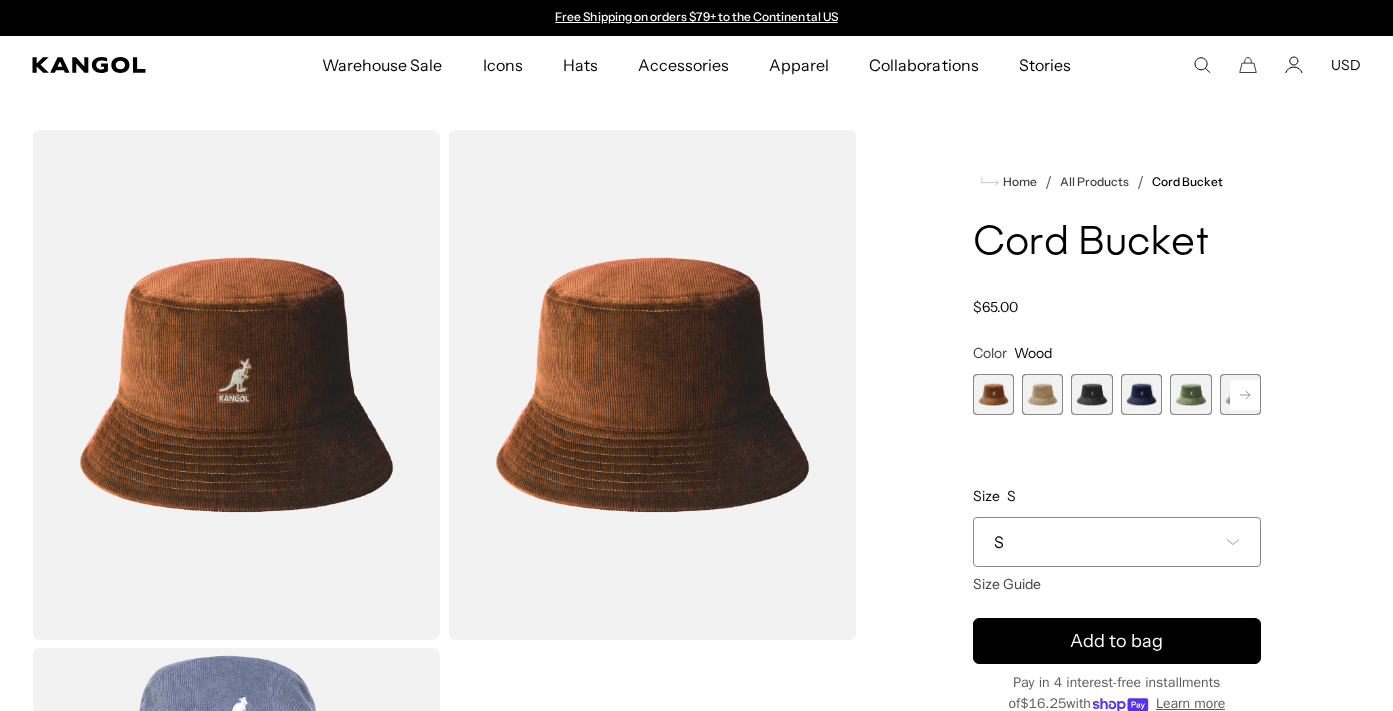 scroll, scrollTop: 0, scrollLeft: 0, axis: both 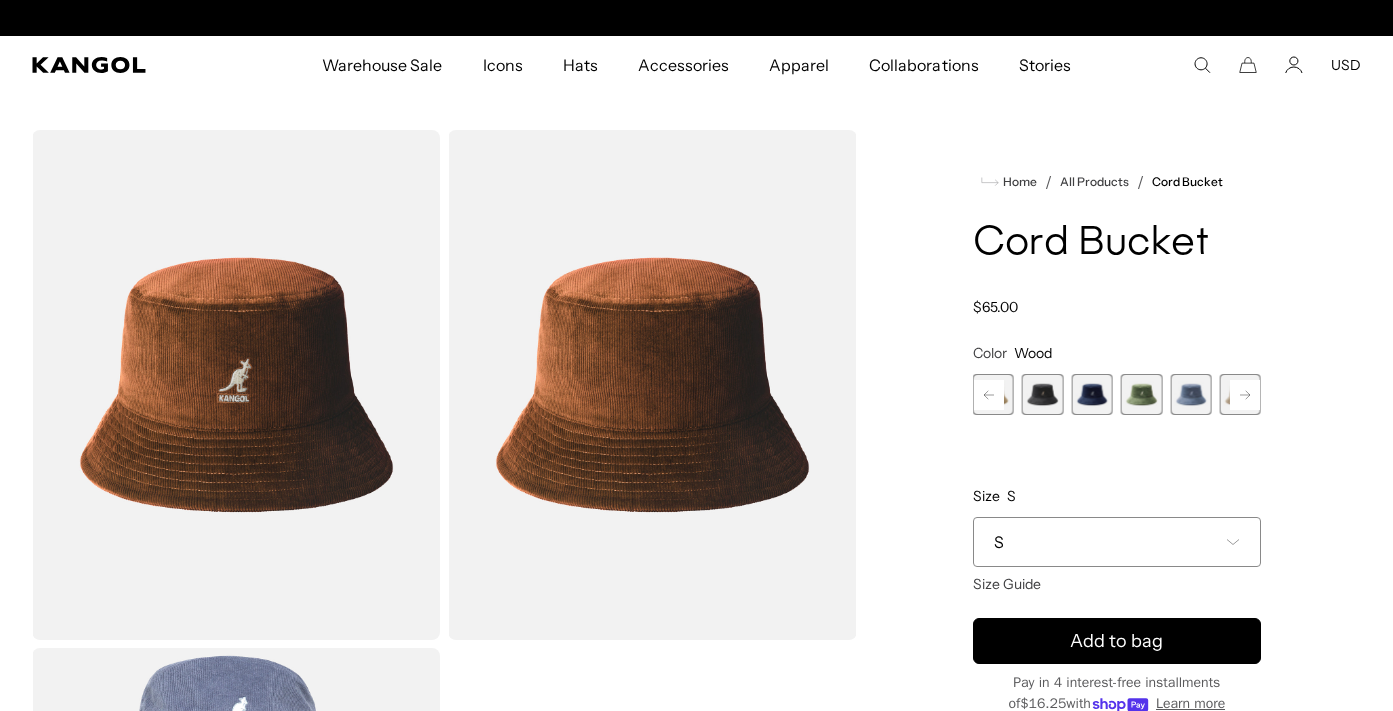 click 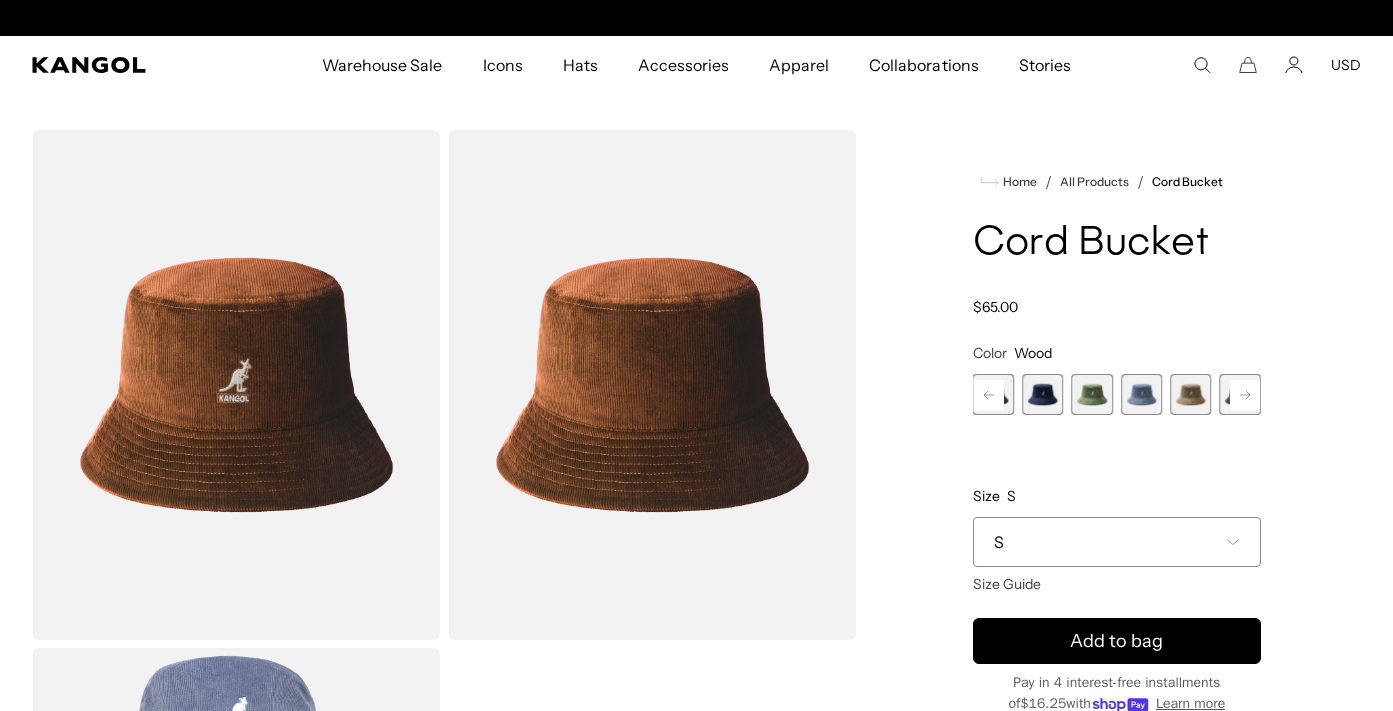 scroll, scrollTop: 0, scrollLeft: 412, axis: horizontal 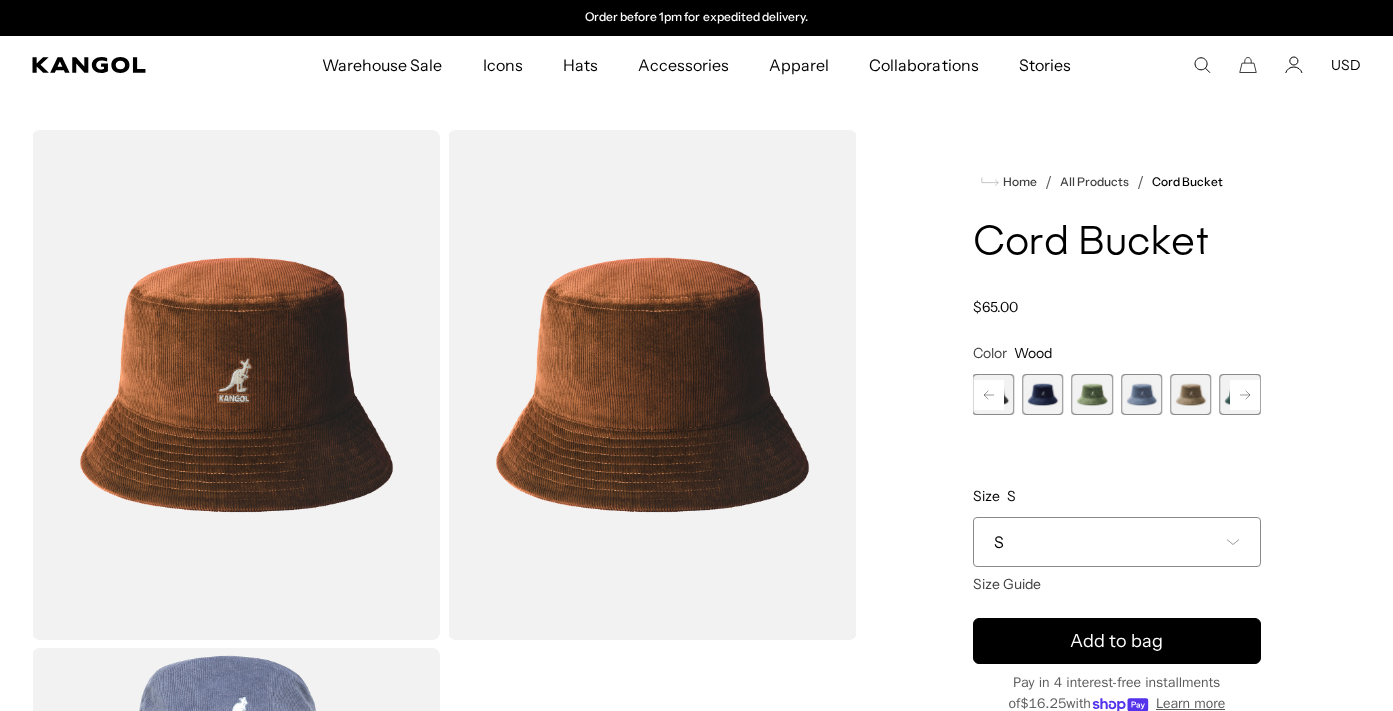 click 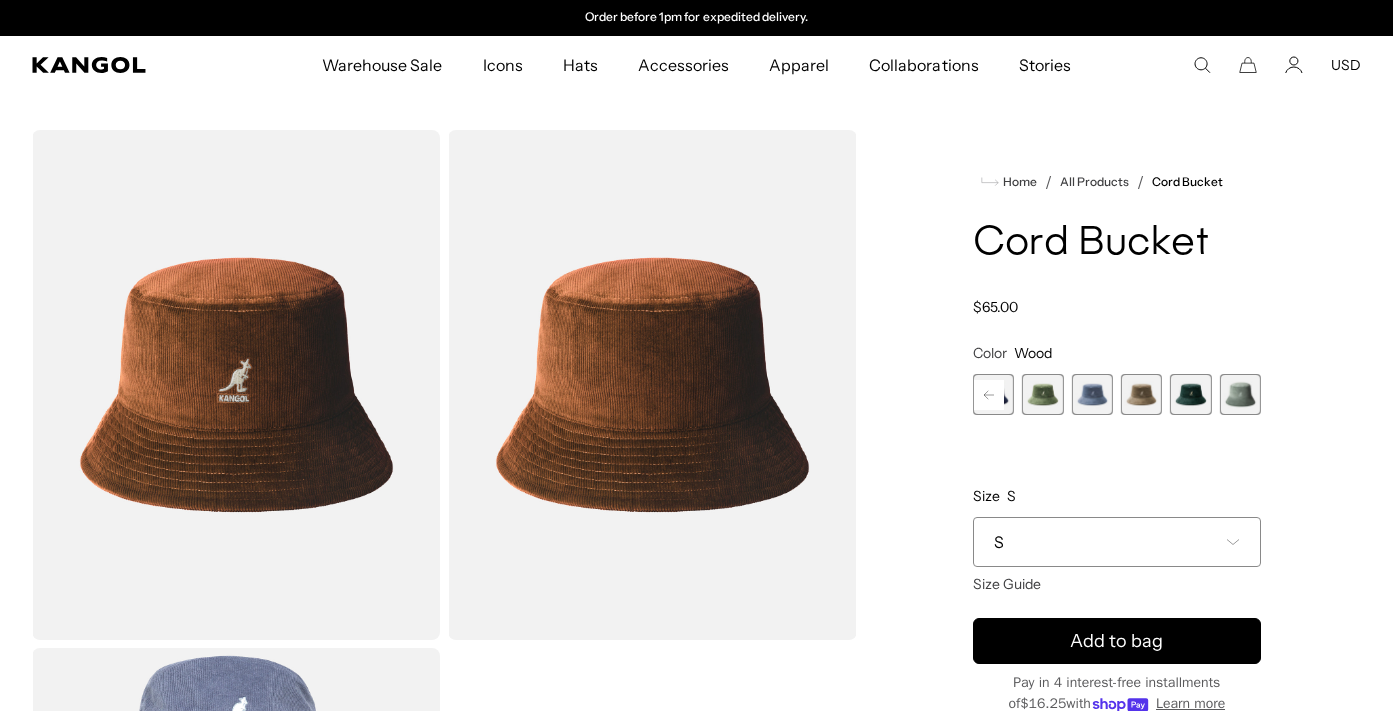click at bounding box center [1240, 394] 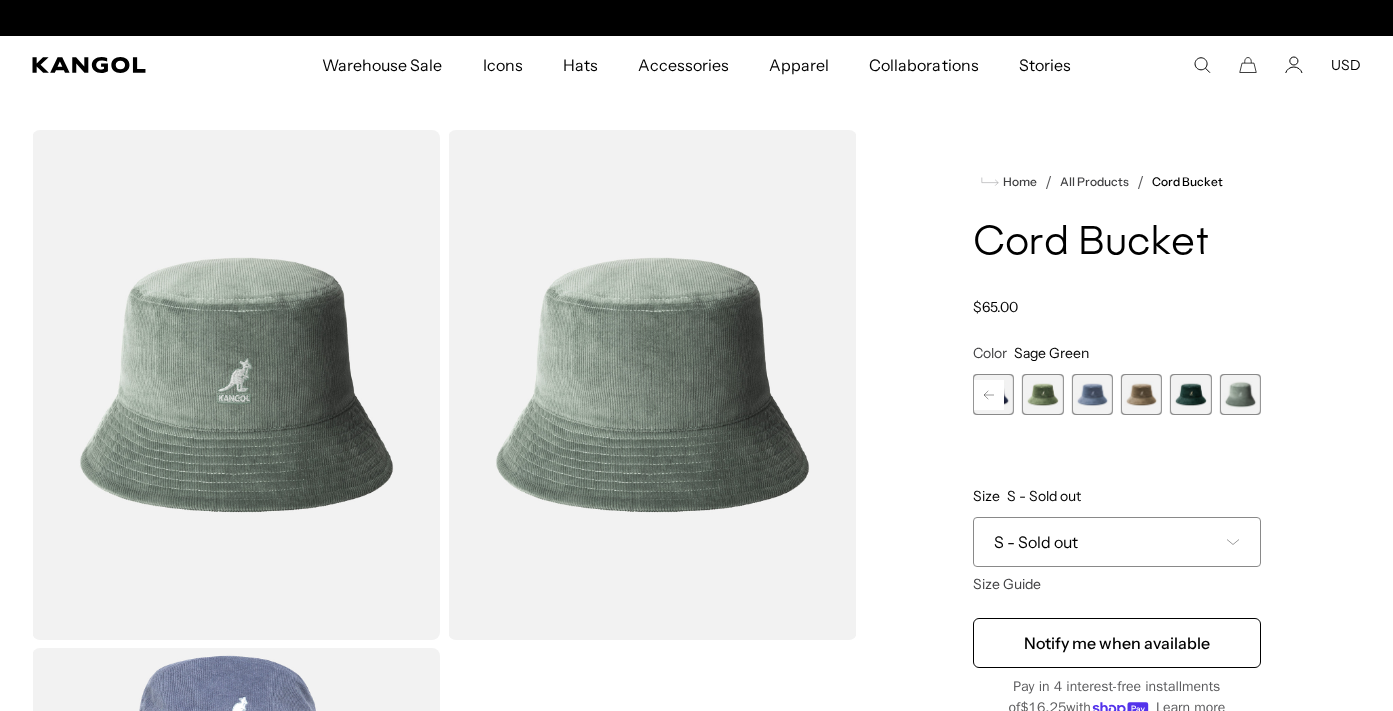 scroll, scrollTop: 0, scrollLeft: 0, axis: both 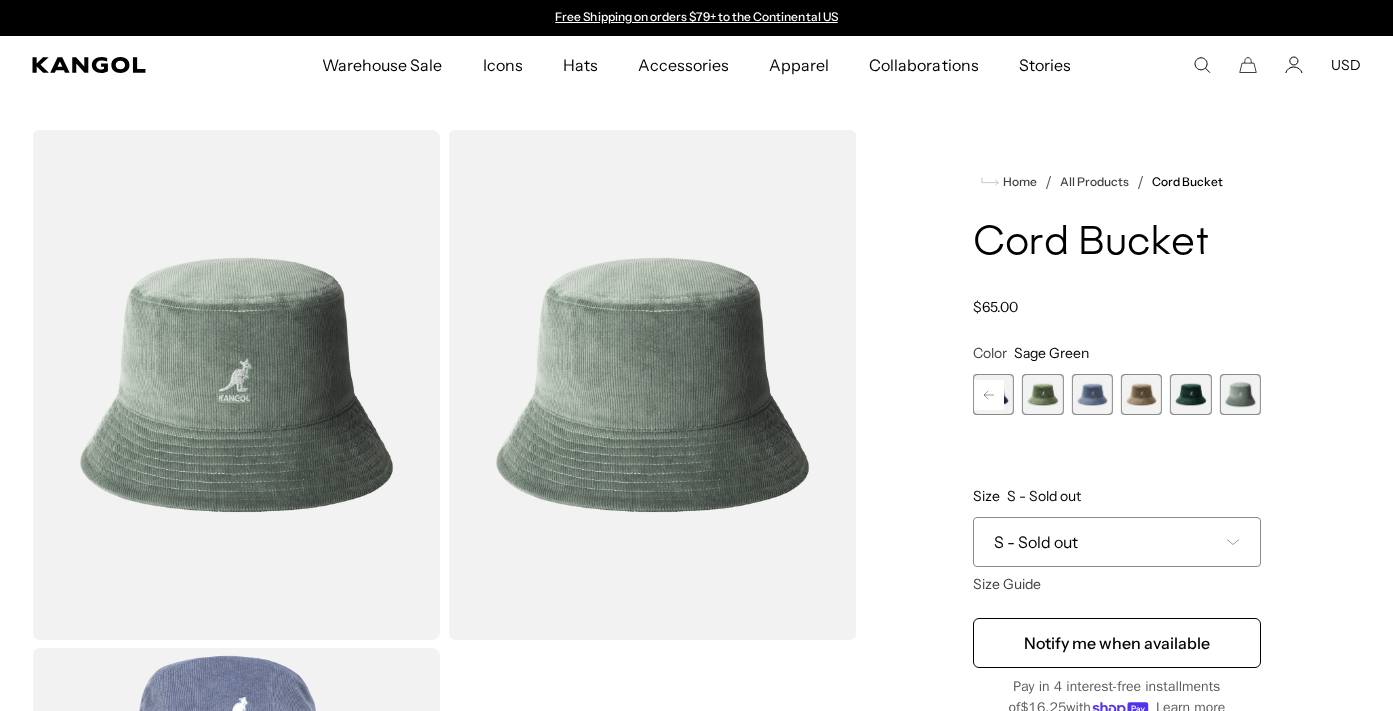 click 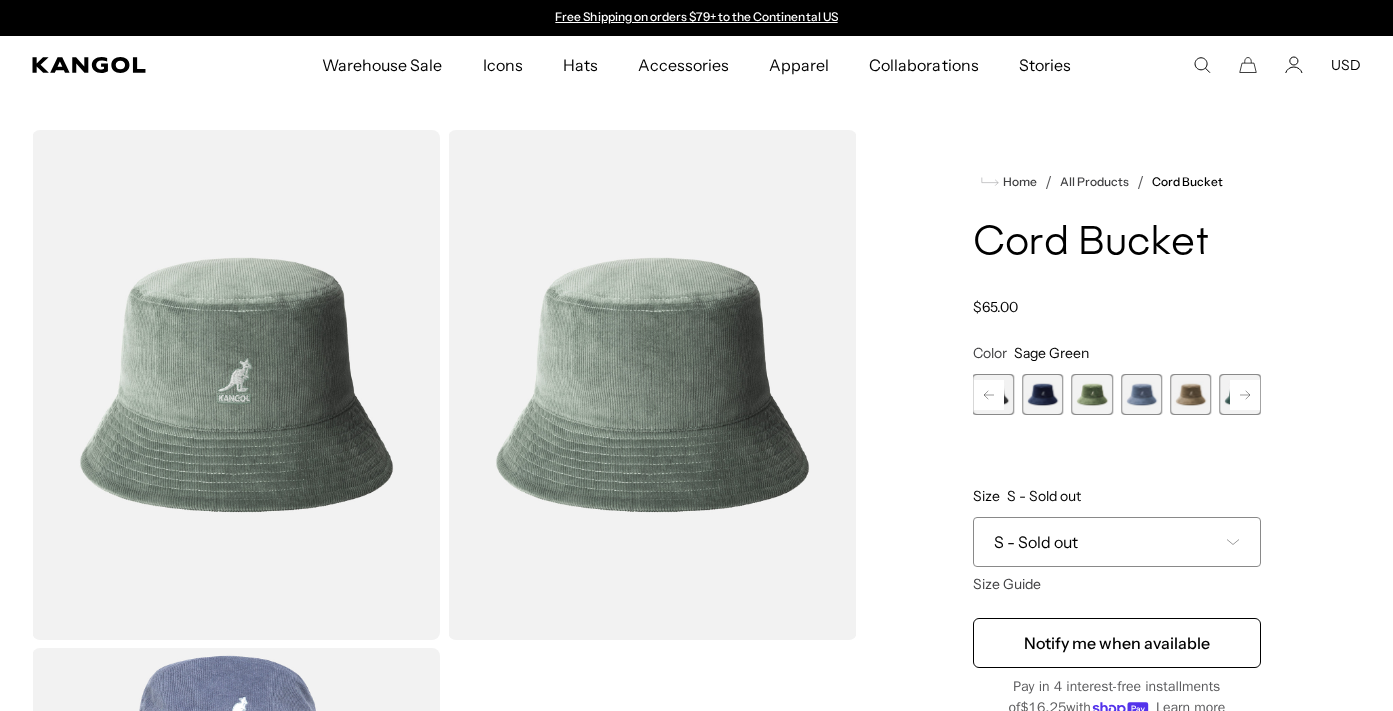 click 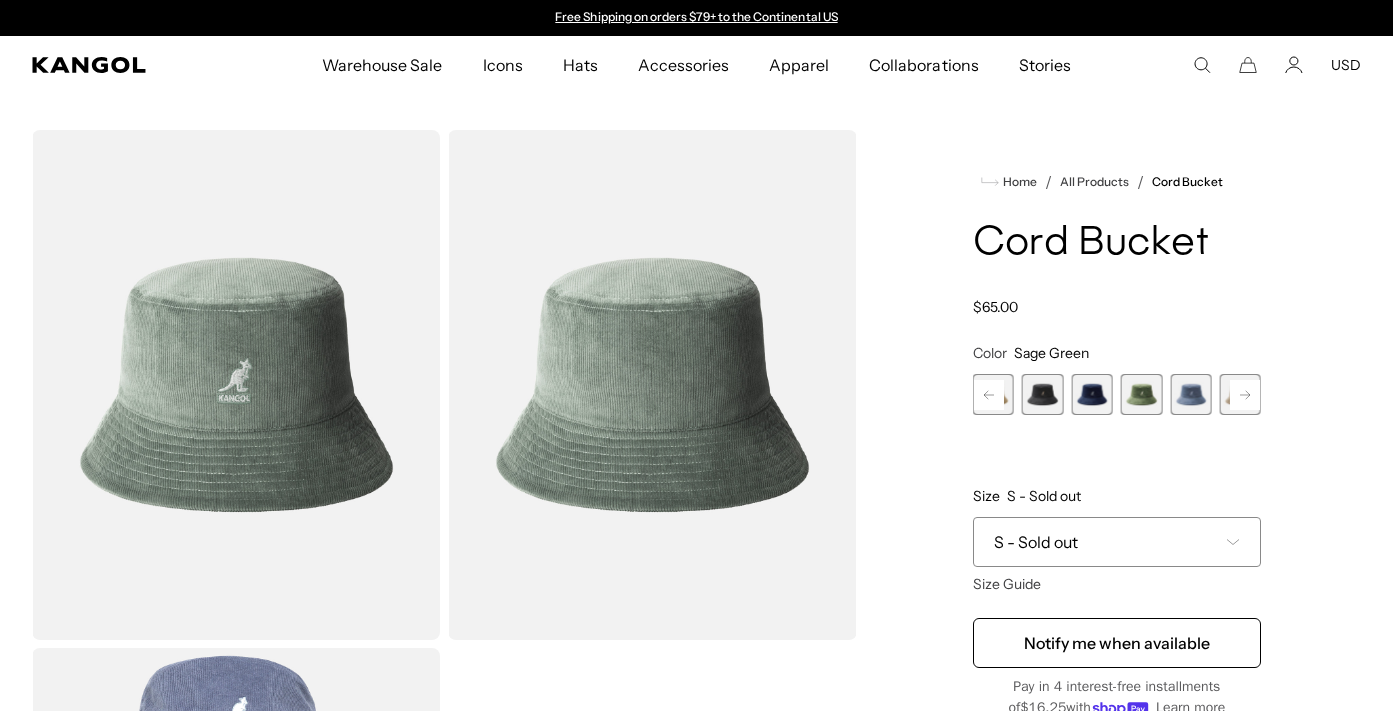 click 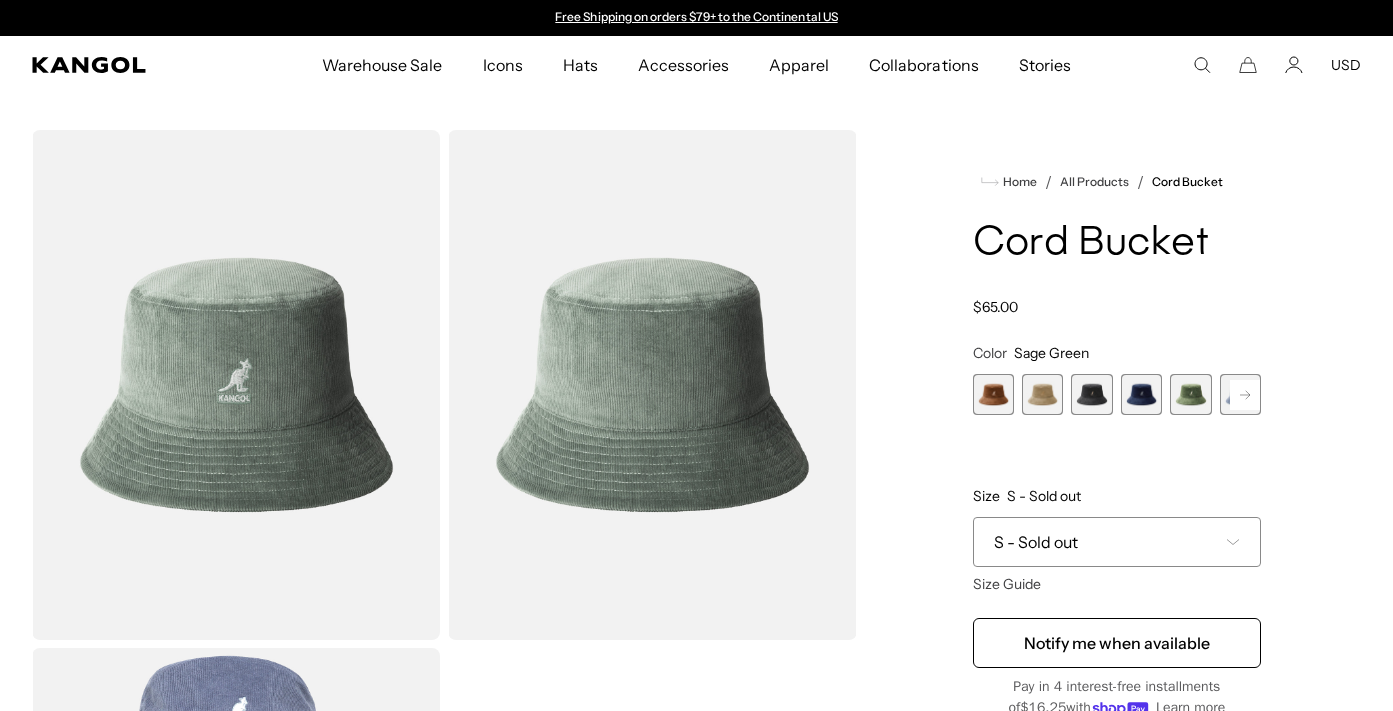 click at bounding box center [993, 394] 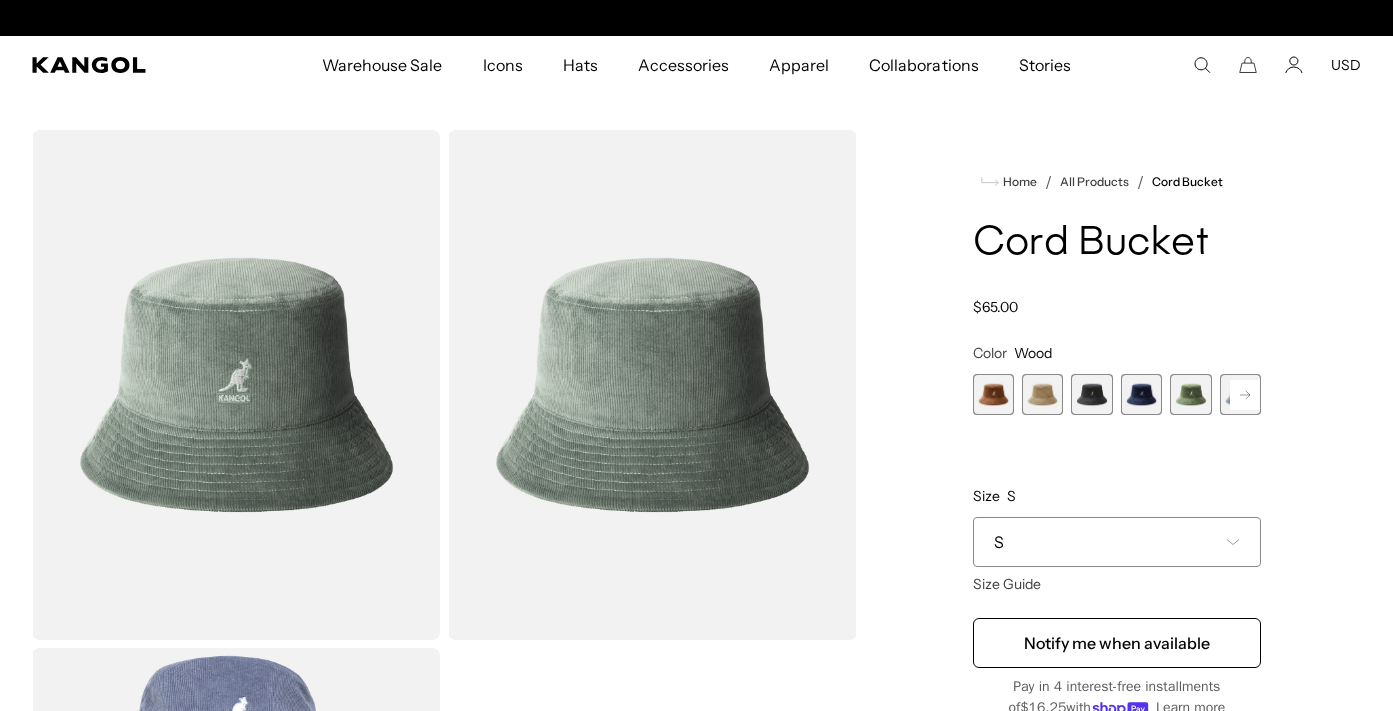 scroll, scrollTop: 0, scrollLeft: 412, axis: horizontal 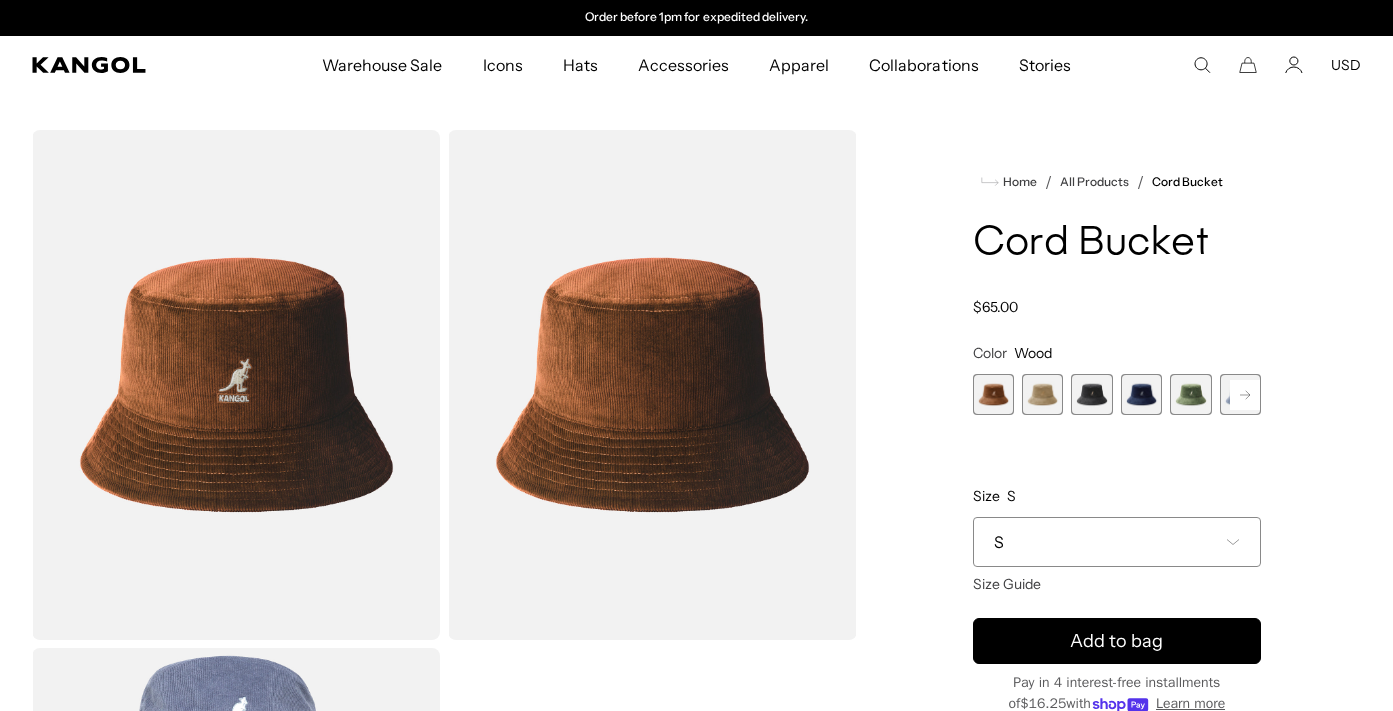 click at bounding box center [1042, 394] 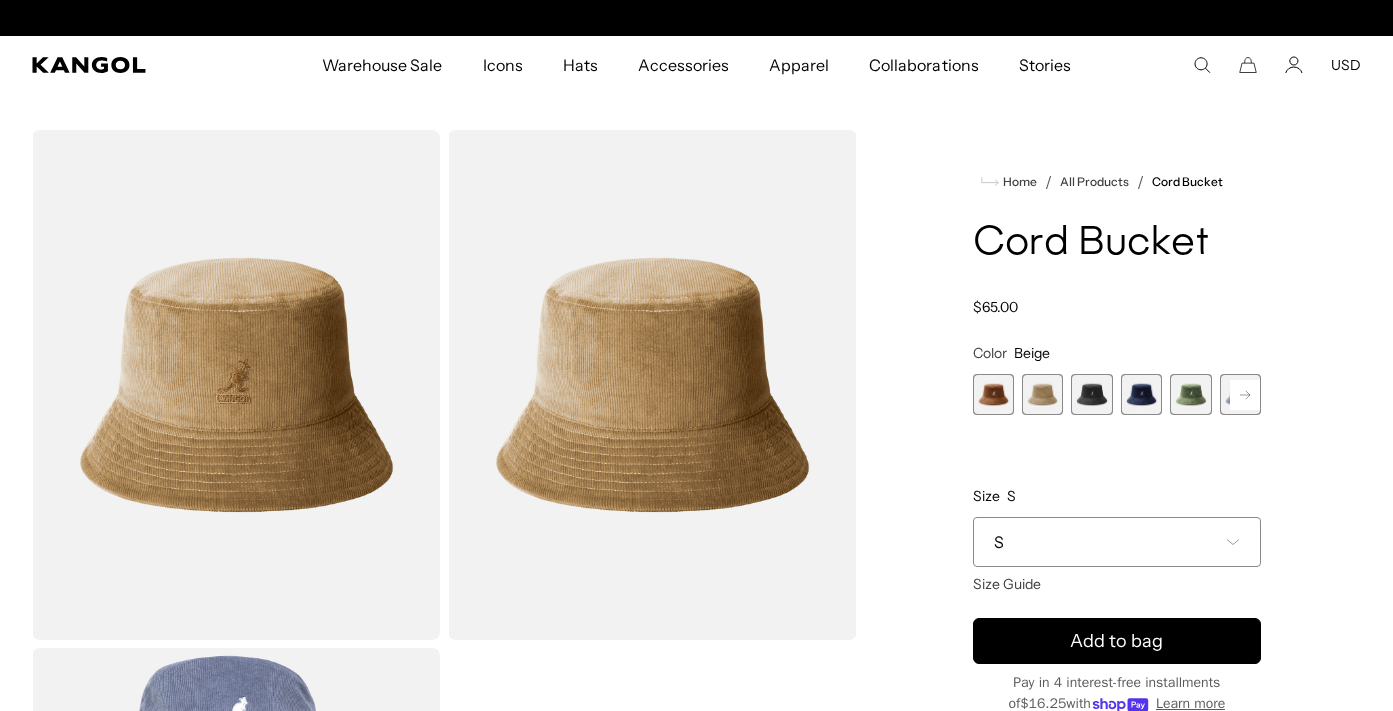 scroll, scrollTop: 0, scrollLeft: 0, axis: both 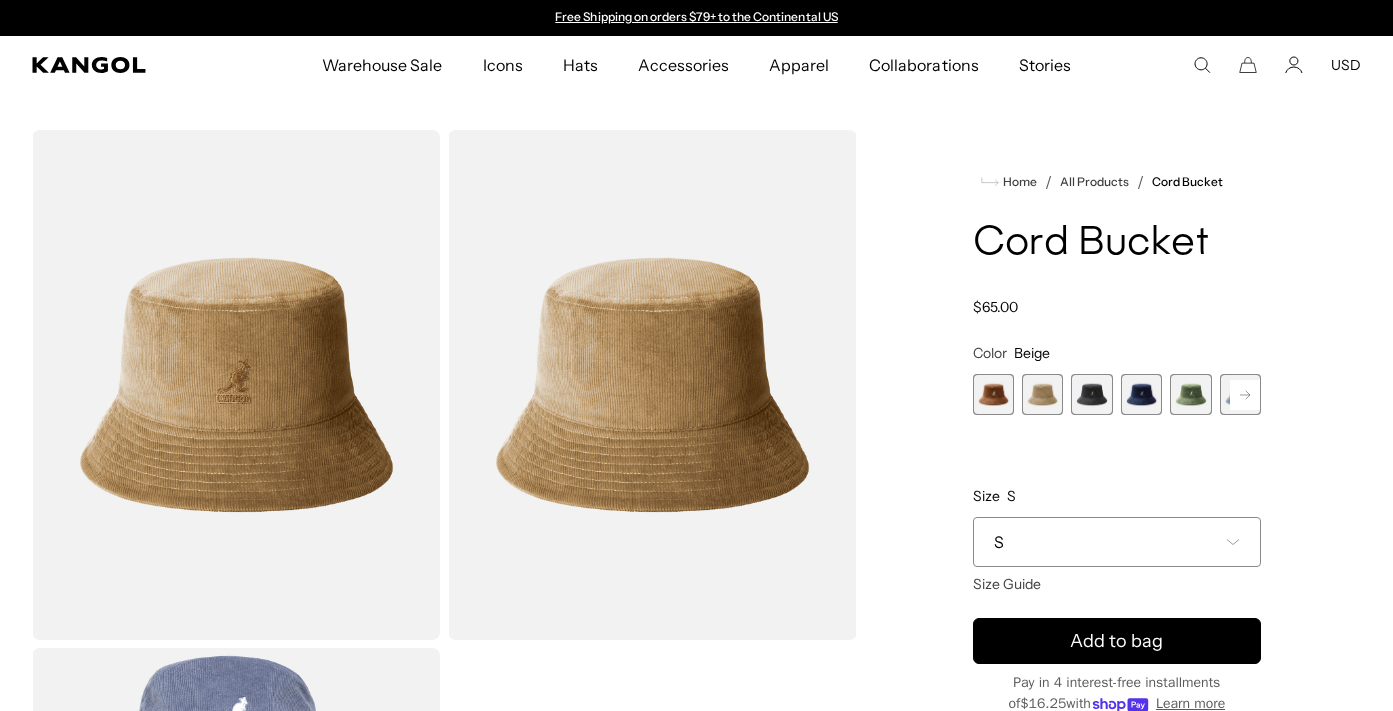 click at bounding box center [1091, 394] 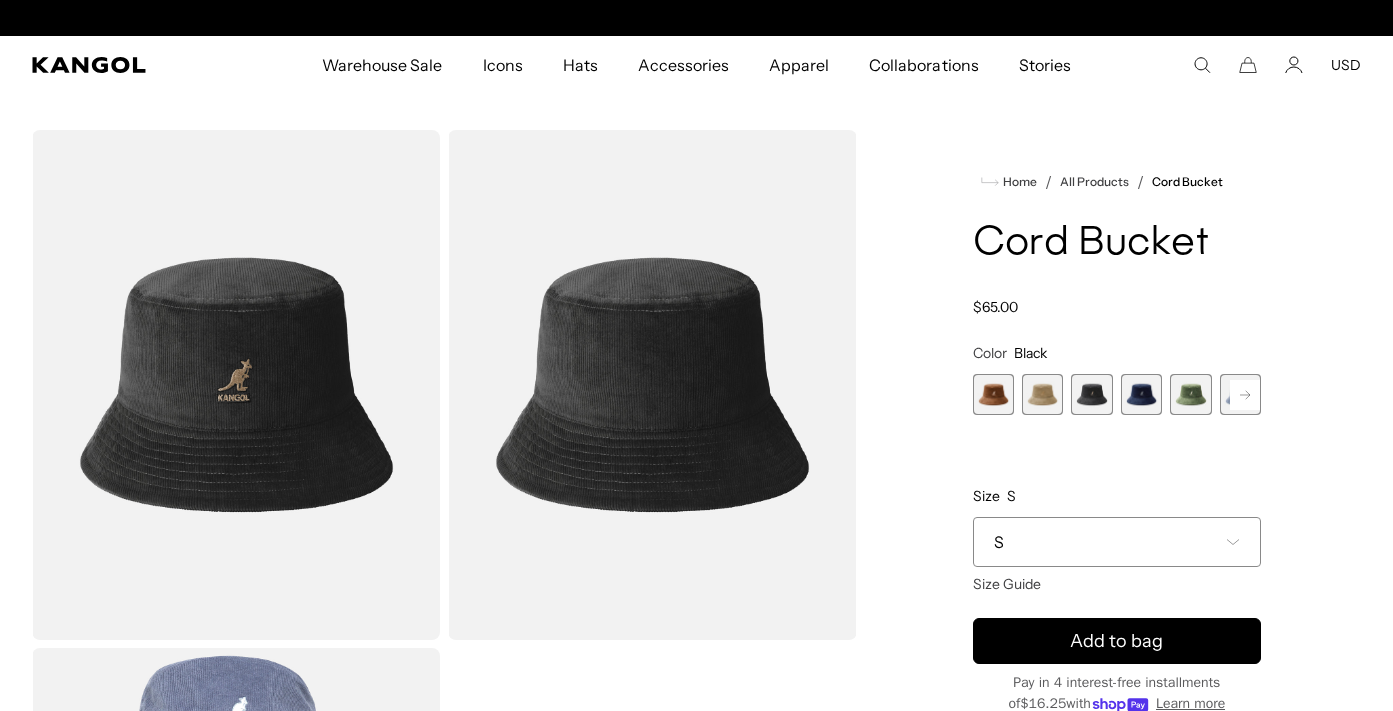 scroll, scrollTop: 0, scrollLeft: 412, axis: horizontal 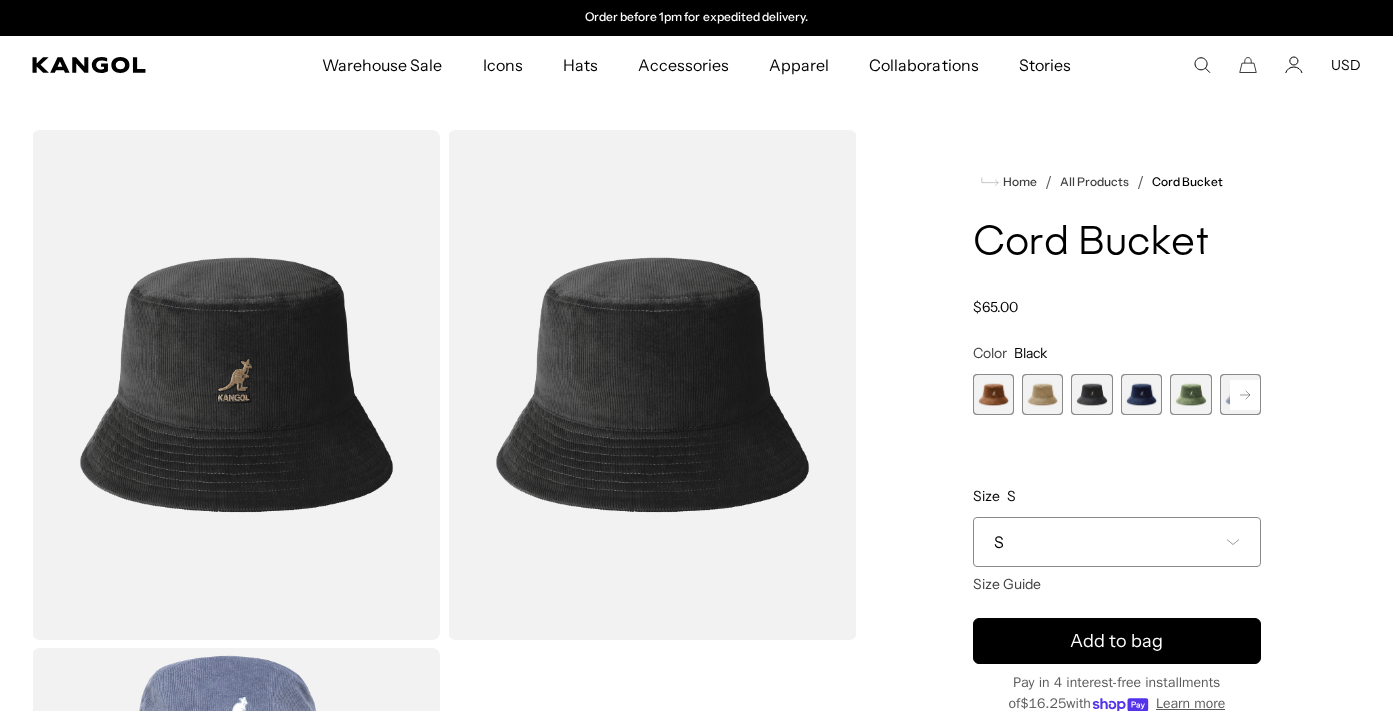 click at bounding box center (1141, 394) 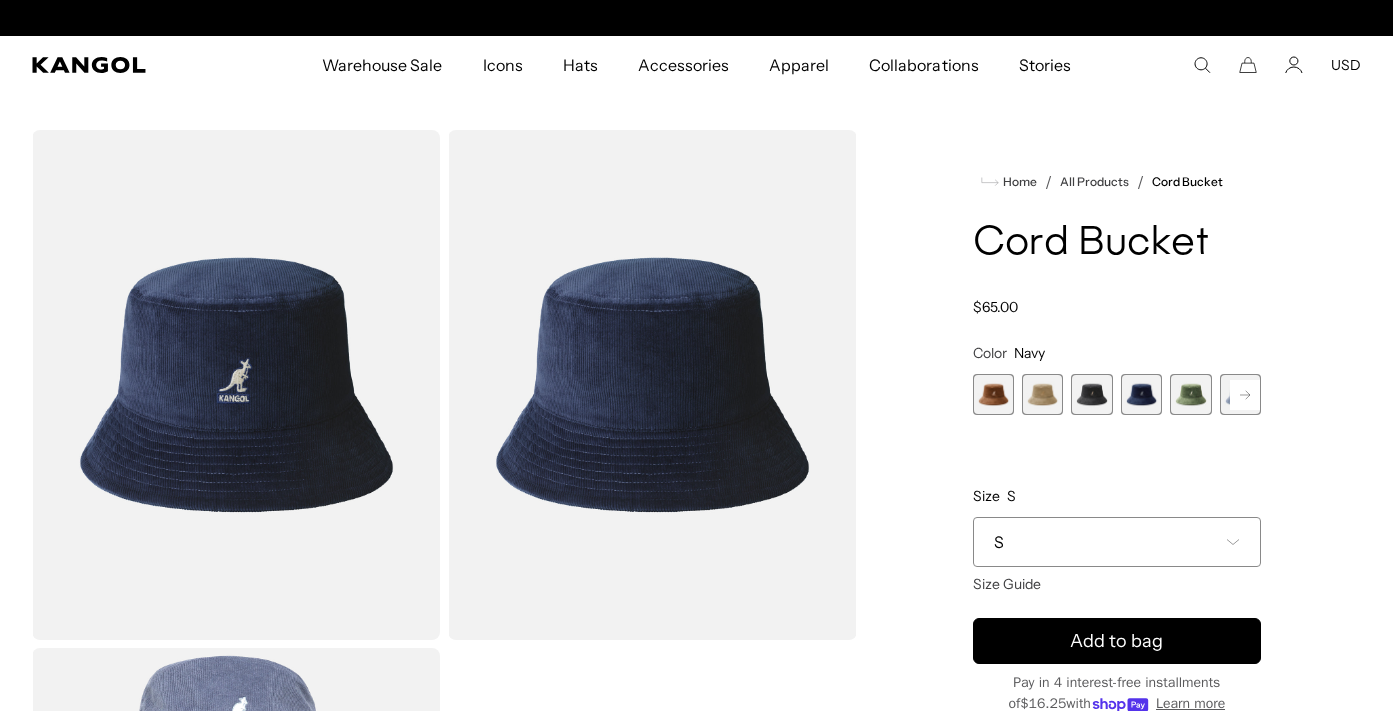 scroll, scrollTop: 0, scrollLeft: 0, axis: both 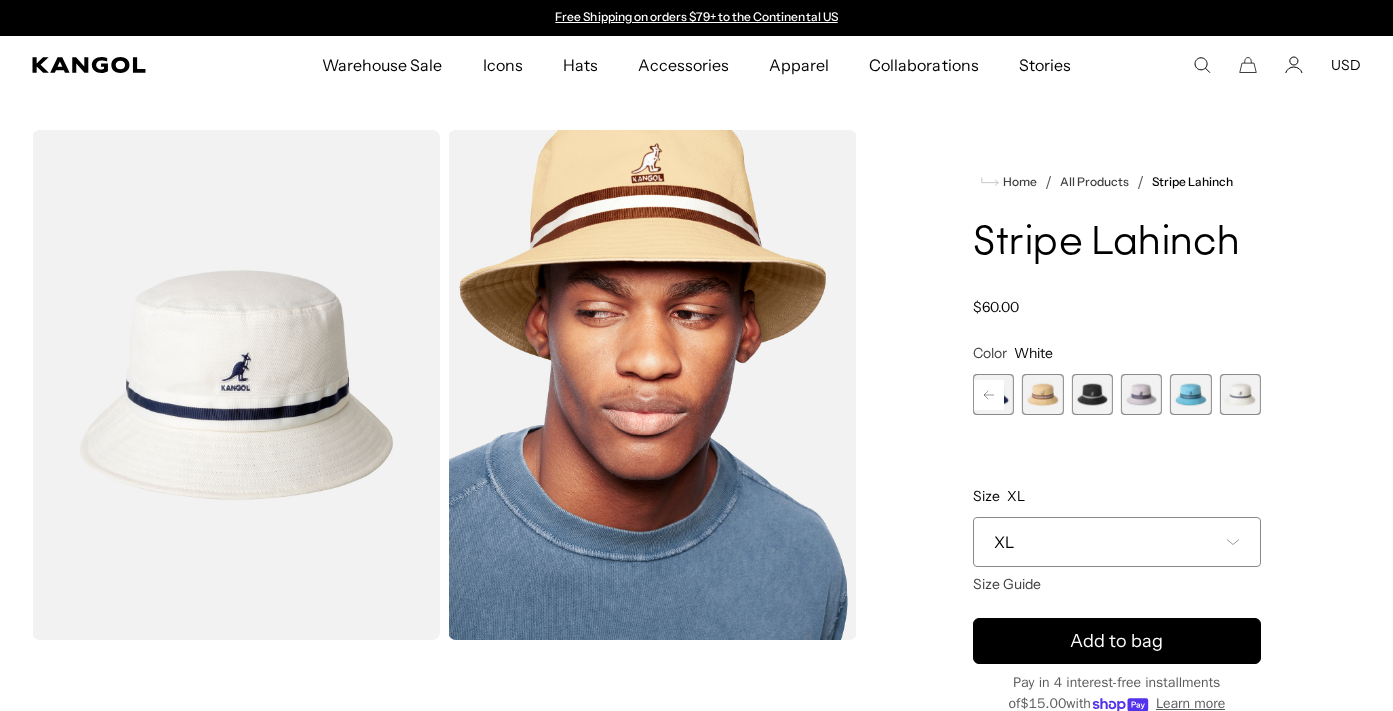click at bounding box center (236, 385) 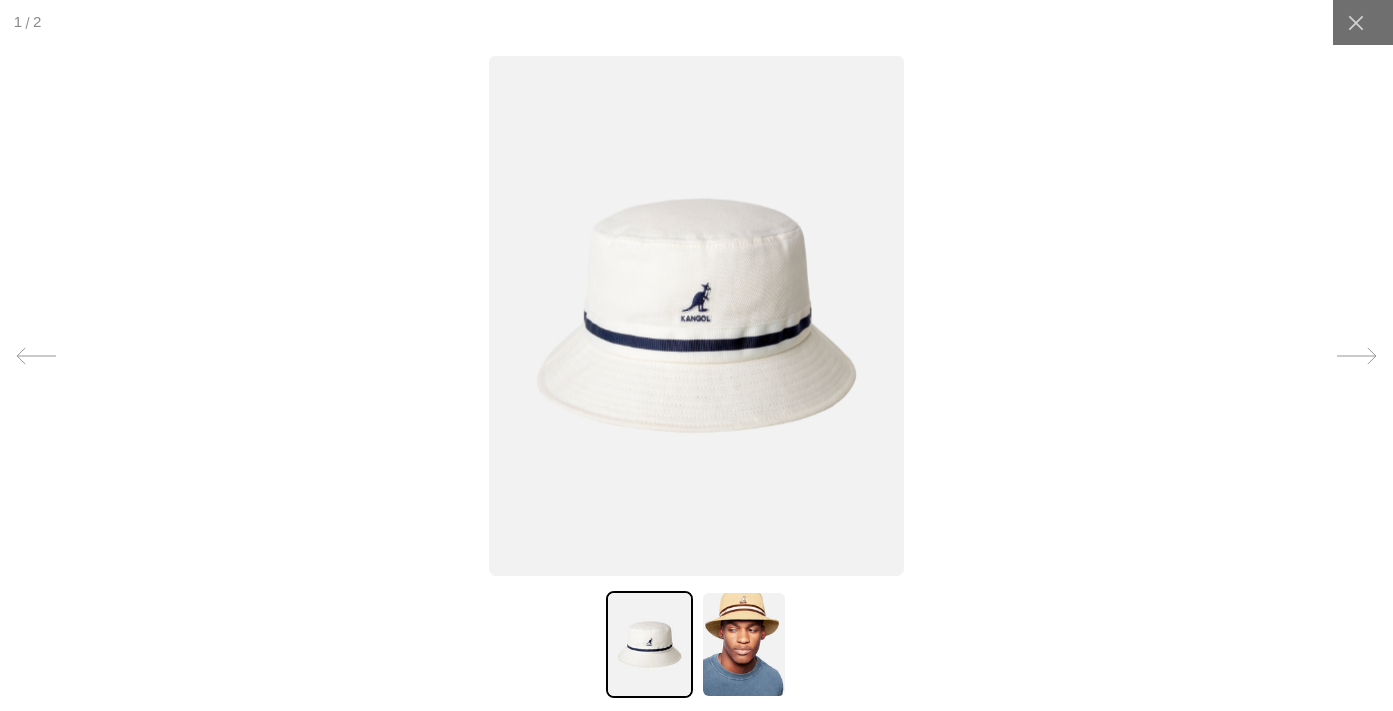 scroll, scrollTop: 0, scrollLeft: 0, axis: both 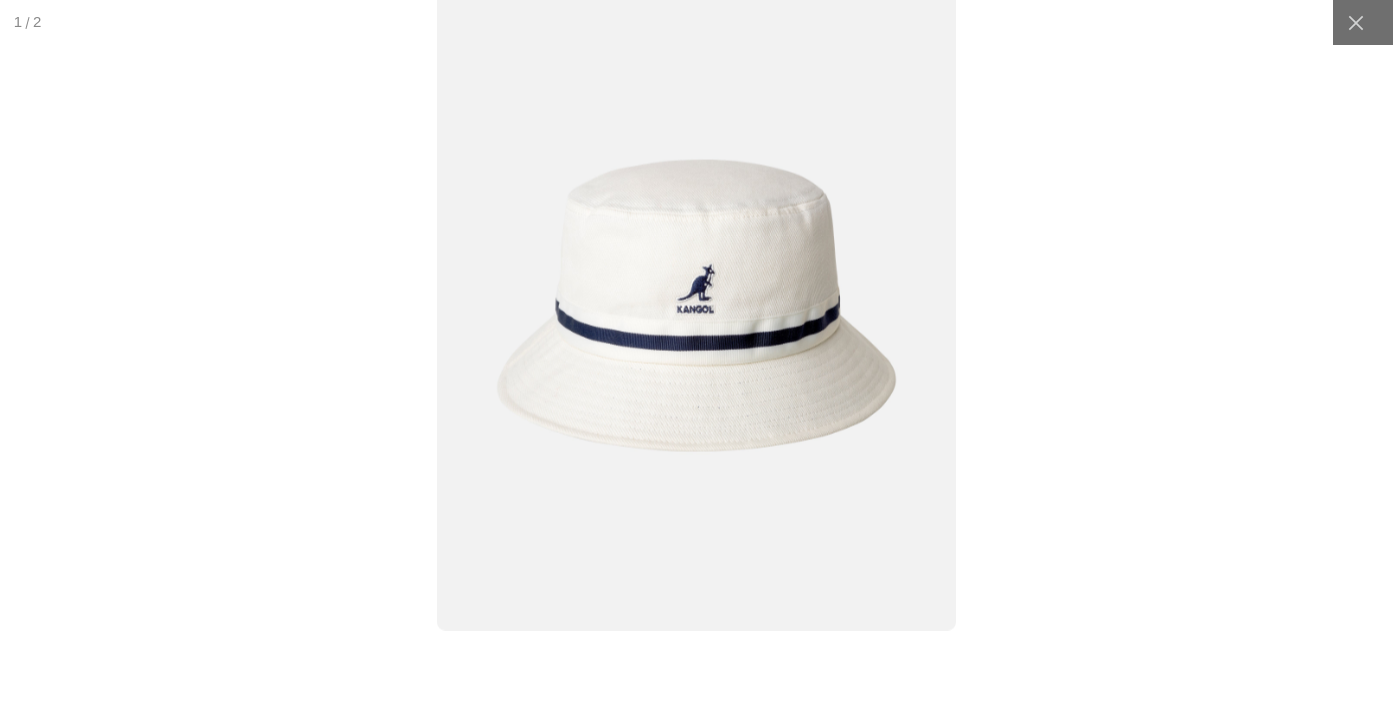 click at bounding box center (696, 355) 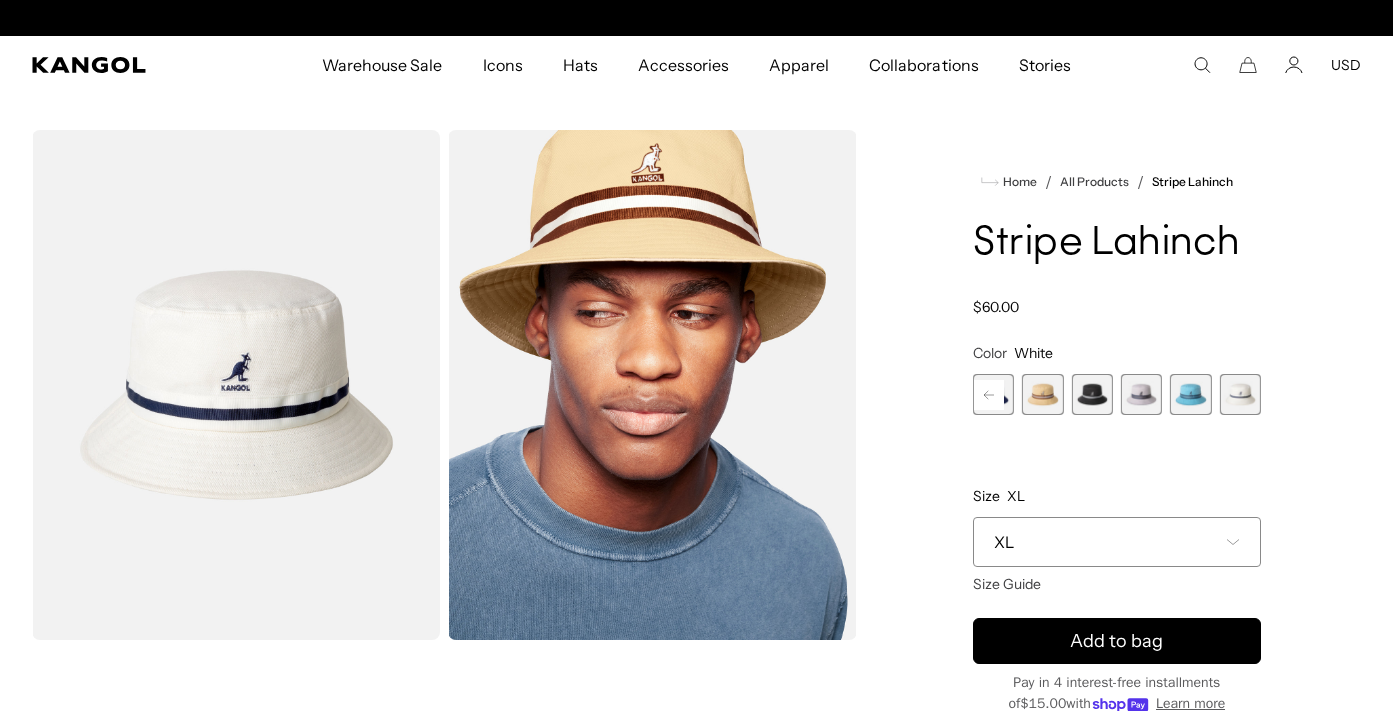 scroll, scrollTop: 0, scrollLeft: 0, axis: both 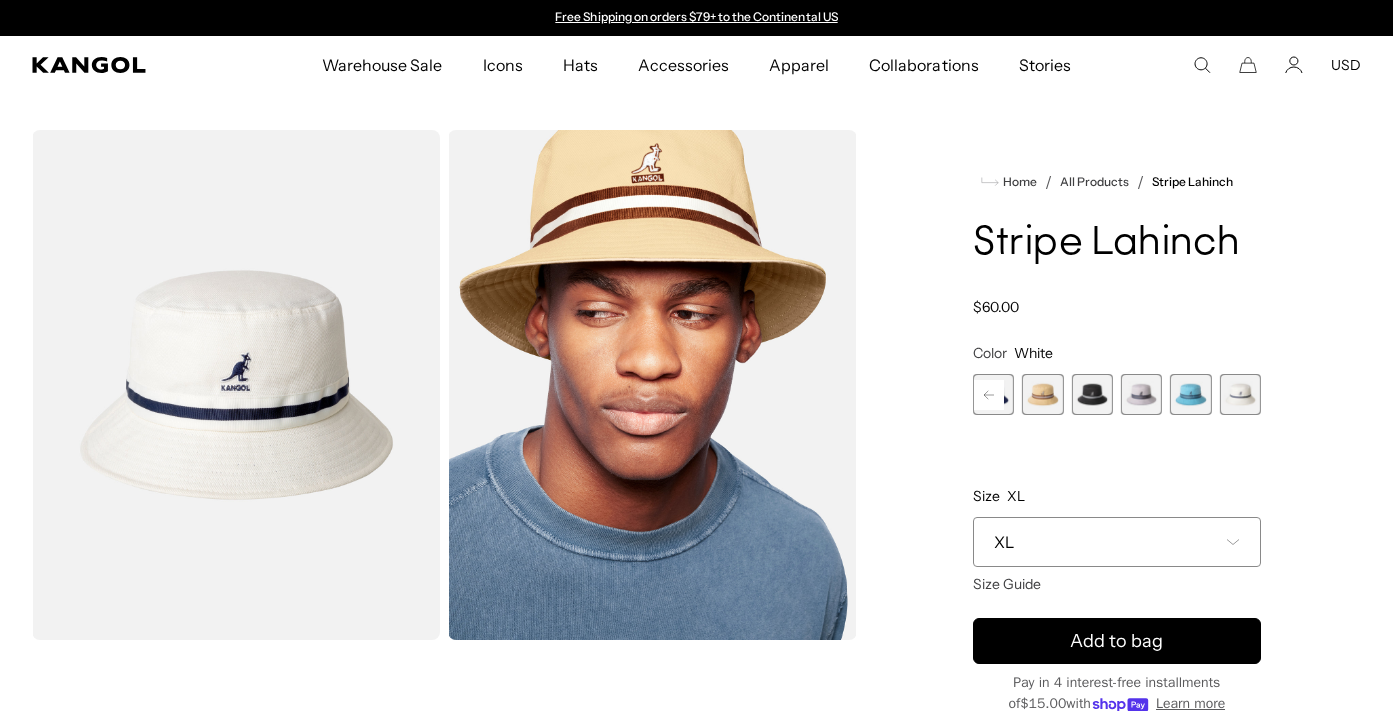 click on "Color
White
Previous
Next
Beige
Variant sold out or unavailable
Mykonos Blue
Variant sold out or unavailable
Oil Green
Variant sold out or unavailable
Navy
Variant sold out or unavailable
Oat
Variant sold out or unavailable
Black
Variant sold out or unavailable" at bounding box center [1117, 459] 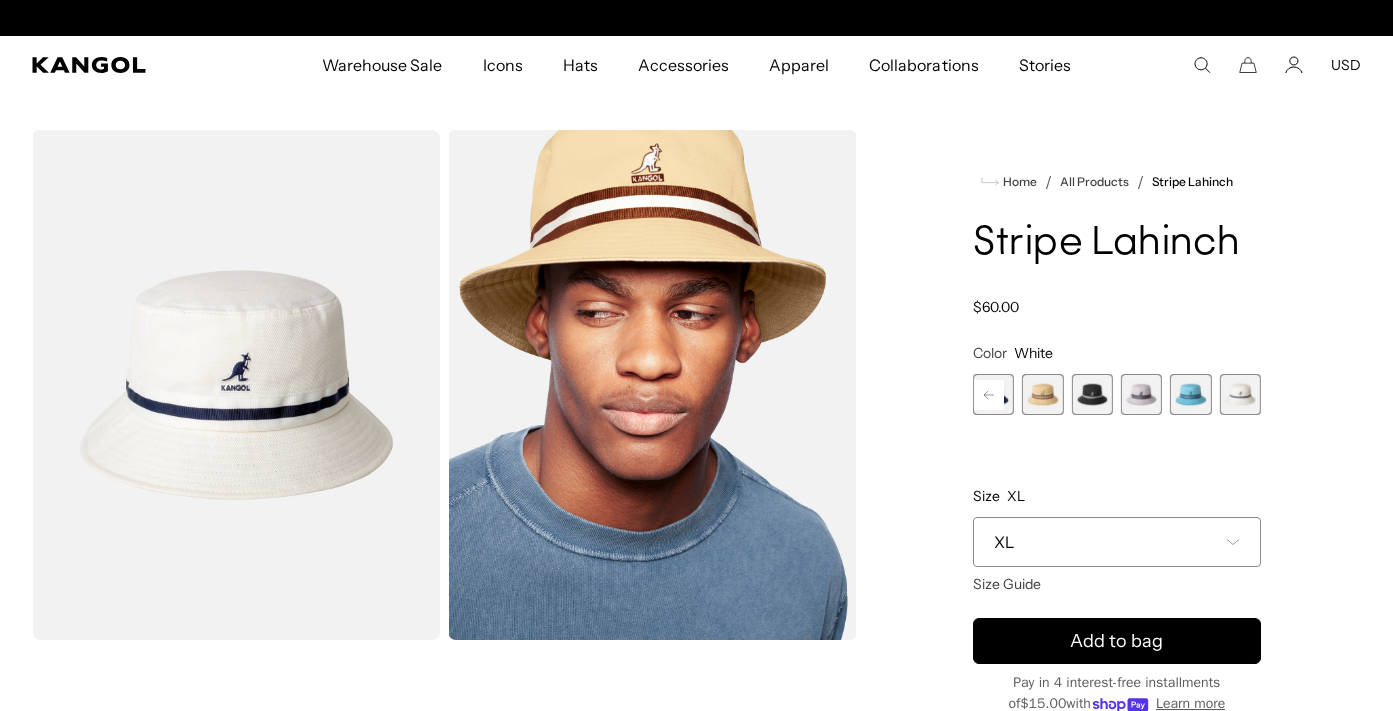scroll, scrollTop: 0, scrollLeft: 412, axis: horizontal 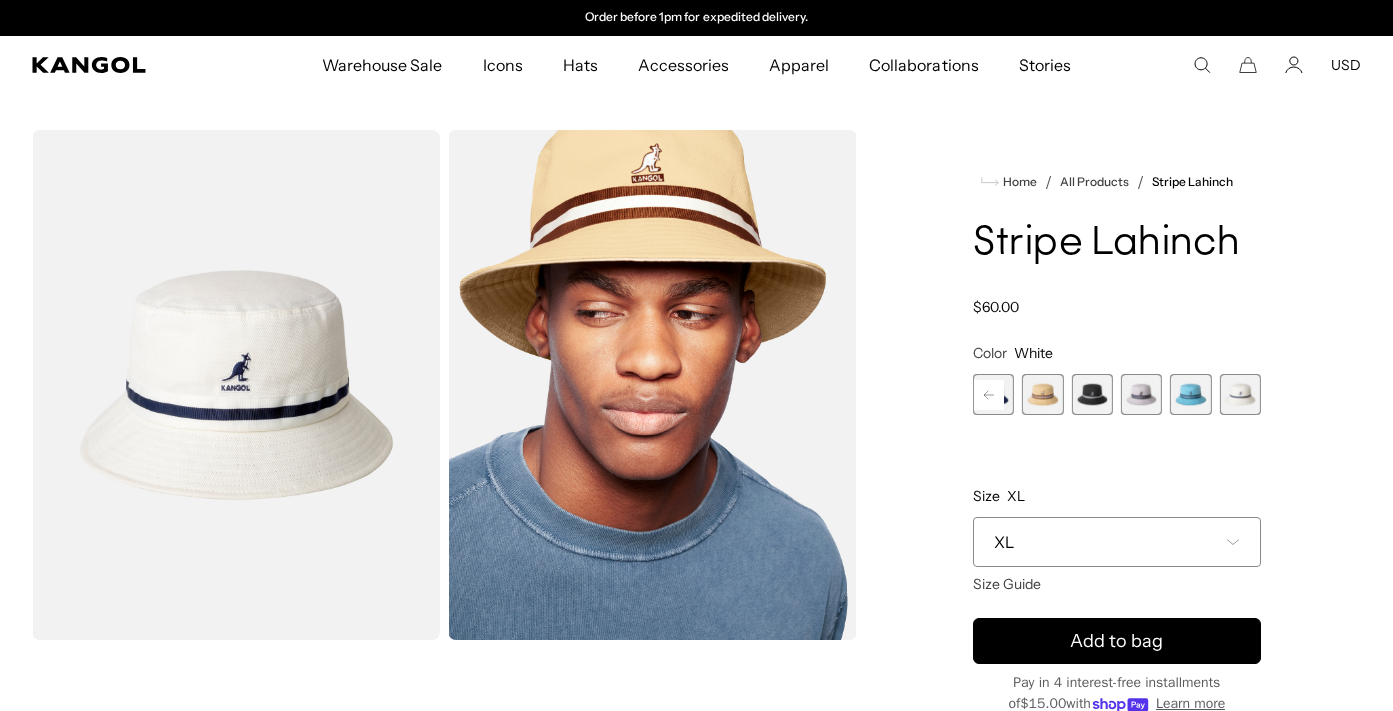 click at bounding box center [1042, 394] 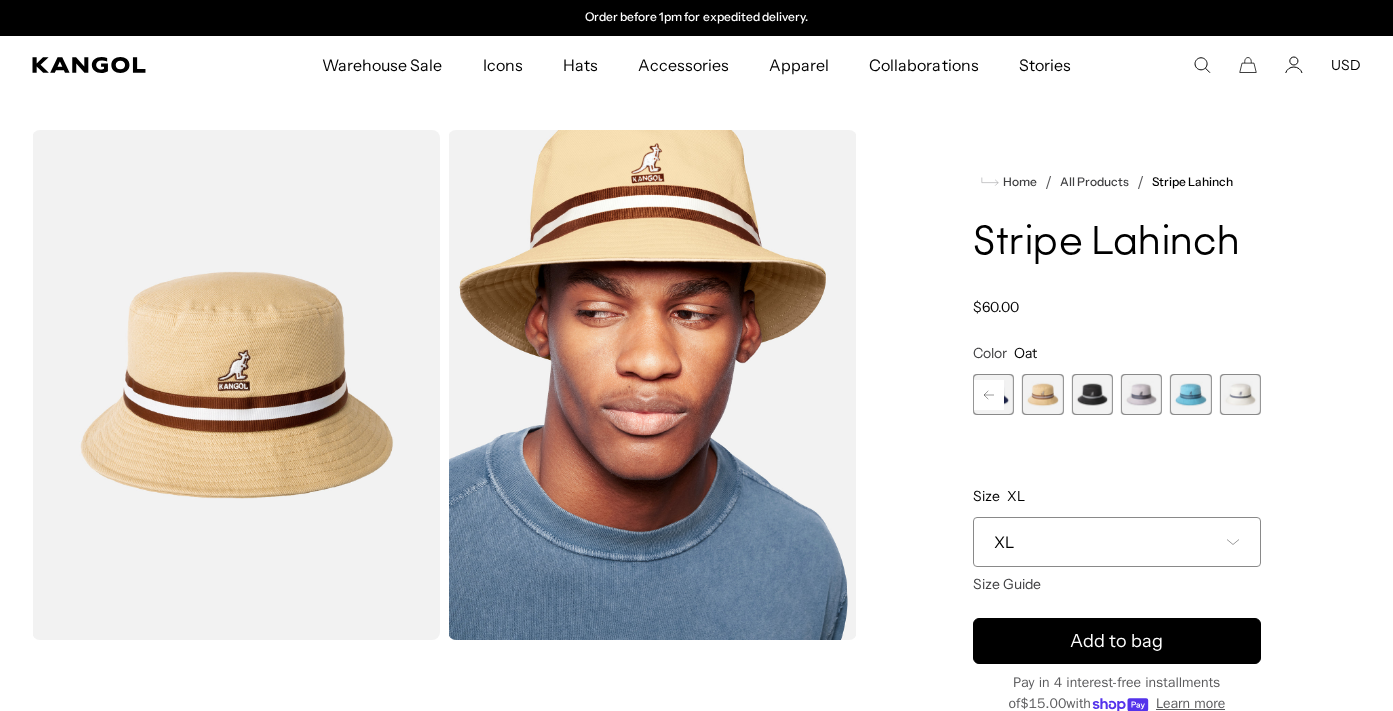 click at bounding box center [1141, 394] 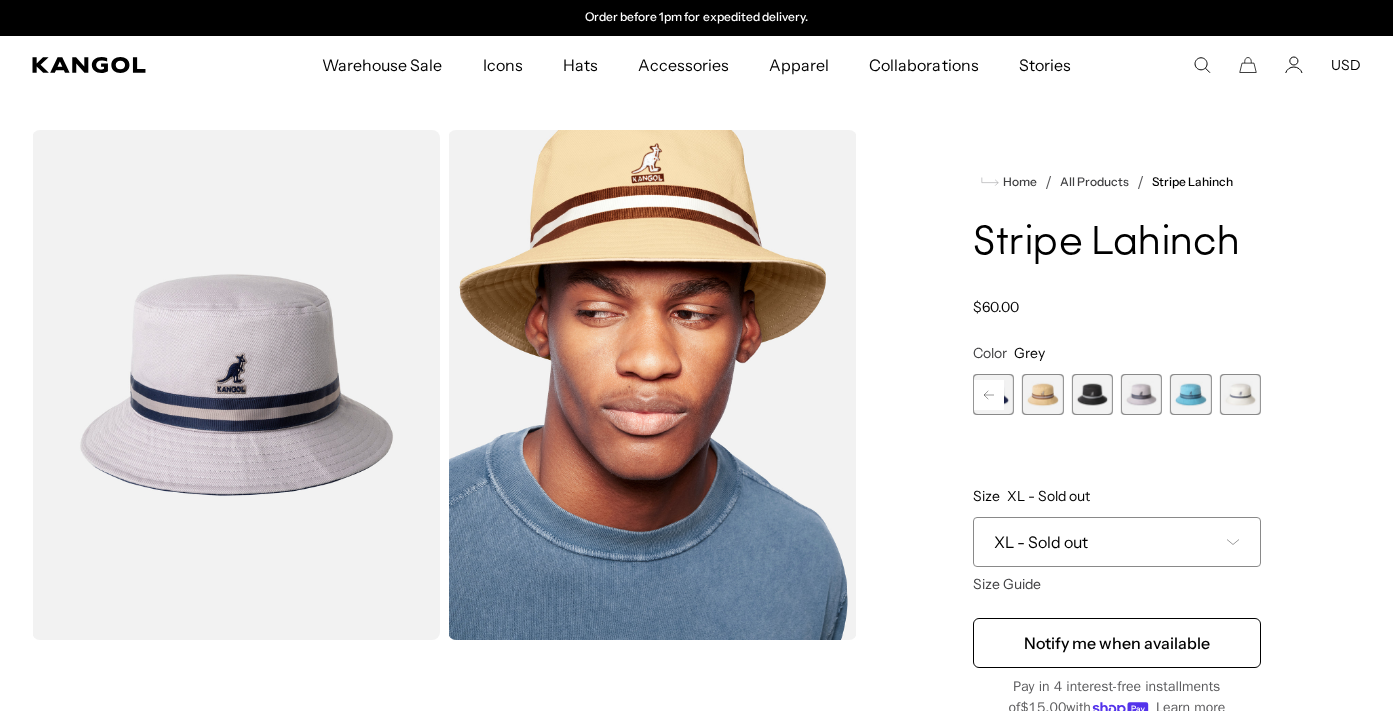 click at bounding box center (1141, 394) 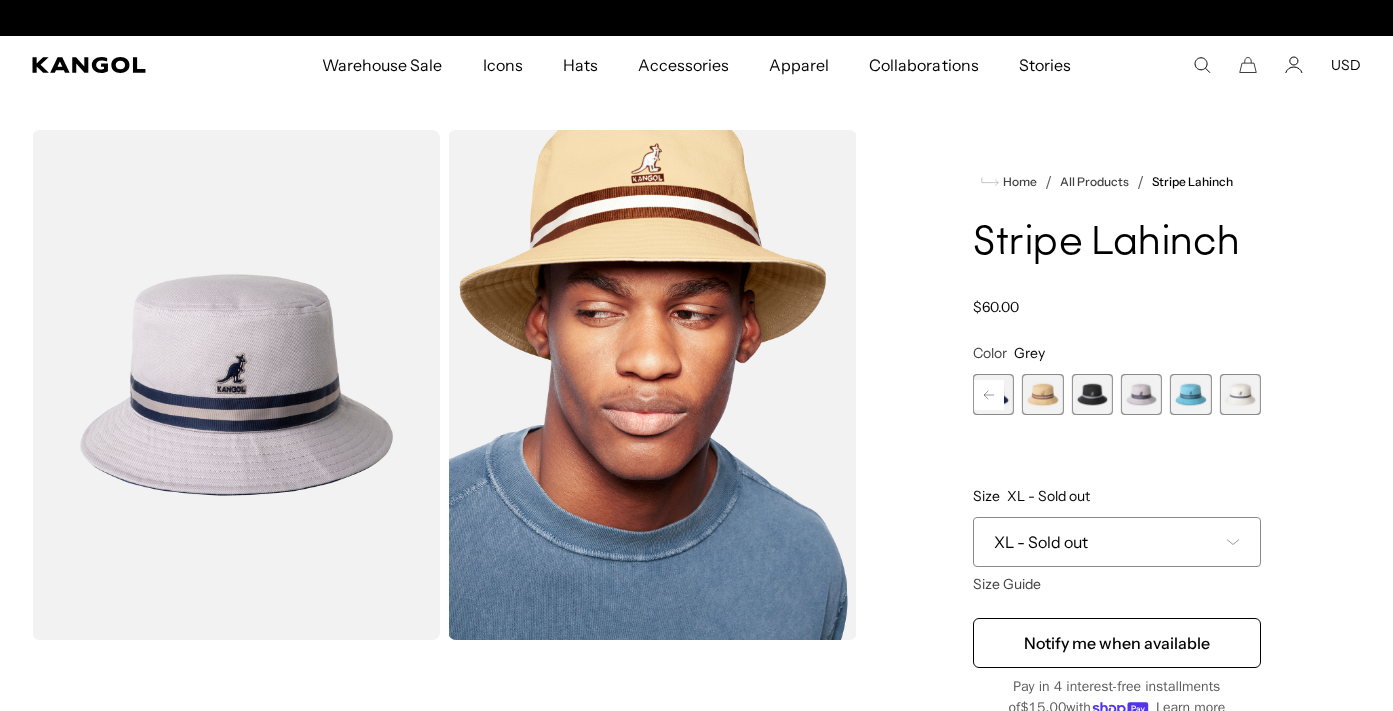scroll, scrollTop: 0, scrollLeft: 0, axis: both 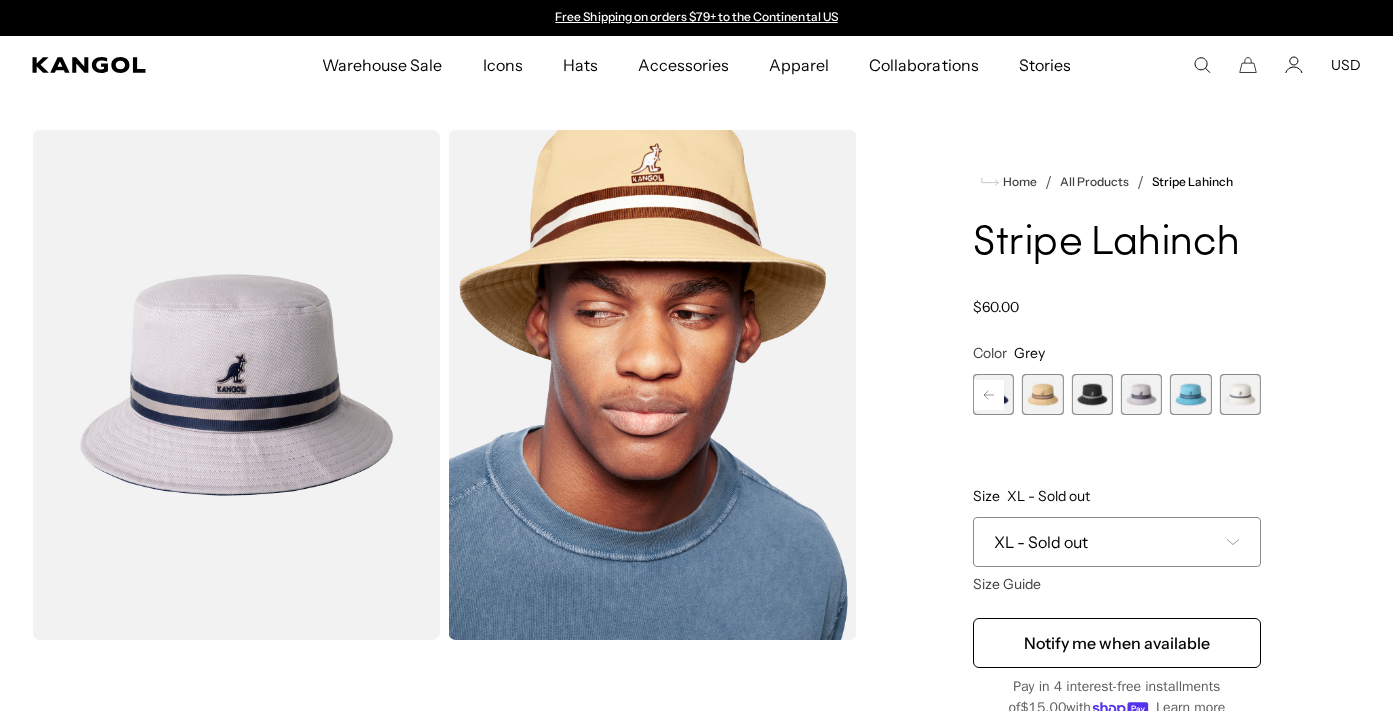 click at bounding box center [1240, 394] 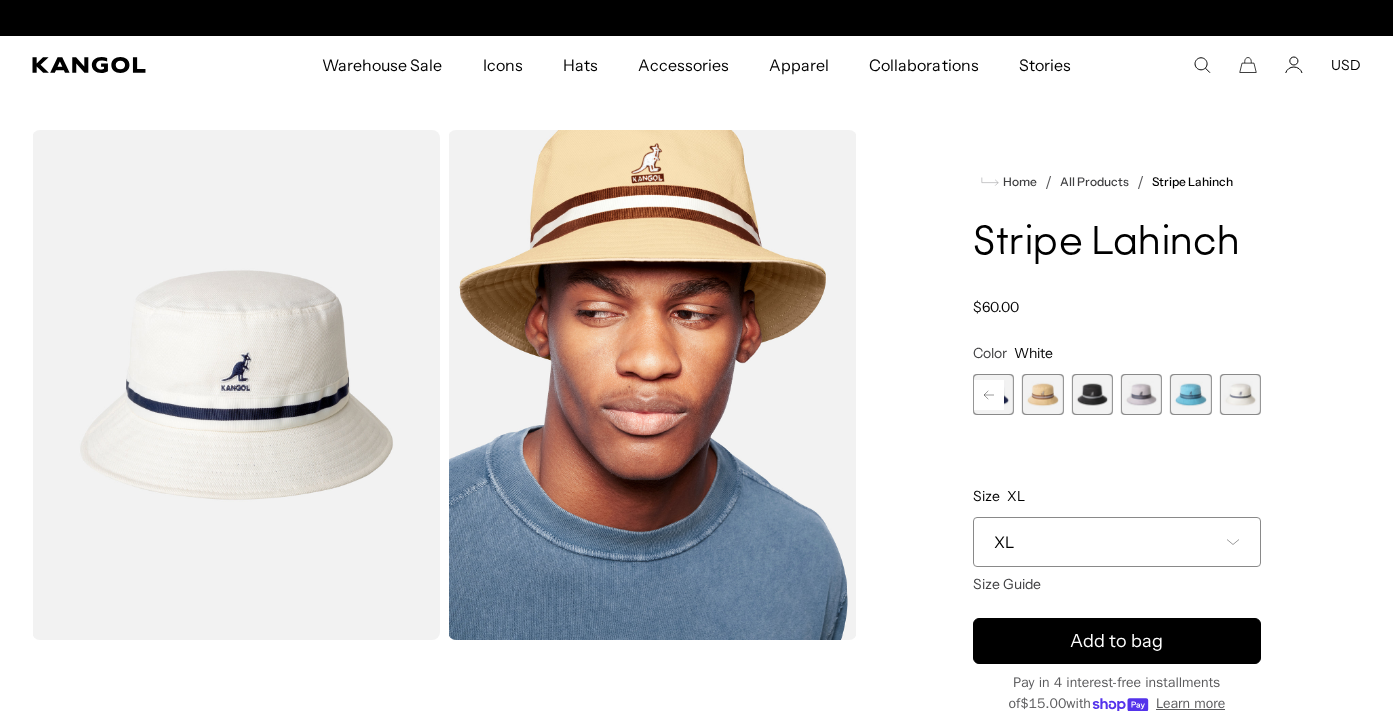 scroll, scrollTop: 0, scrollLeft: 412, axis: horizontal 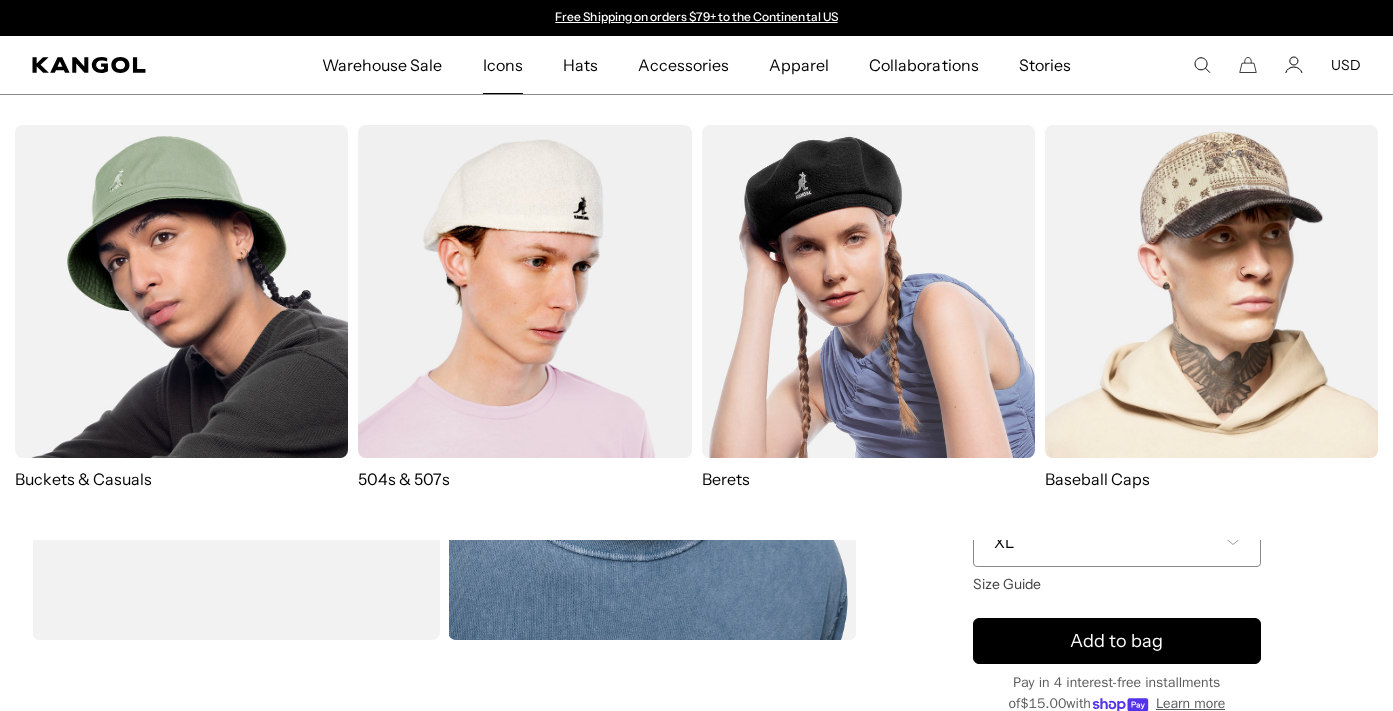 click on "Icons" at bounding box center [503, 65] 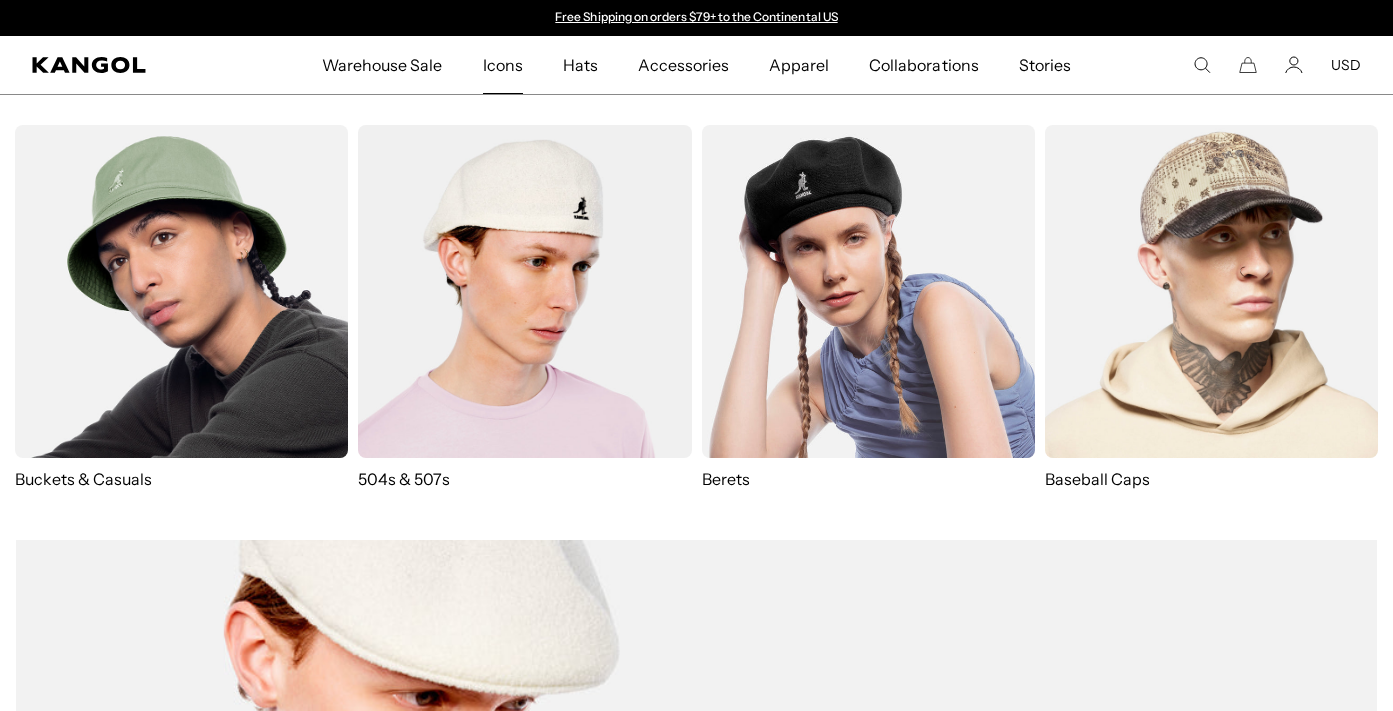 scroll, scrollTop: 0, scrollLeft: 0, axis: both 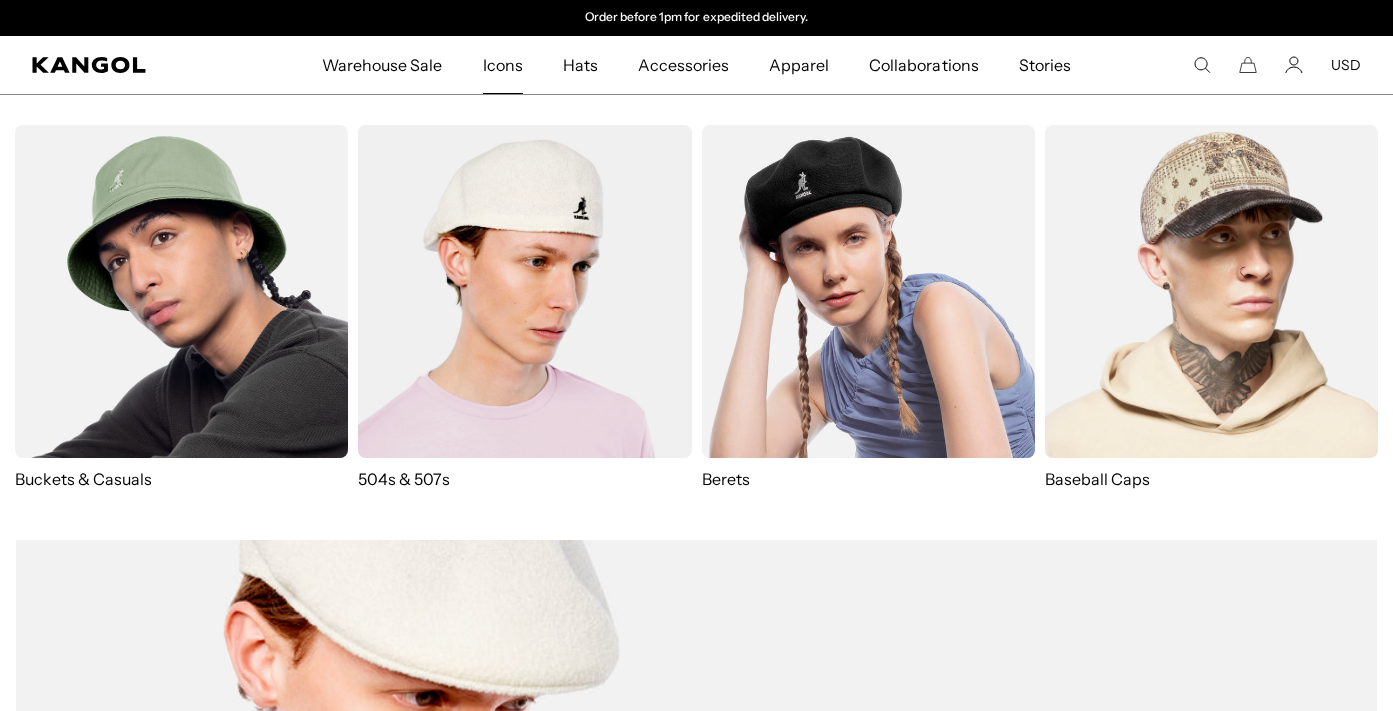 click at bounding box center [181, 291] 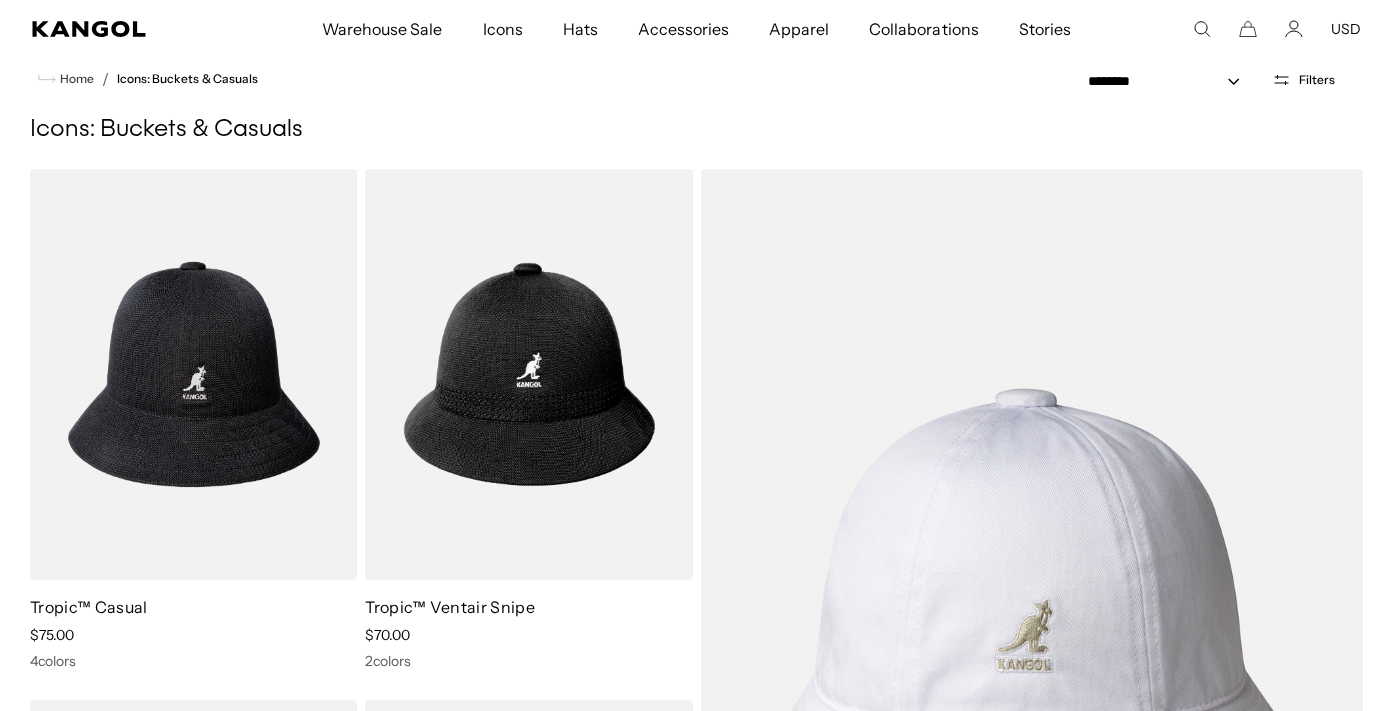 scroll, scrollTop: 117, scrollLeft: 0, axis: vertical 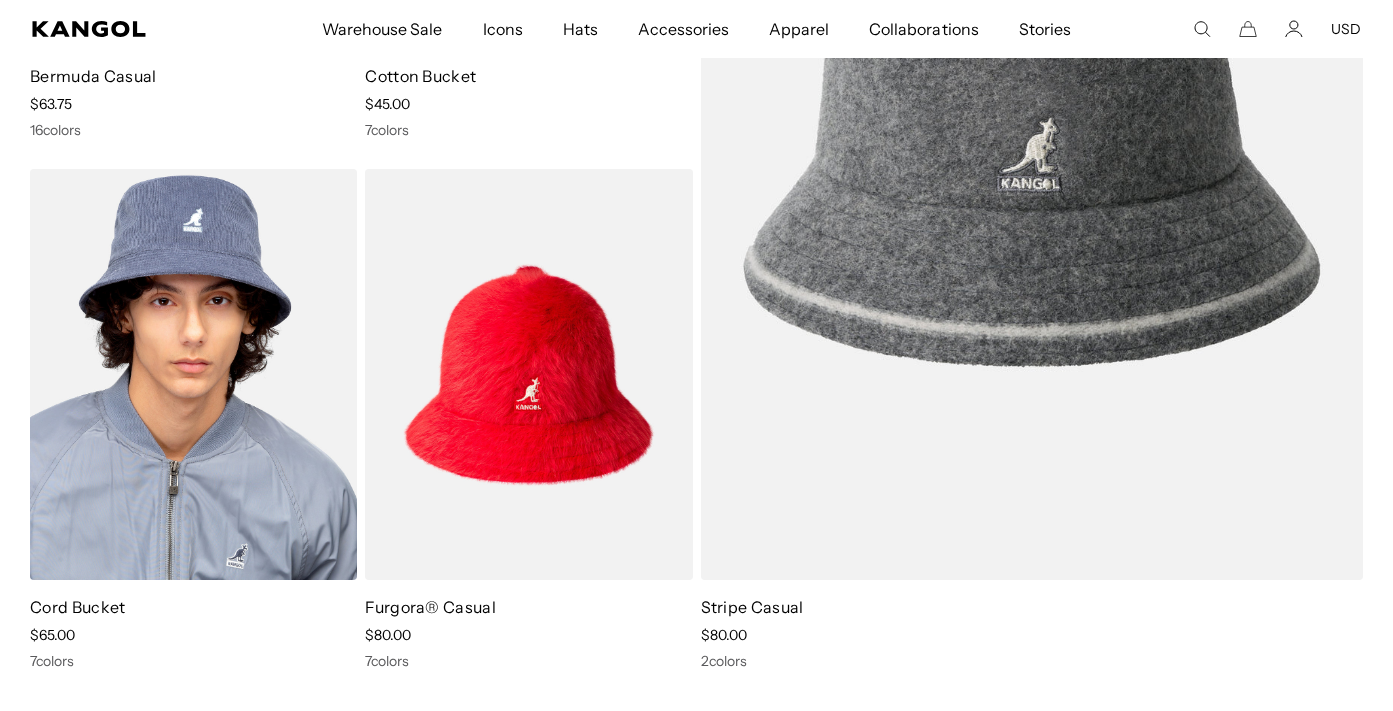 click at bounding box center [193, 374] 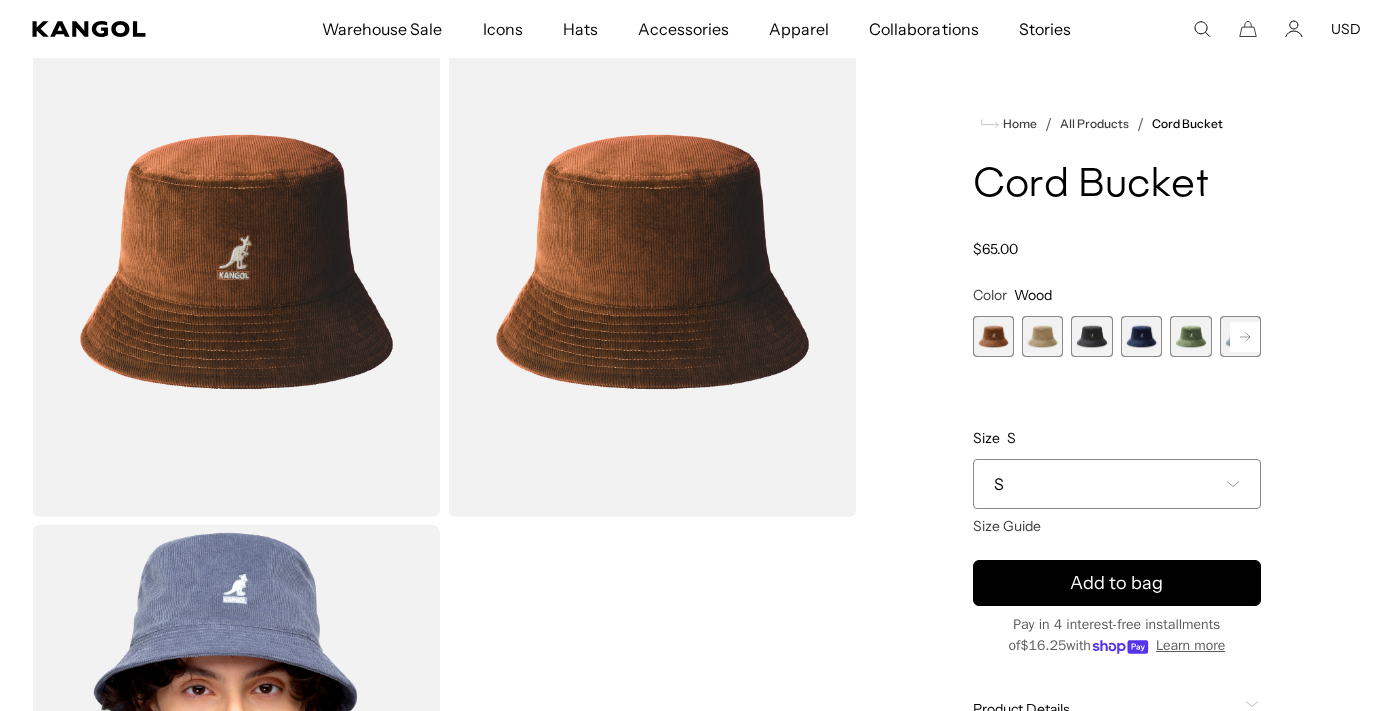 scroll, scrollTop: 106, scrollLeft: 0, axis: vertical 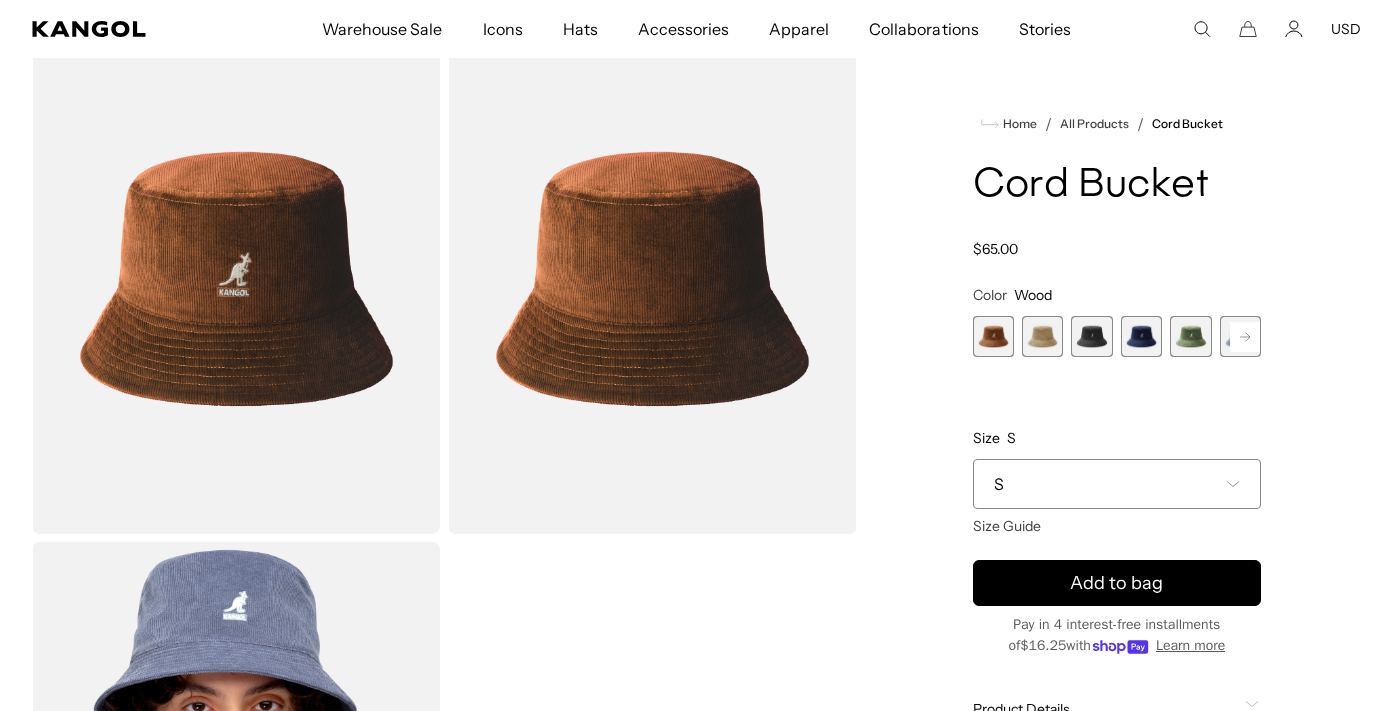 click at bounding box center (1042, 336) 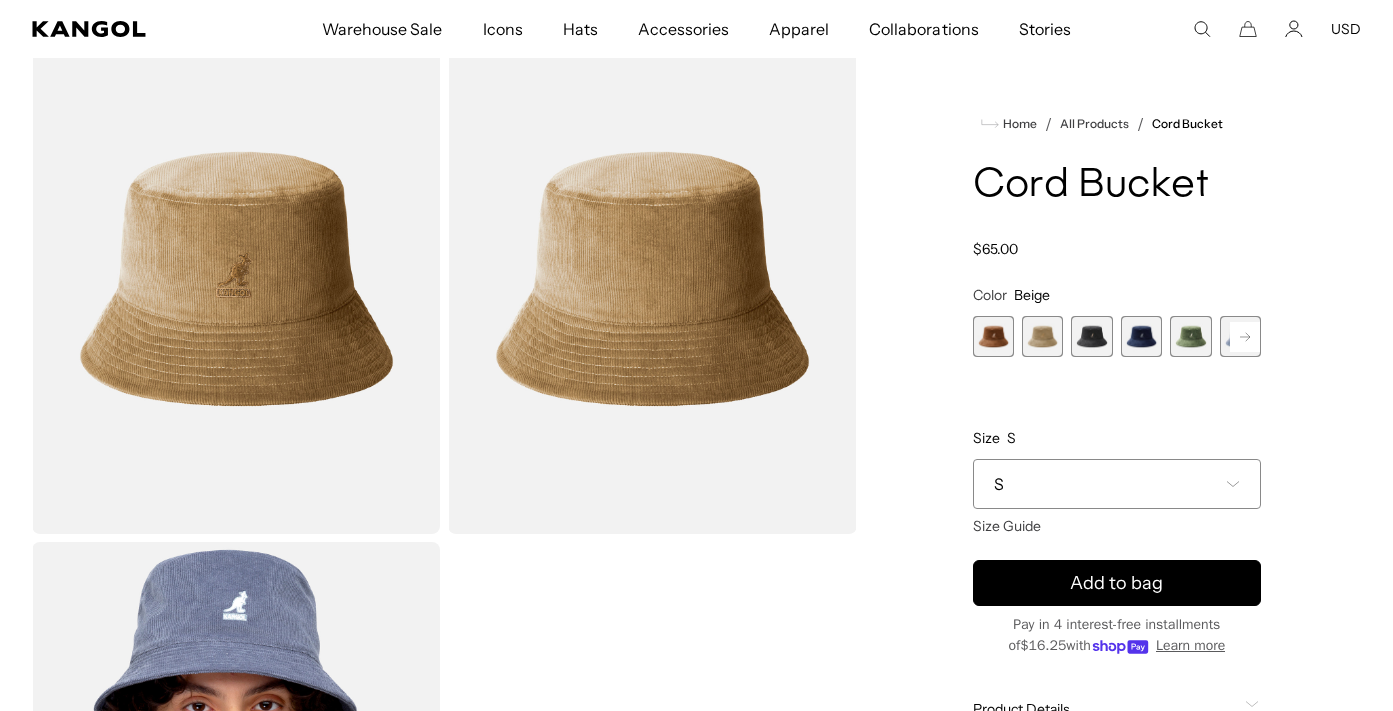 click at bounding box center [1091, 336] 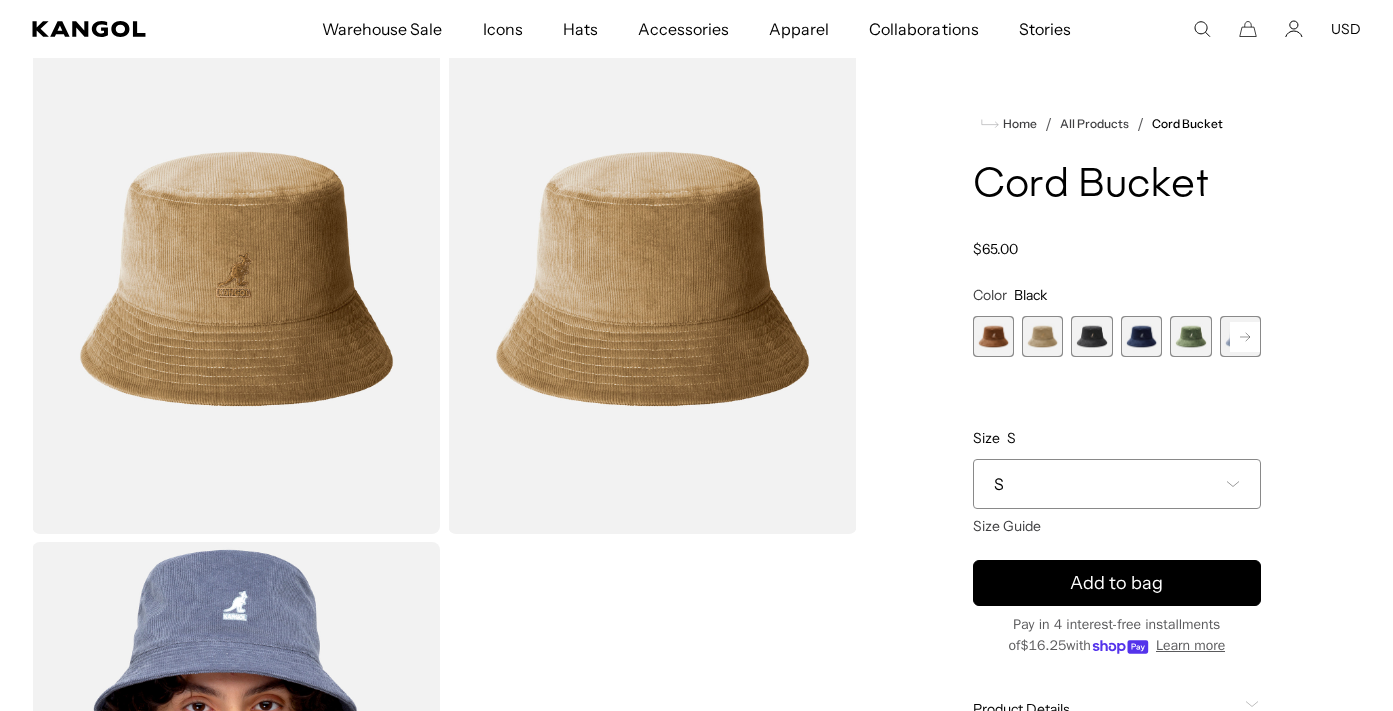 click at bounding box center (1091, 336) 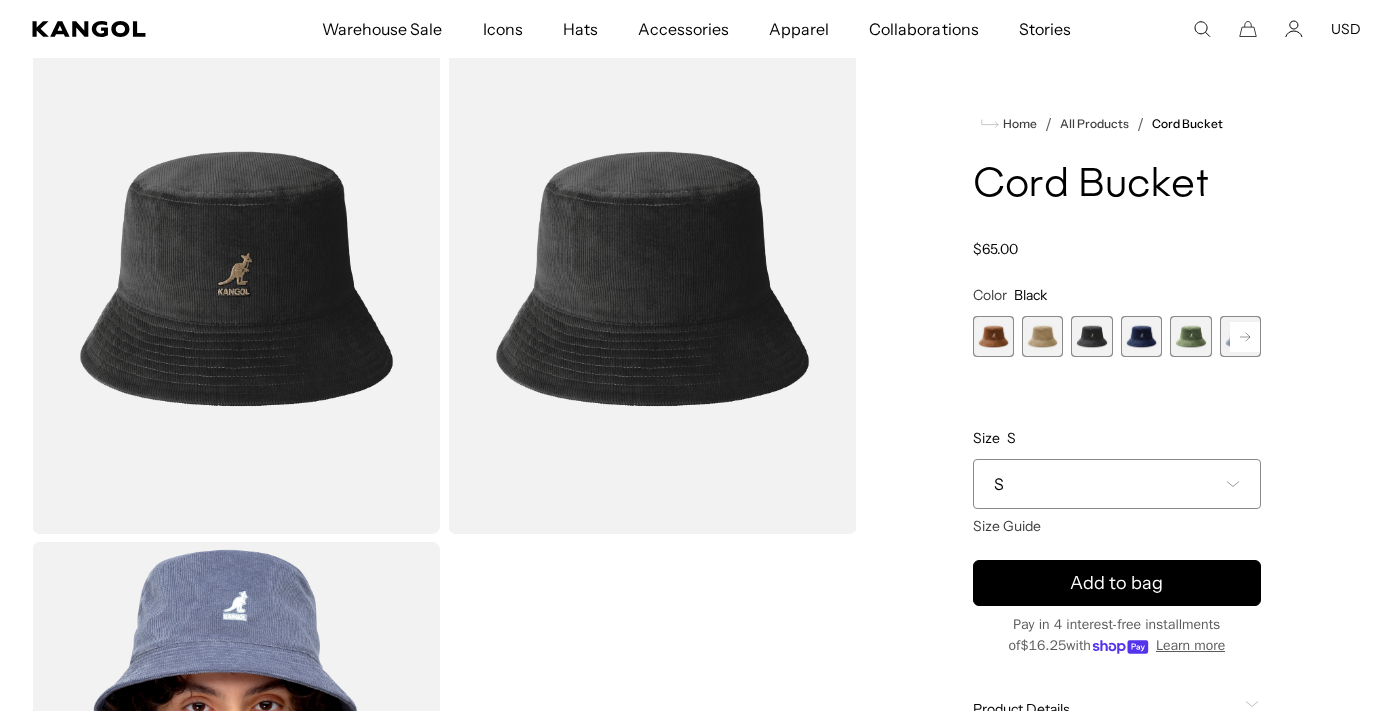 scroll, scrollTop: 0, scrollLeft: 0, axis: both 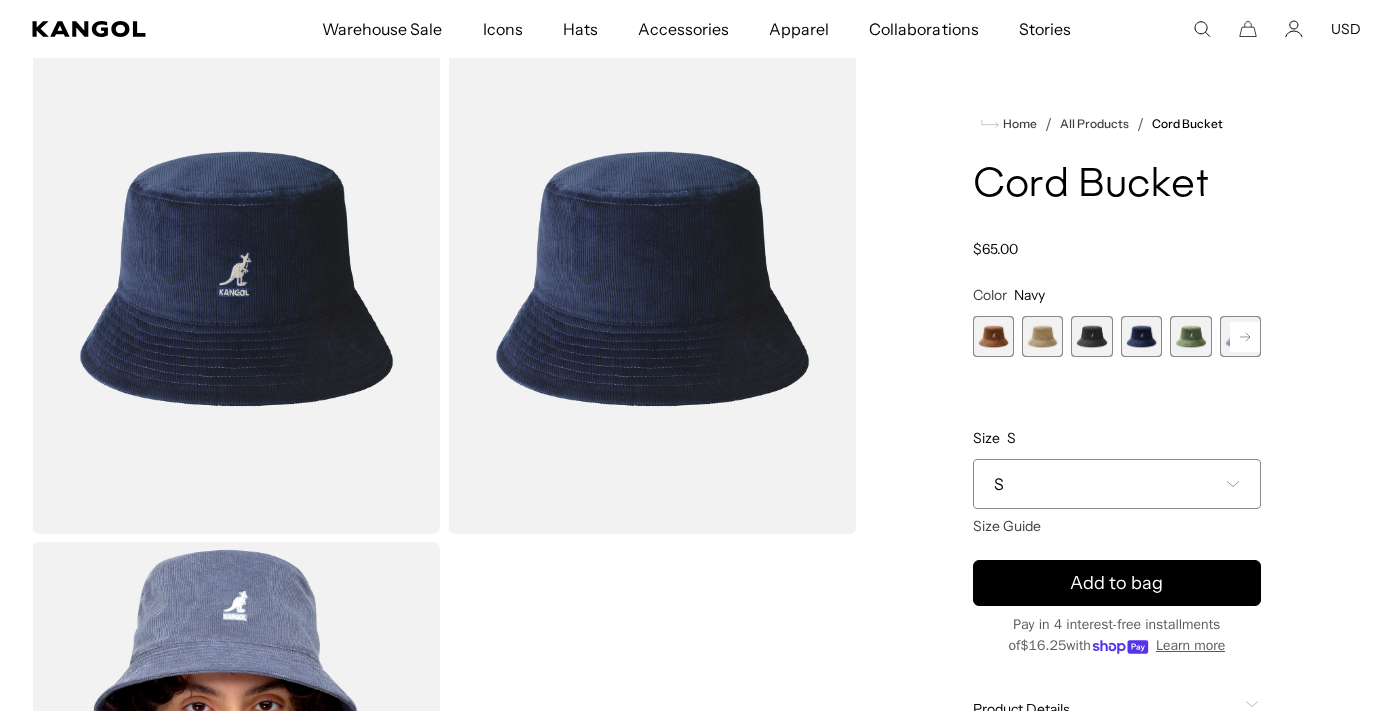 click at bounding box center (1141, 336) 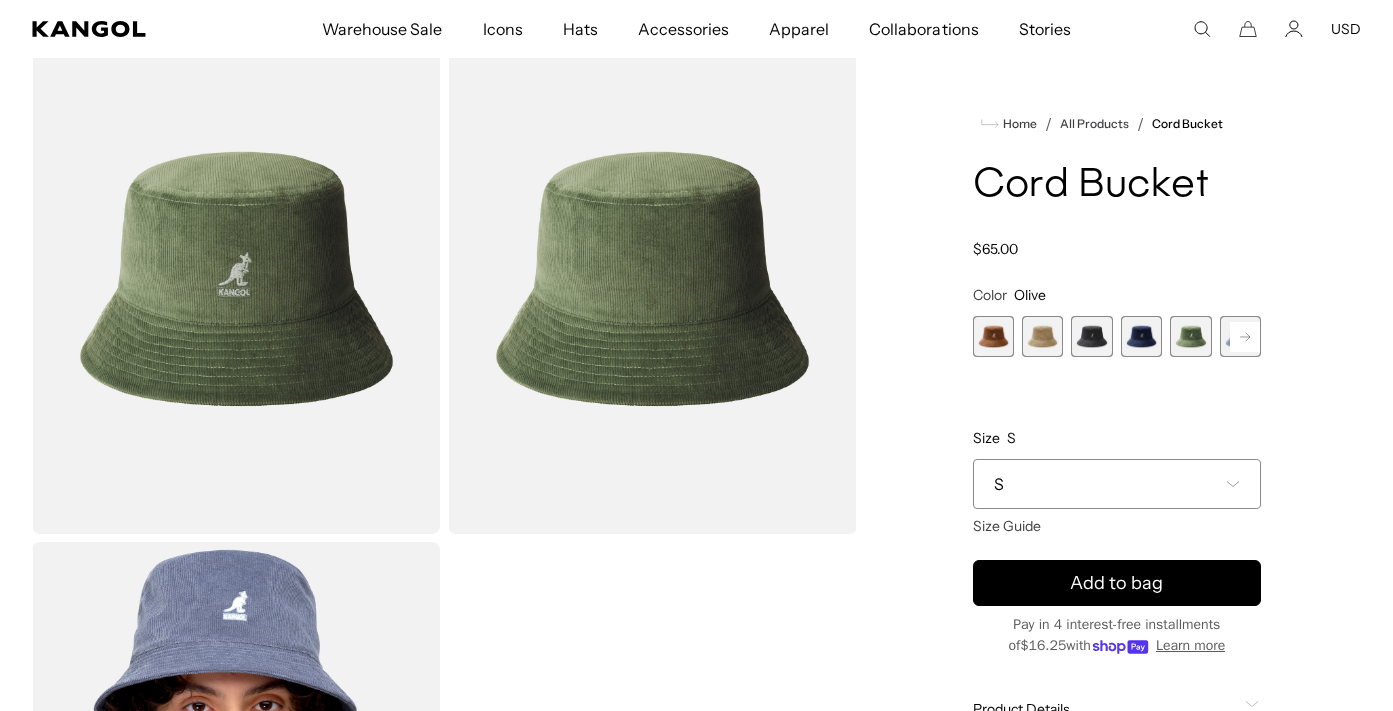 click 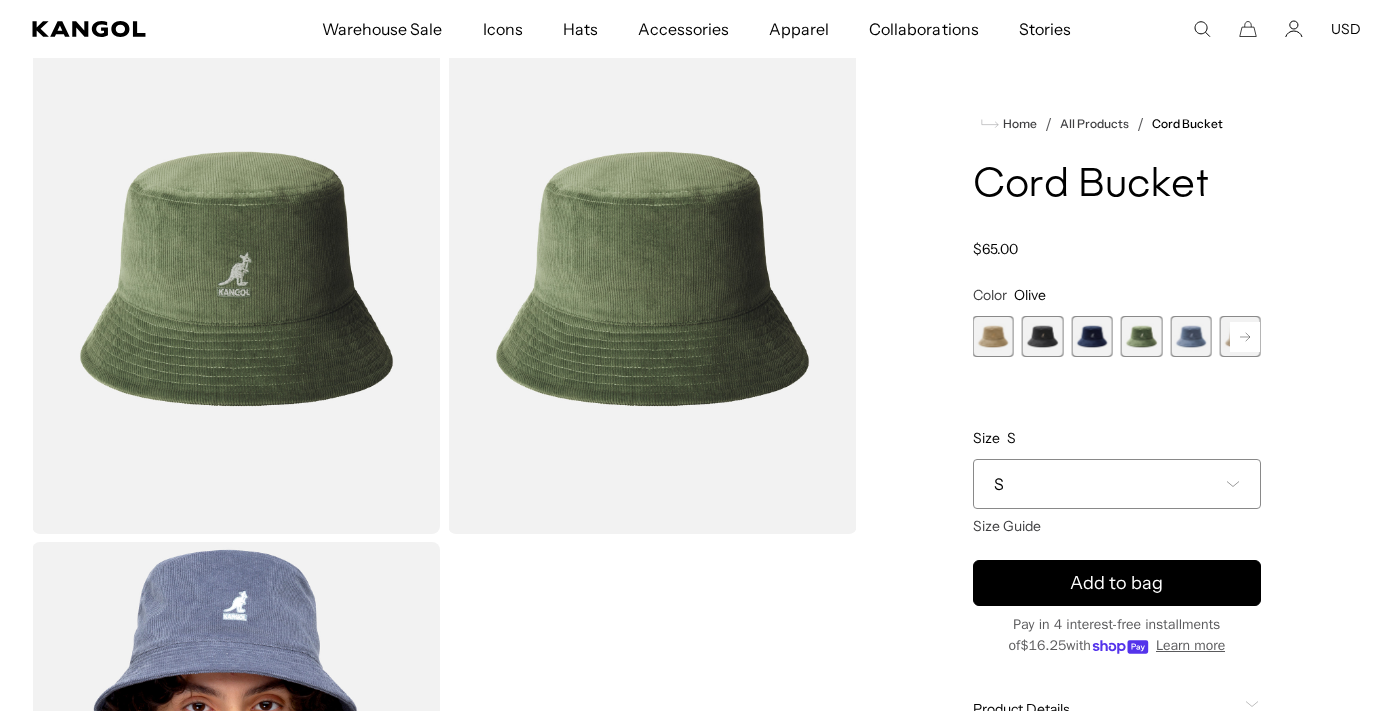 scroll, scrollTop: 0, scrollLeft: 0, axis: both 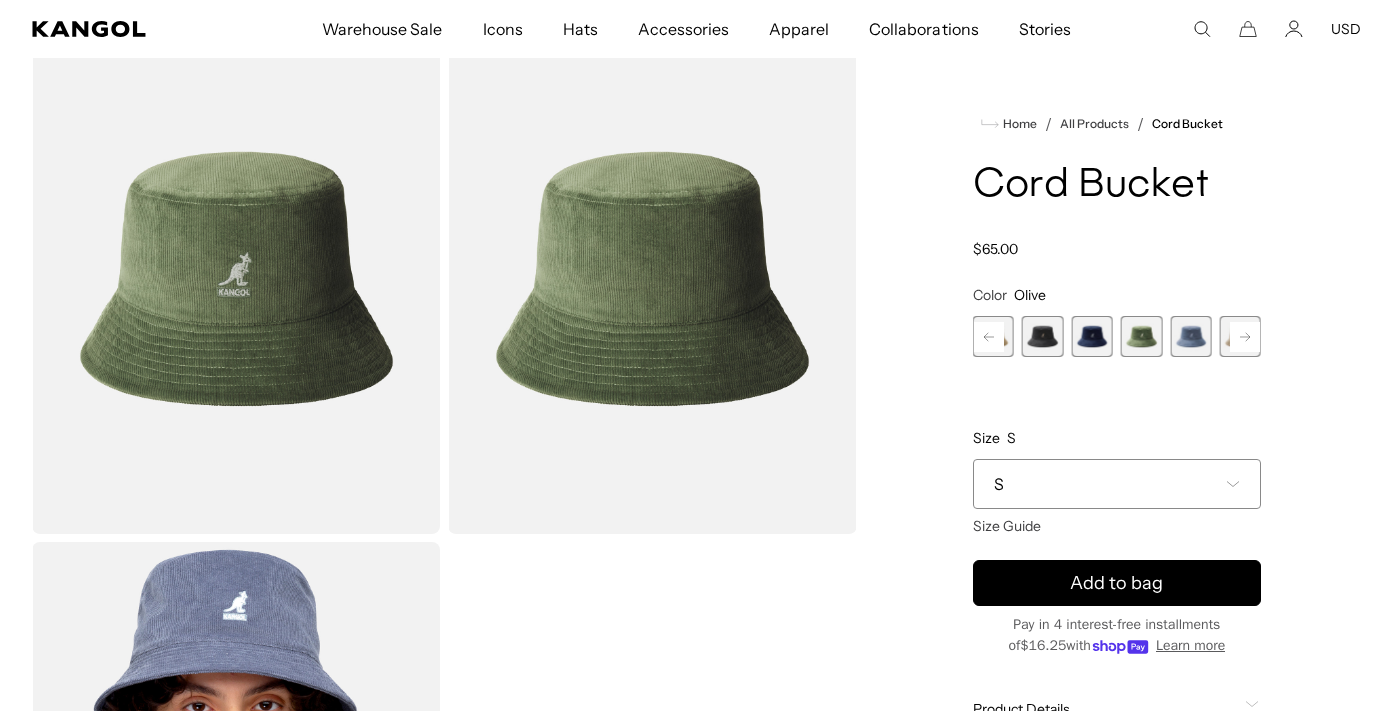 click at bounding box center [1190, 336] 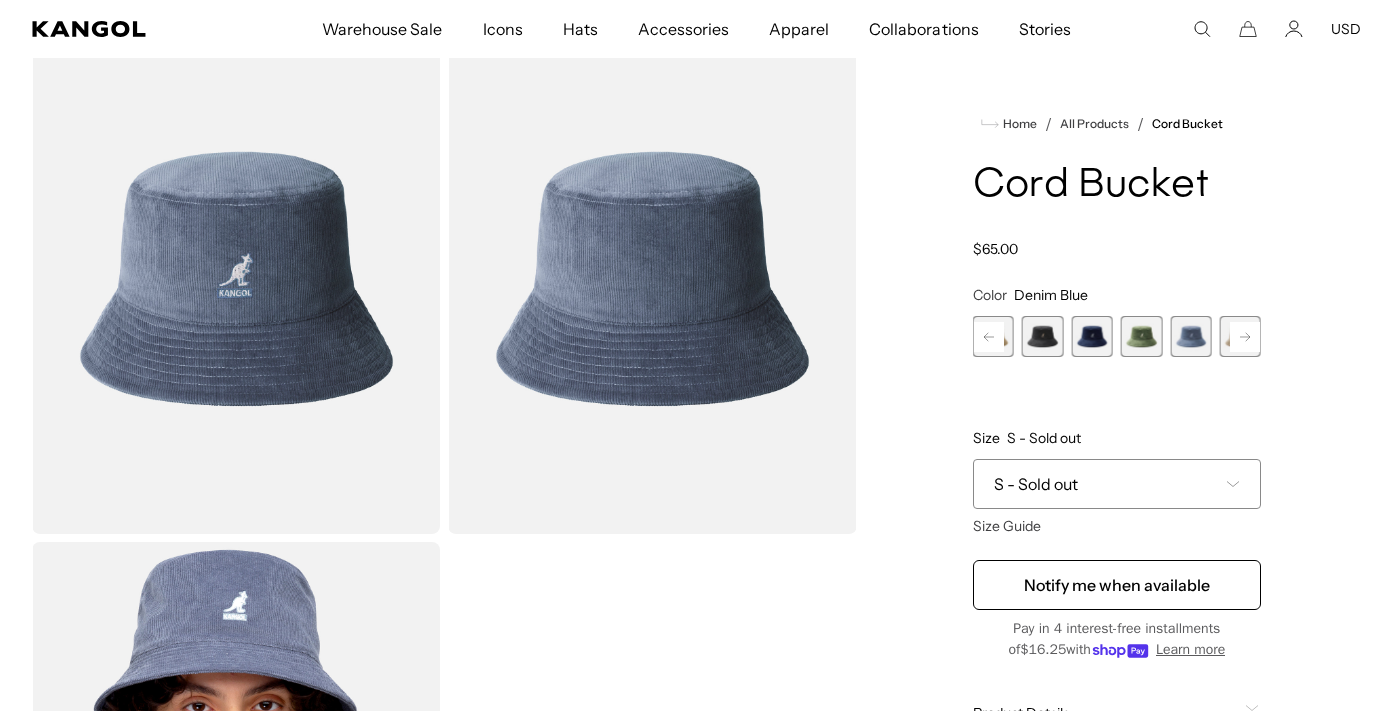 scroll, scrollTop: 295, scrollLeft: 0, axis: vertical 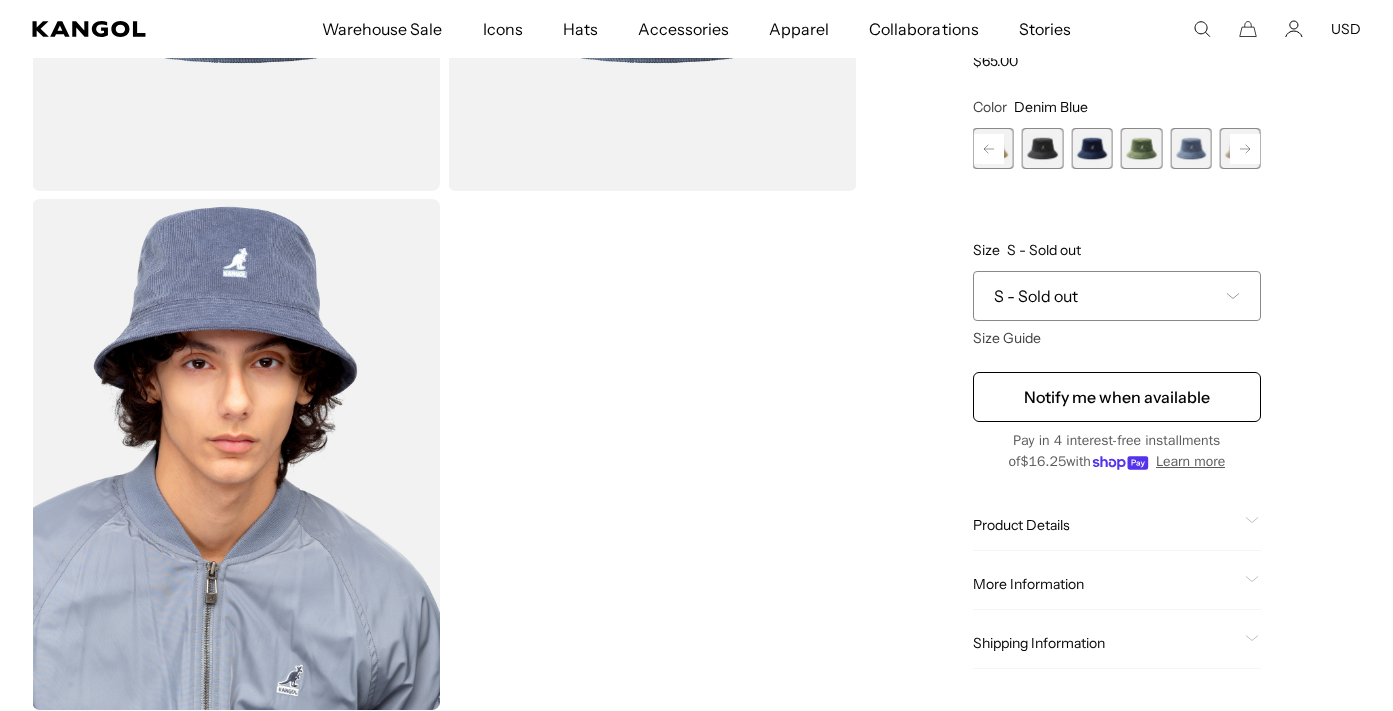 click 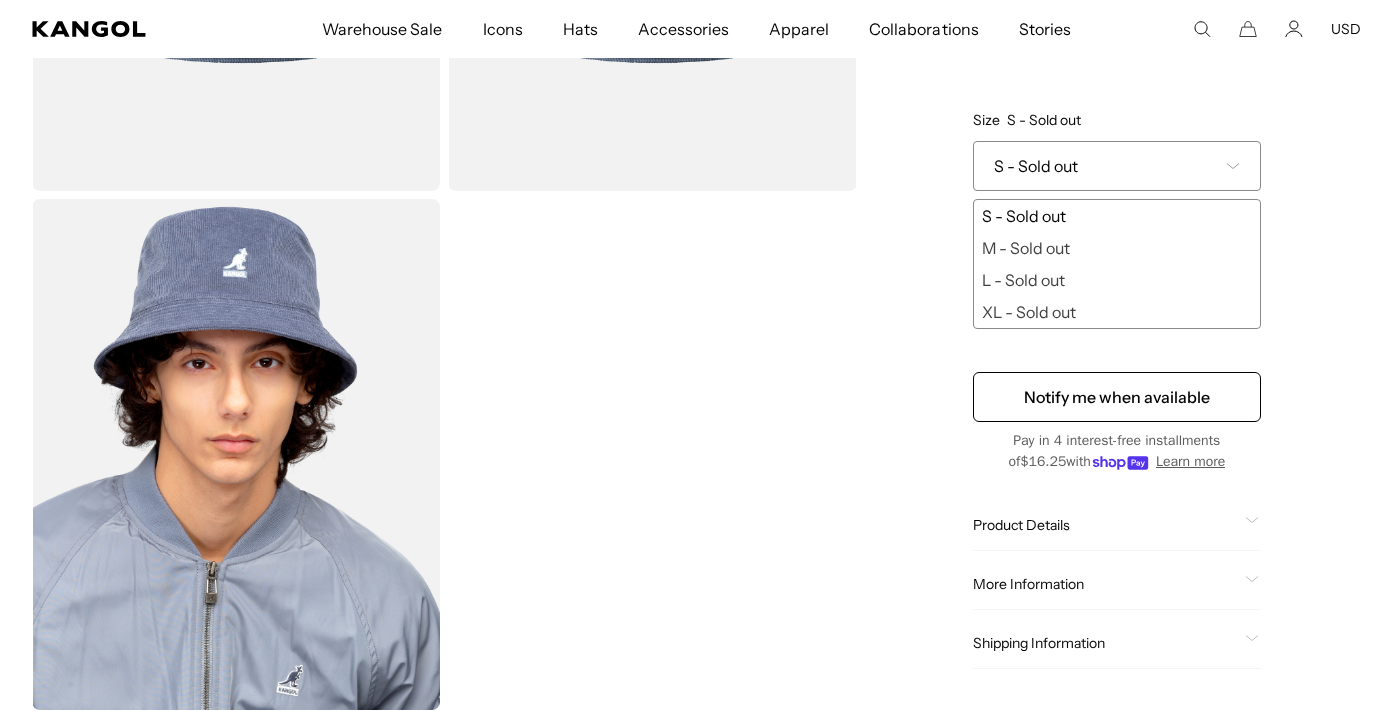 click on "L - Sold out" at bounding box center (1117, 281) 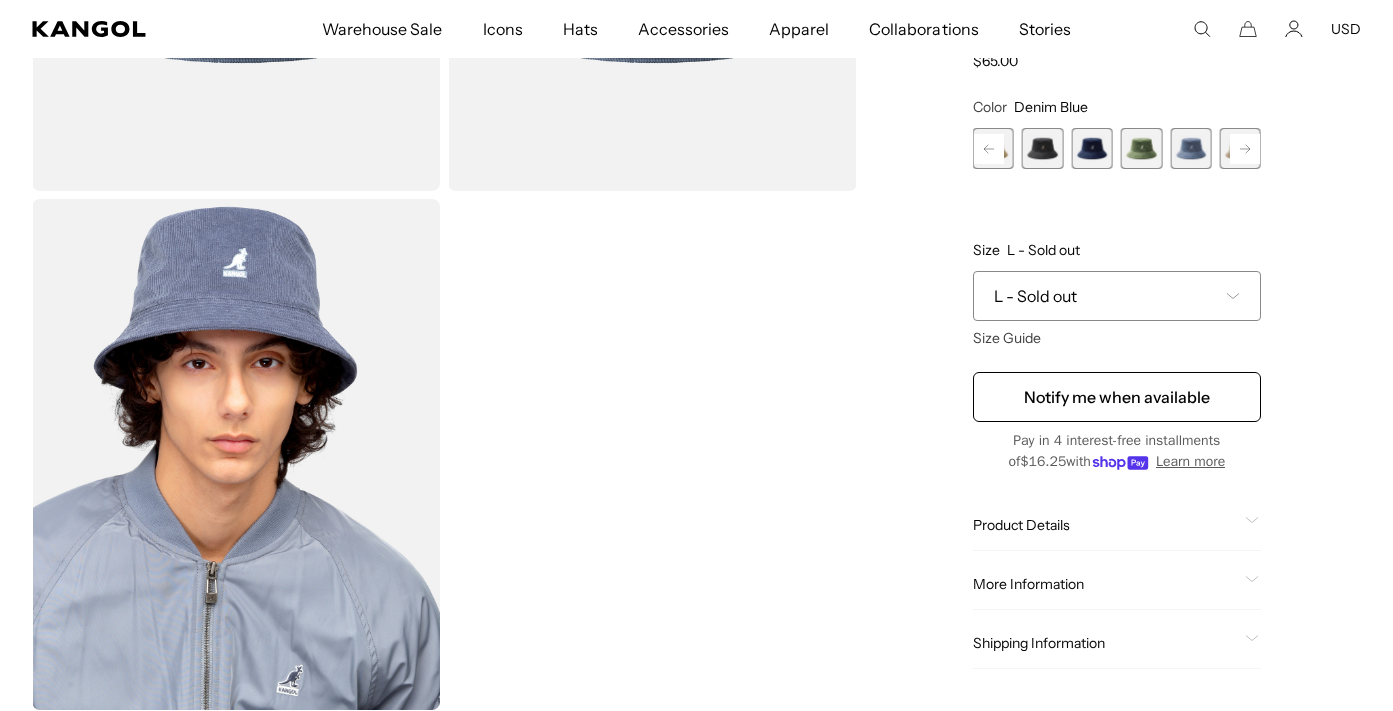 scroll, scrollTop: 0, scrollLeft: 412, axis: horizontal 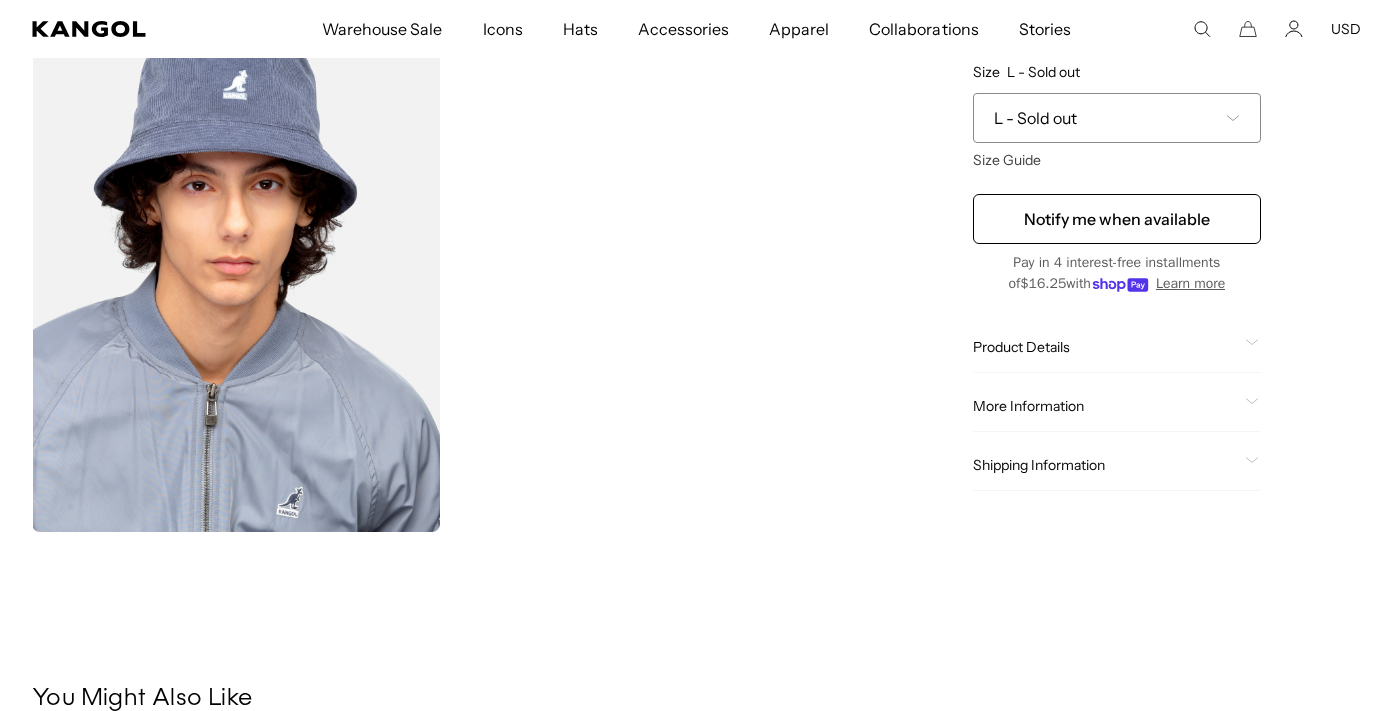 click 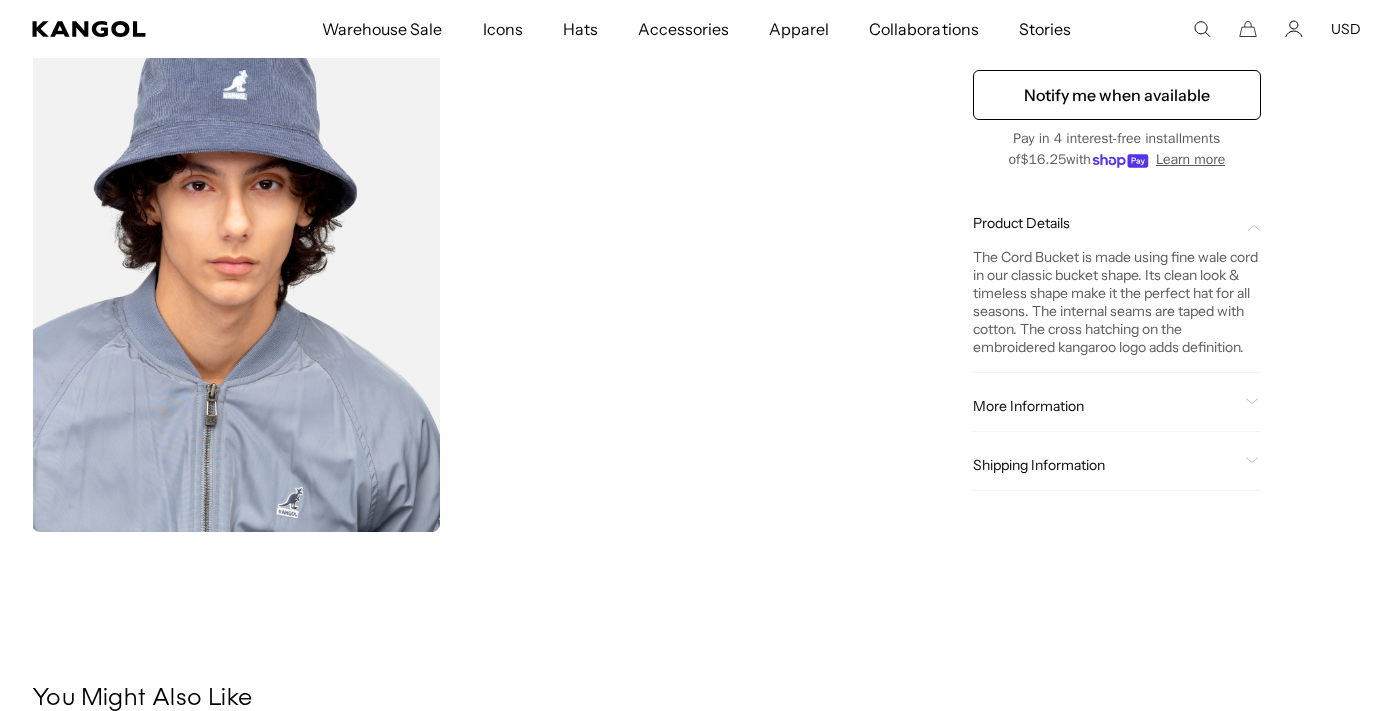 scroll, scrollTop: 0, scrollLeft: 0, axis: both 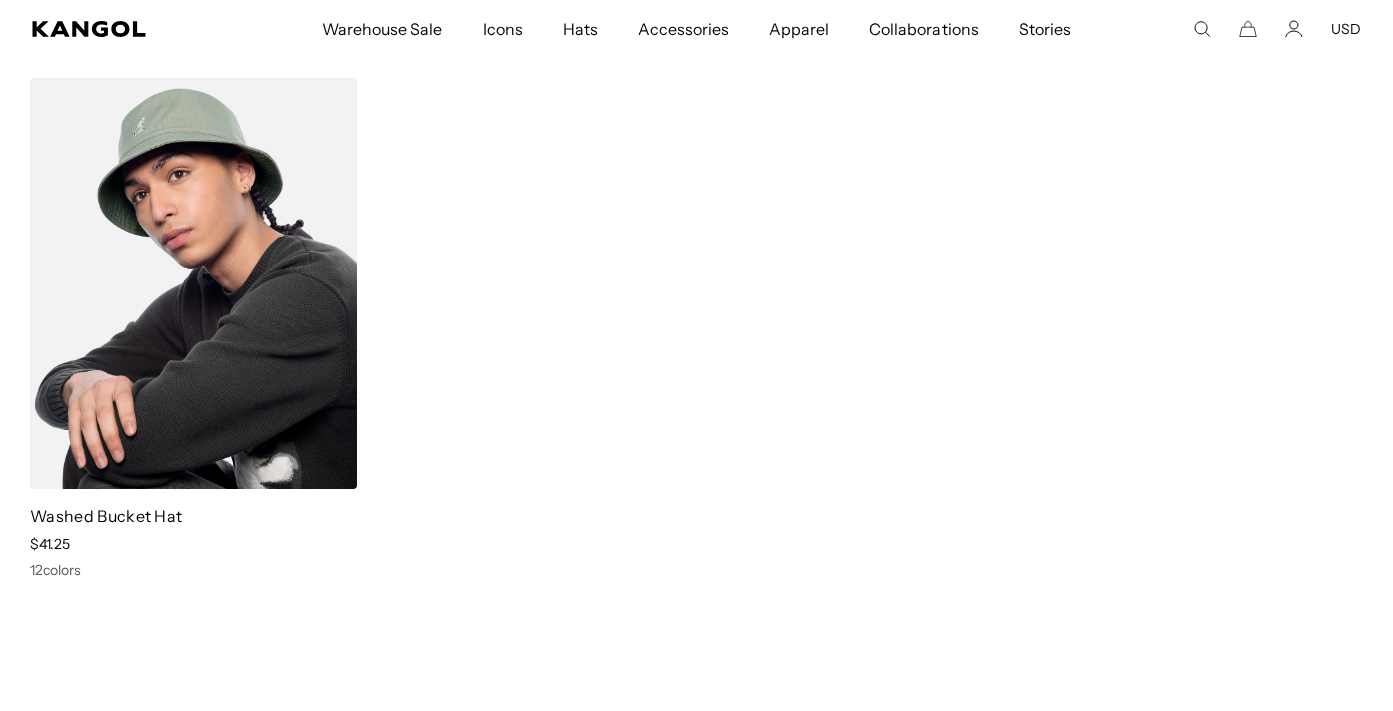 click at bounding box center [193, 283] 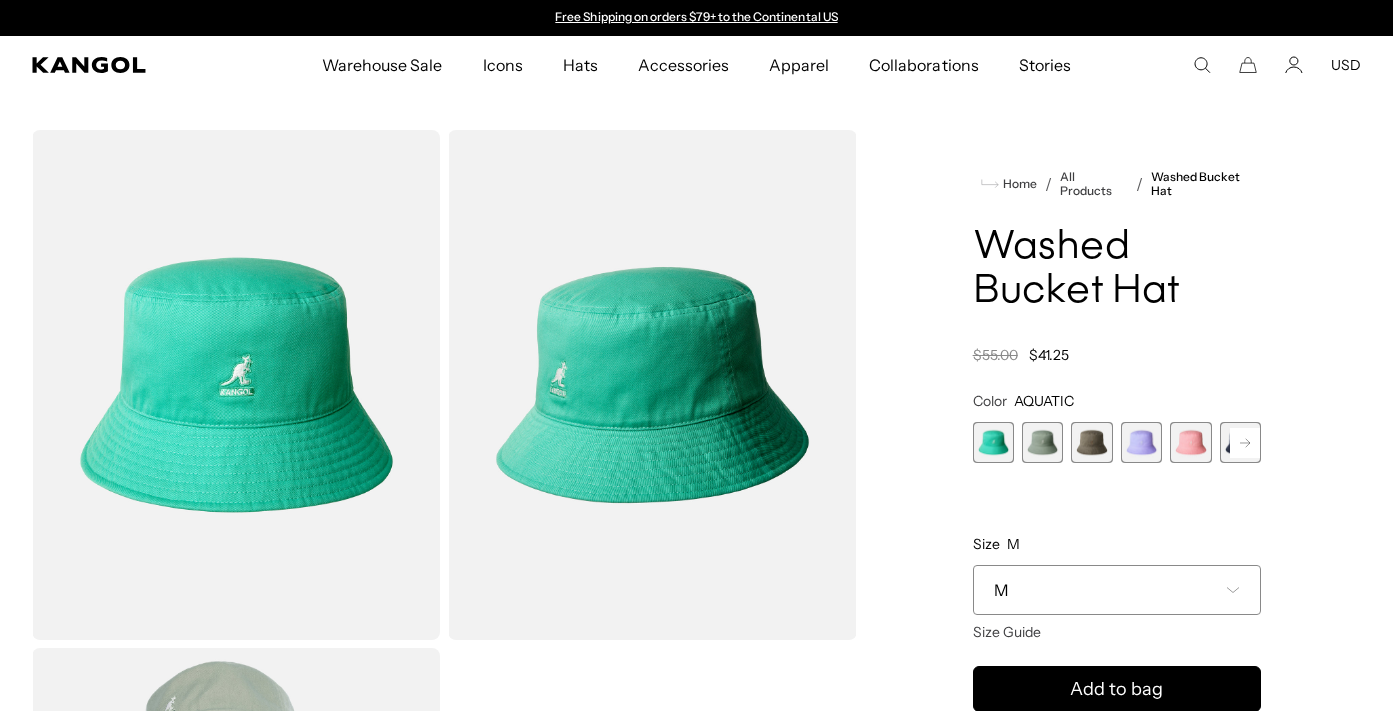 scroll, scrollTop: 0, scrollLeft: 0, axis: both 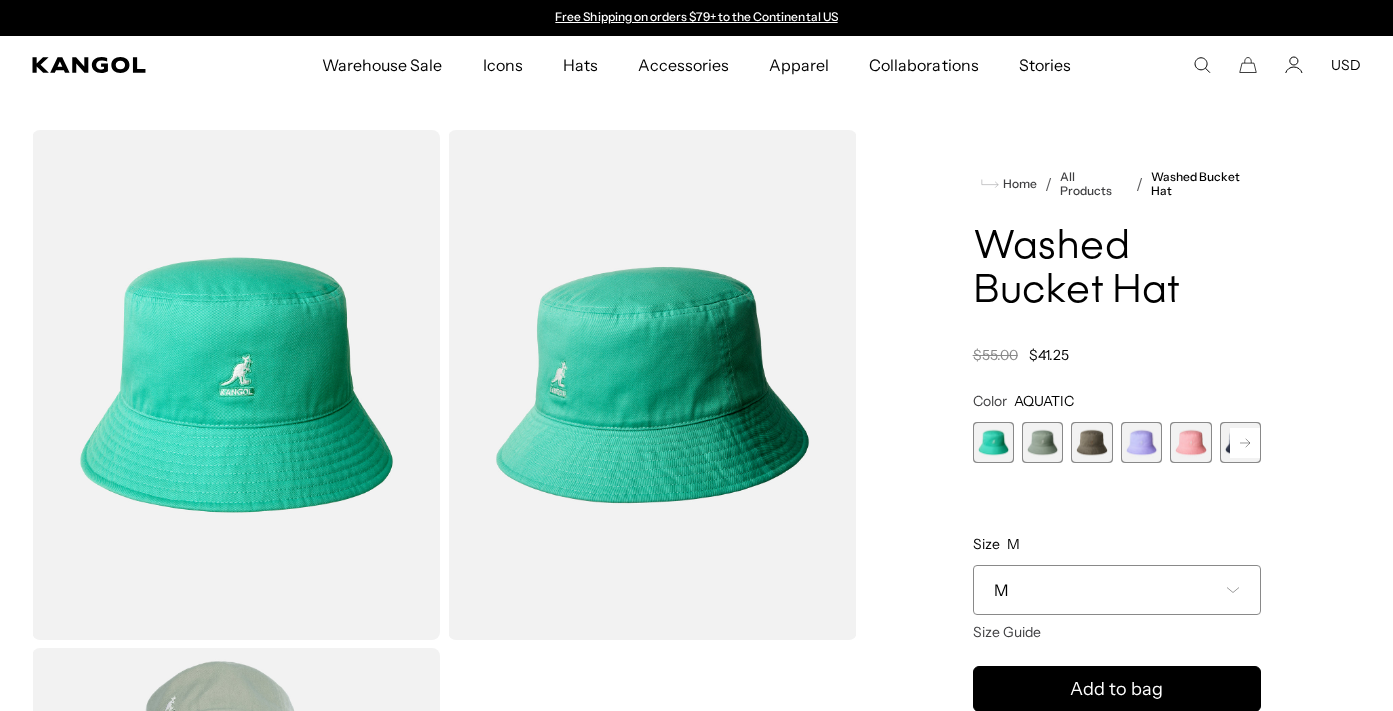 click at bounding box center (1042, 442) 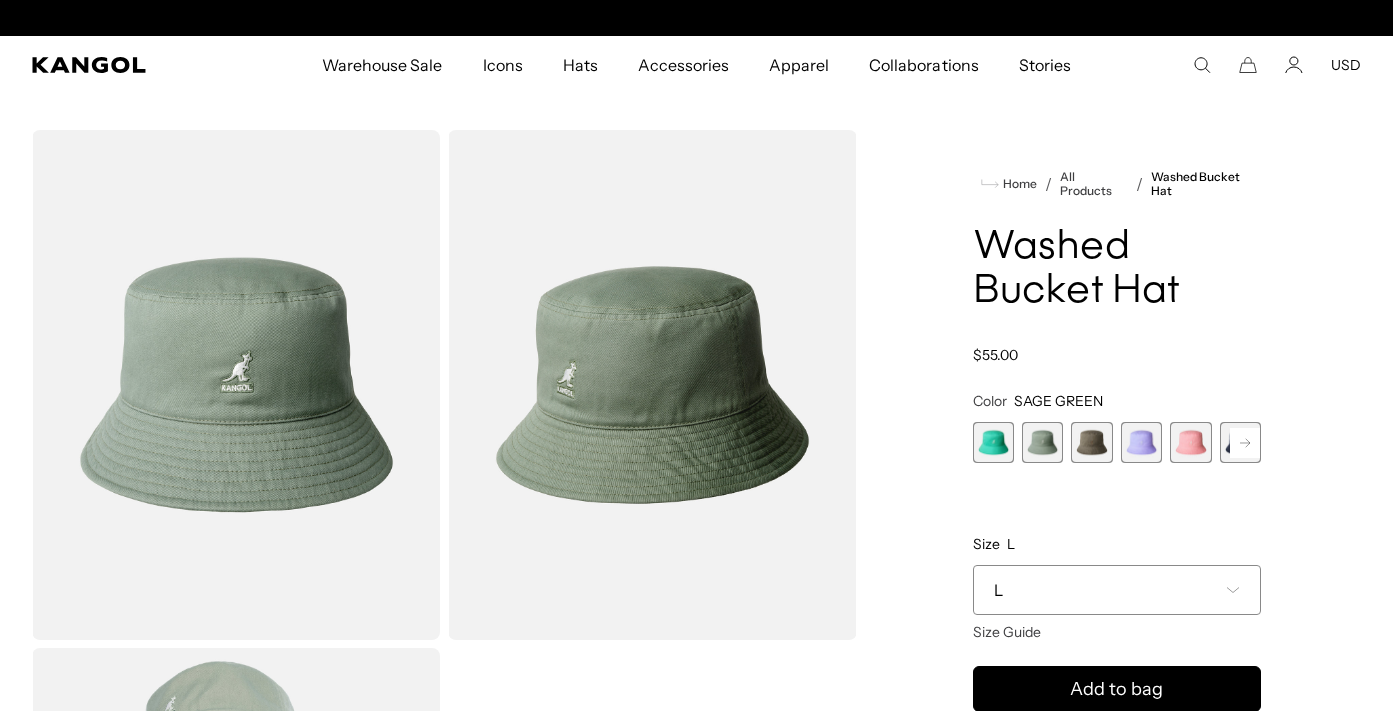 scroll, scrollTop: 0, scrollLeft: 412, axis: horizontal 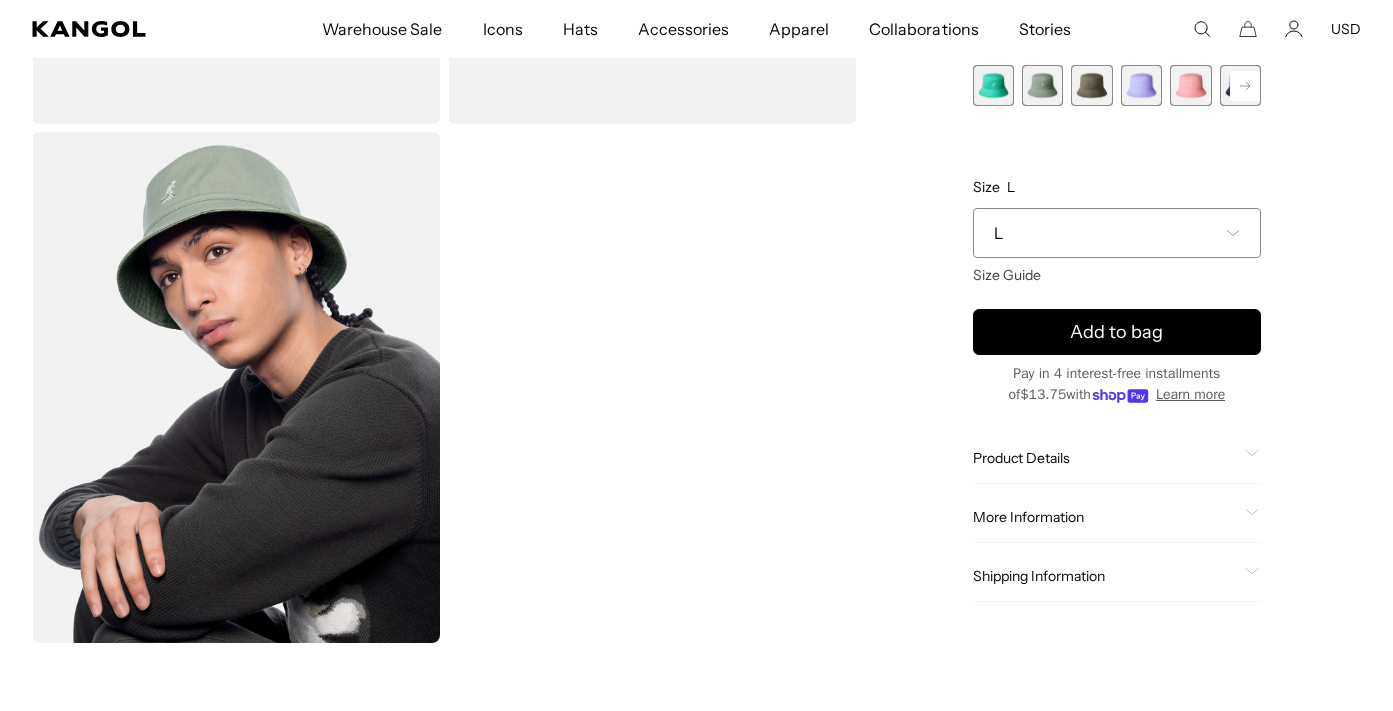 click 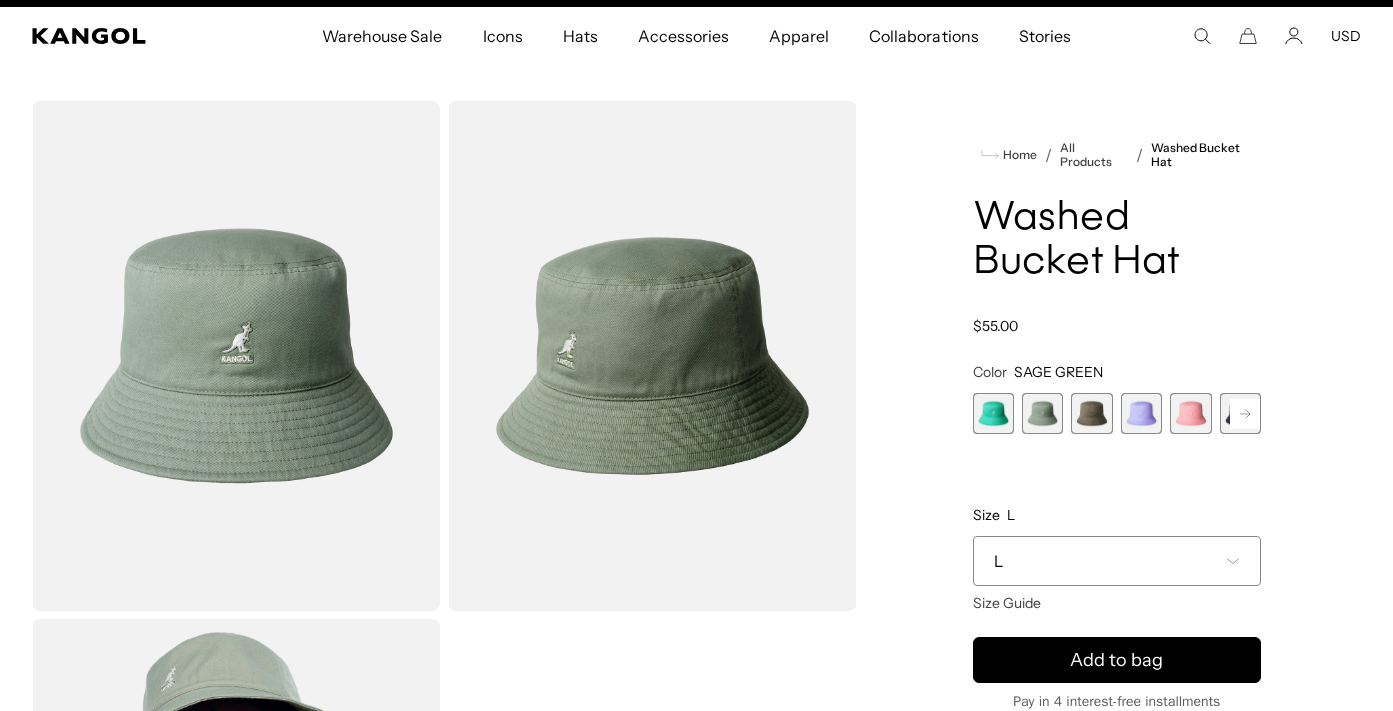 scroll, scrollTop: 0, scrollLeft: 0, axis: both 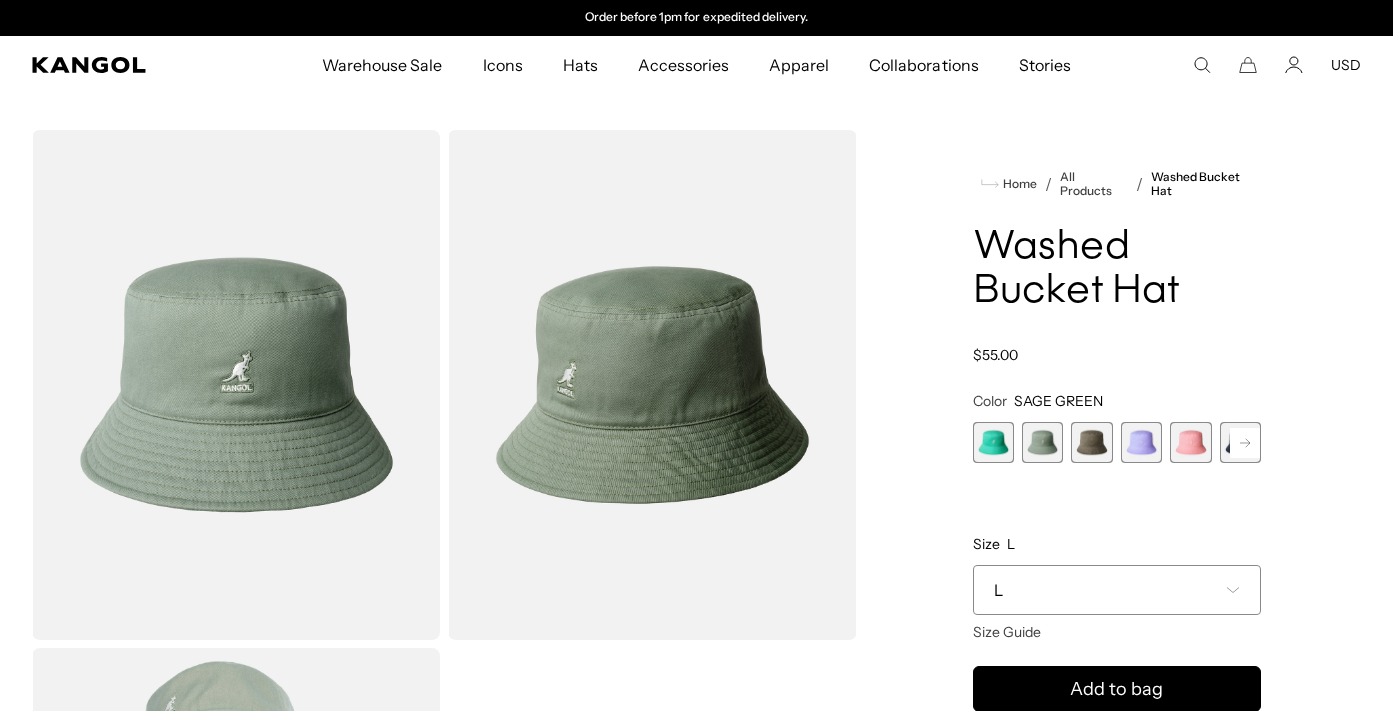 click at bounding box center (1042, 442) 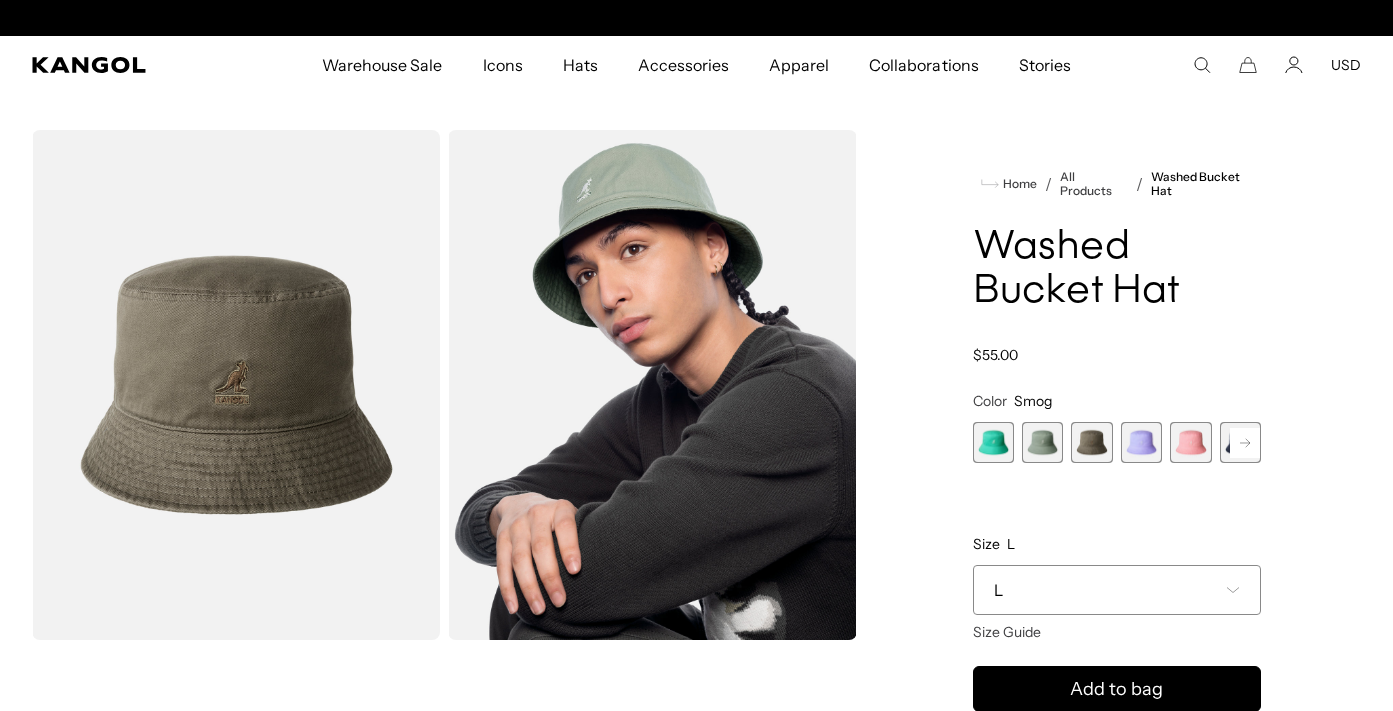 scroll, scrollTop: 0, scrollLeft: 0, axis: both 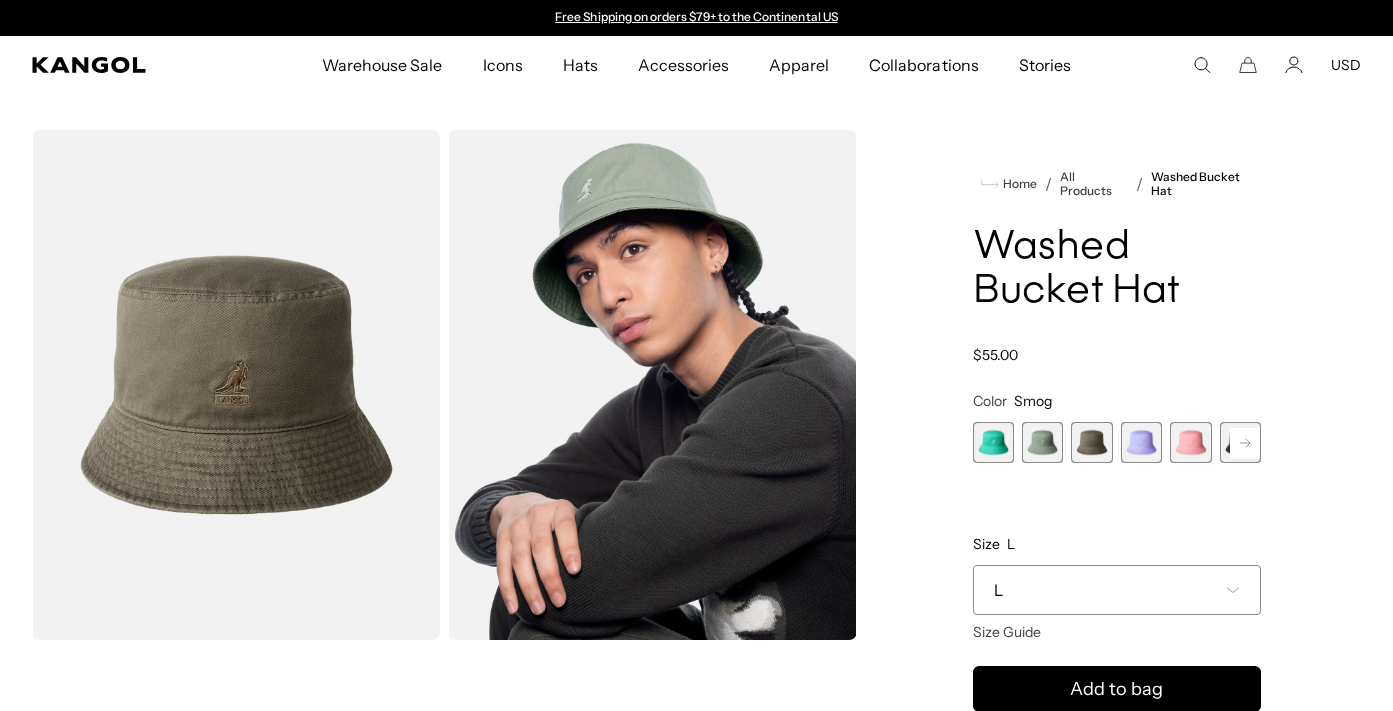 click at bounding box center (1141, 442) 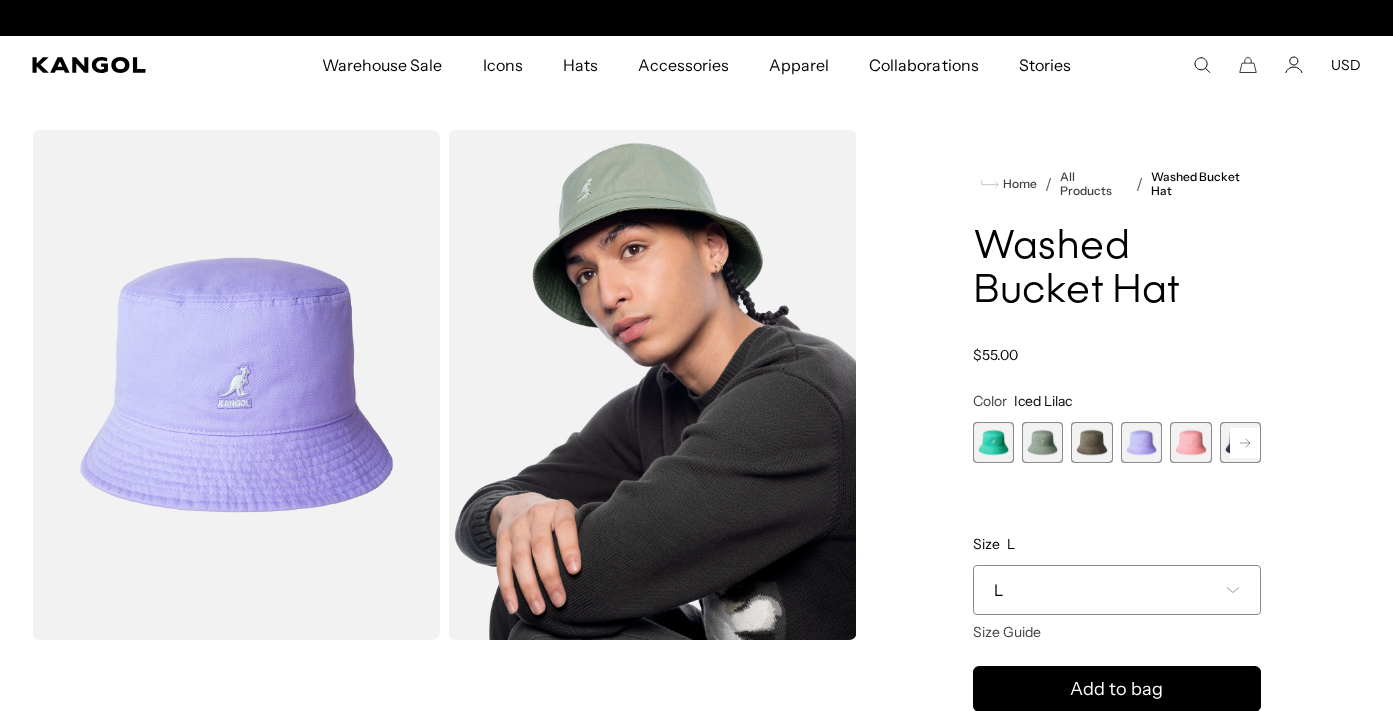 scroll, scrollTop: 0, scrollLeft: 412, axis: horizontal 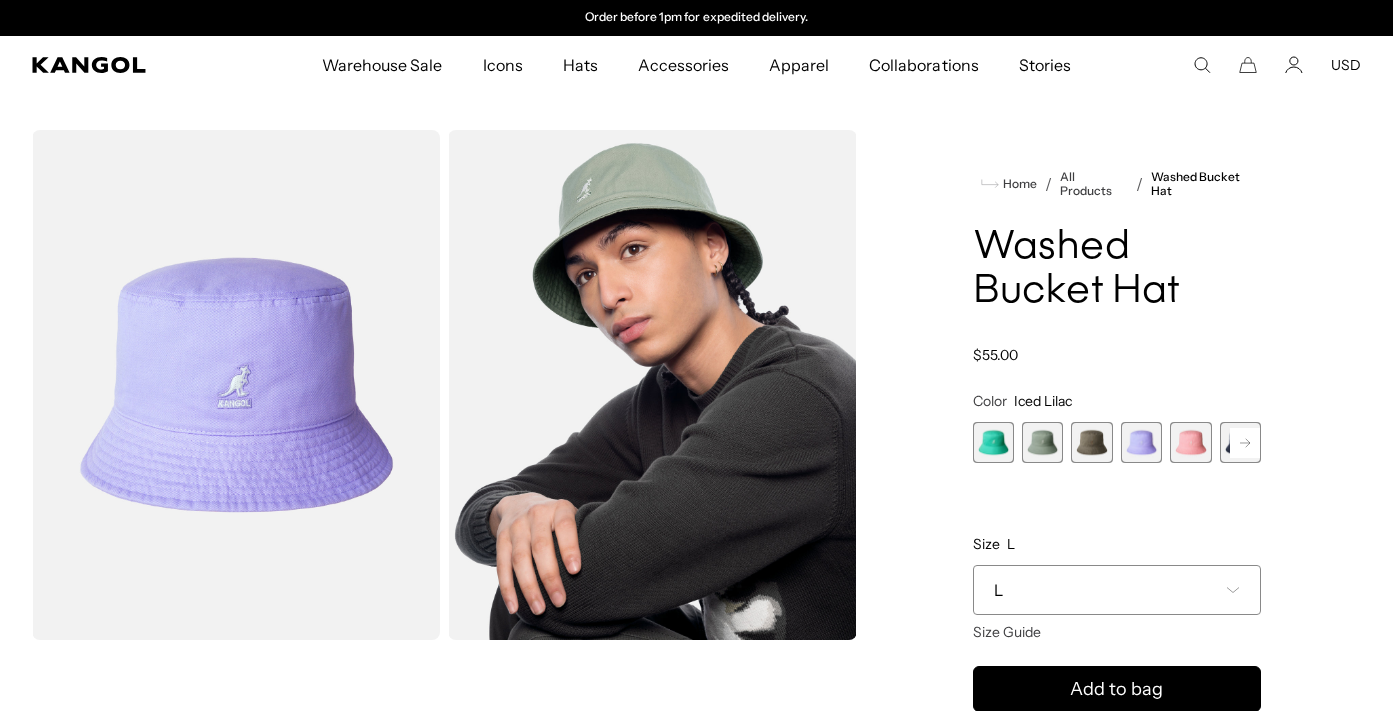 click at bounding box center (1190, 442) 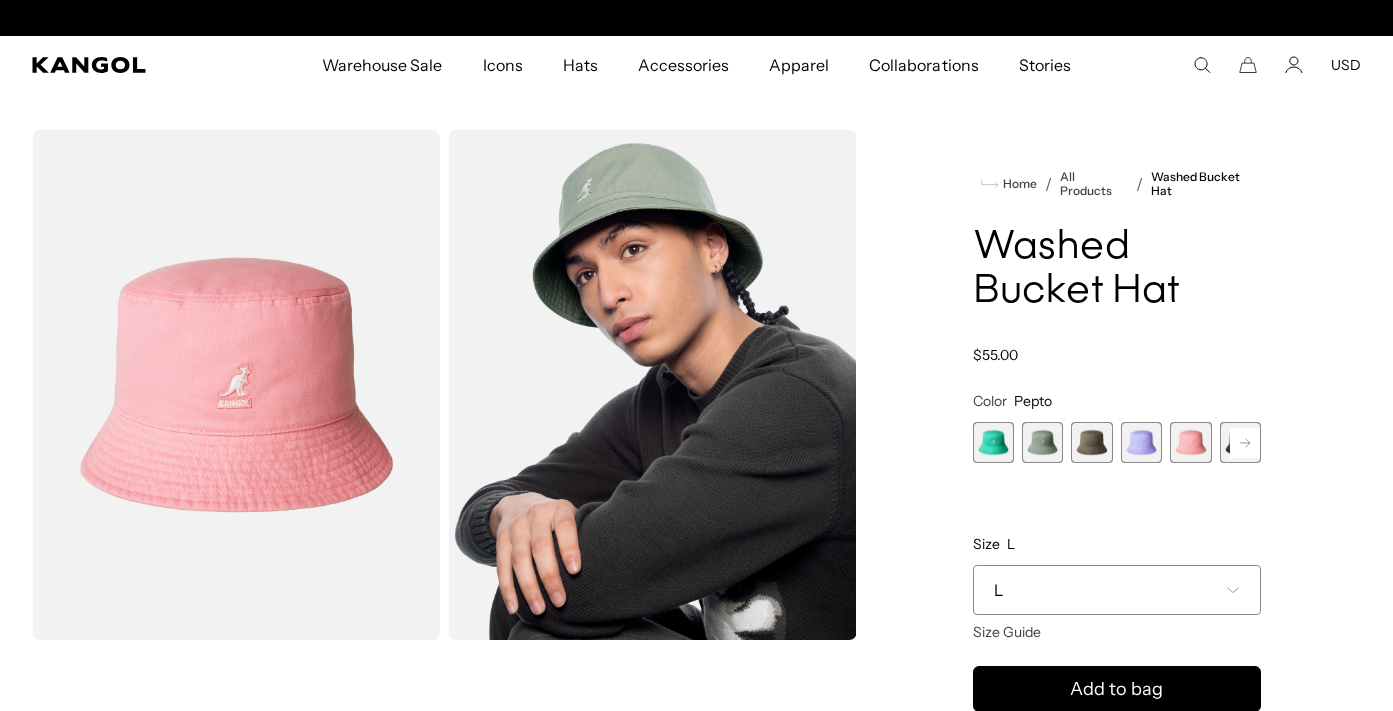 click 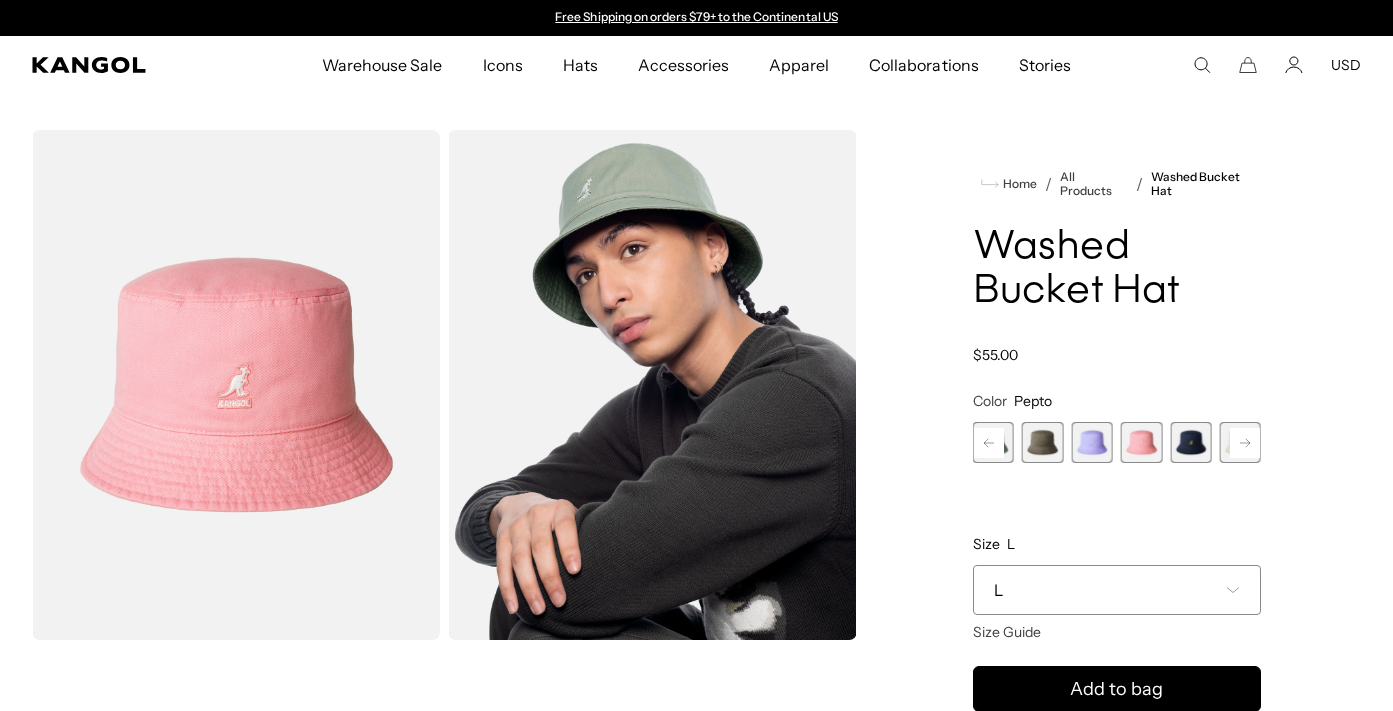 click at bounding box center (1190, 442) 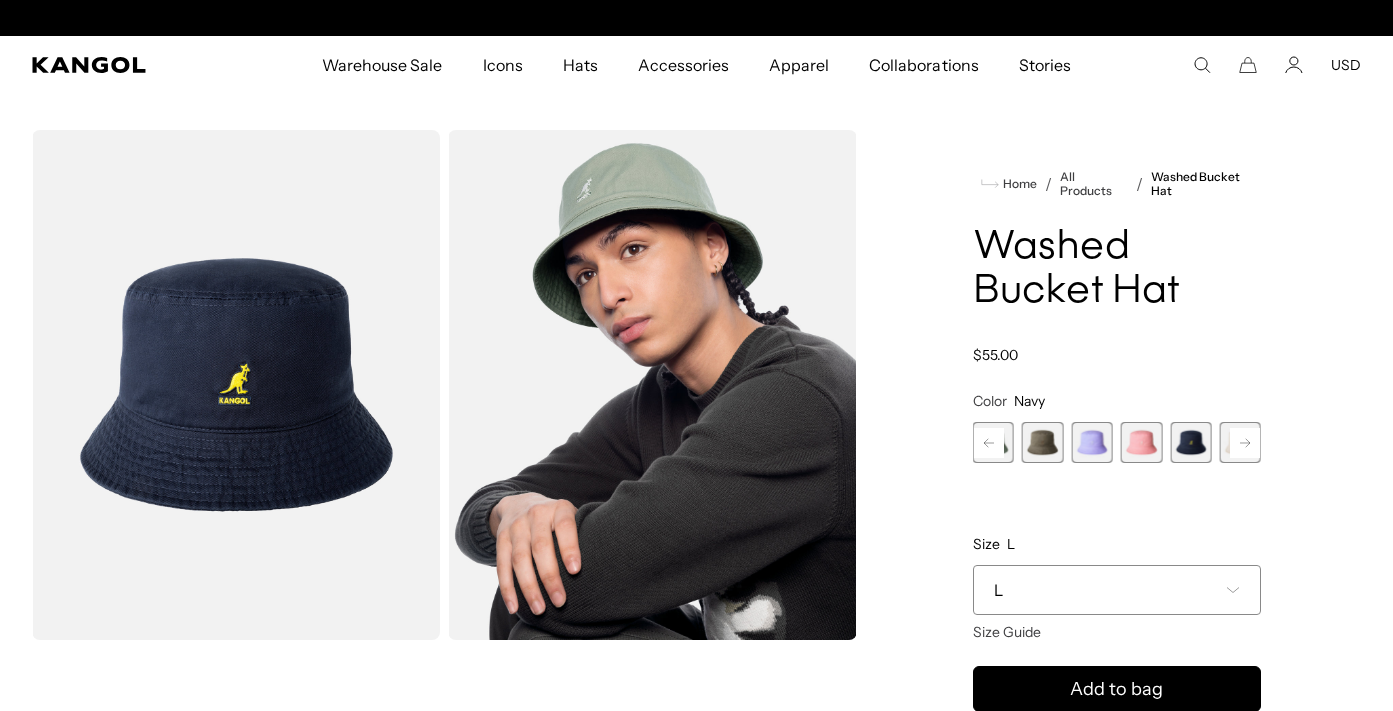 scroll, scrollTop: 0, scrollLeft: 412, axis: horizontal 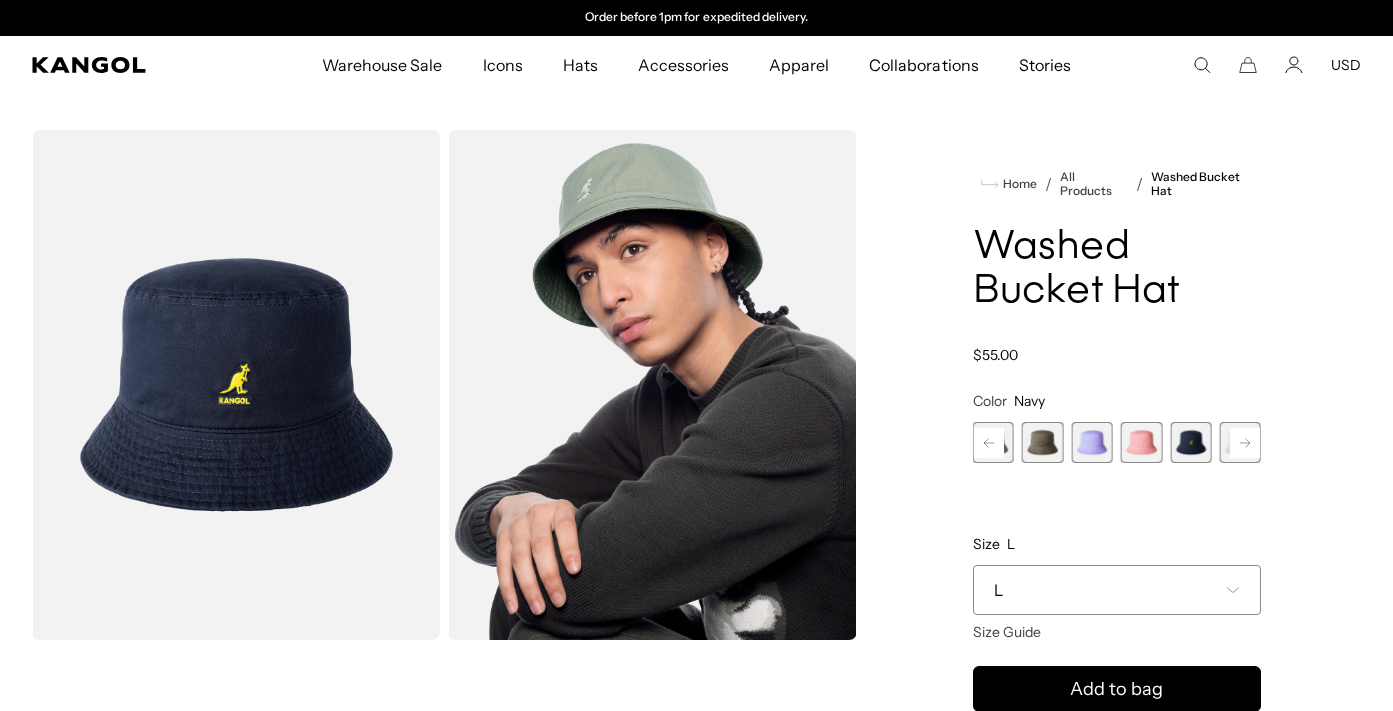 click 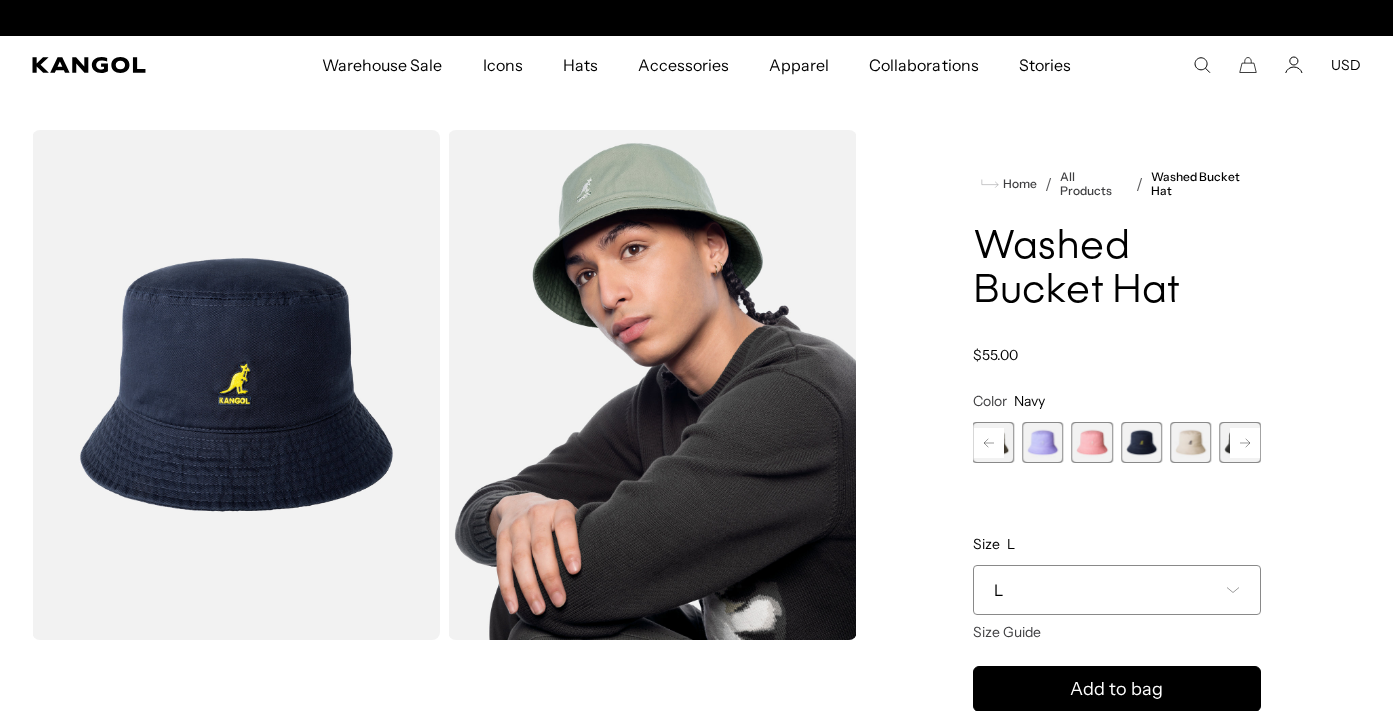 scroll, scrollTop: 0, scrollLeft: 0, axis: both 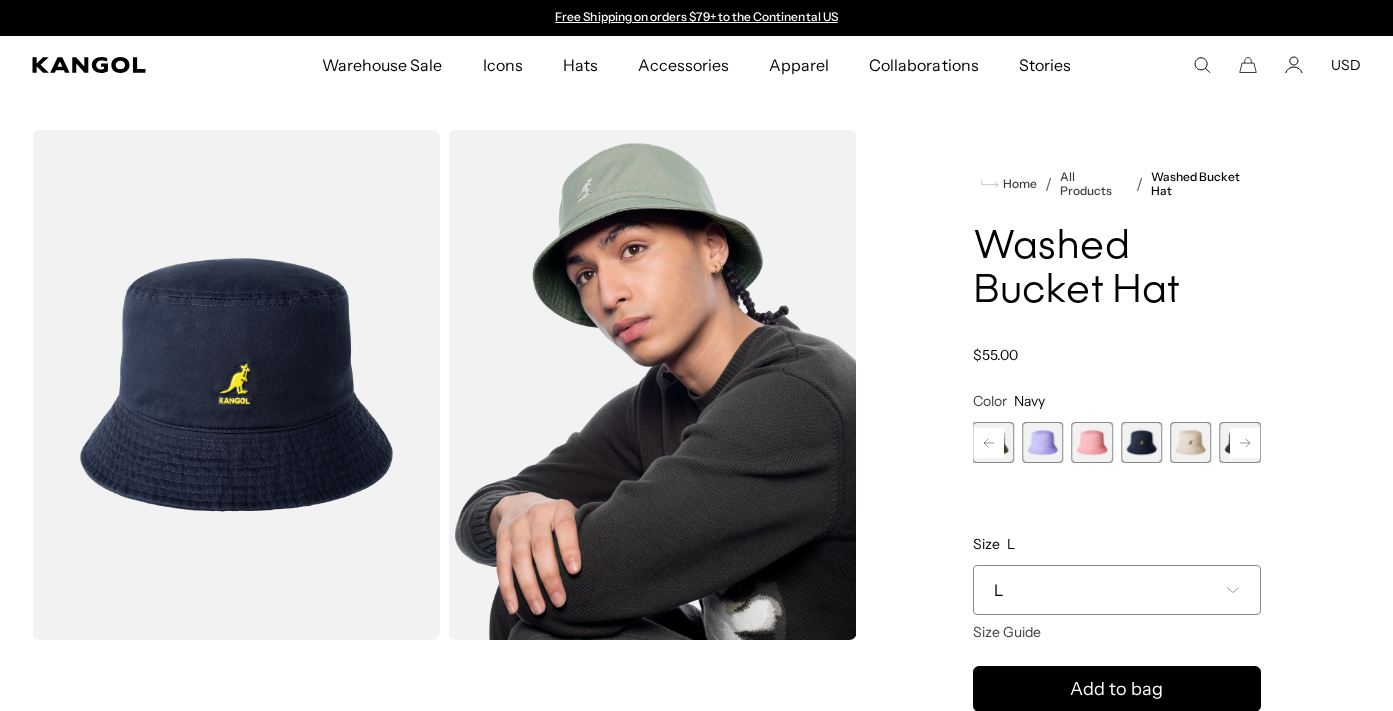 click at bounding box center [1190, 442] 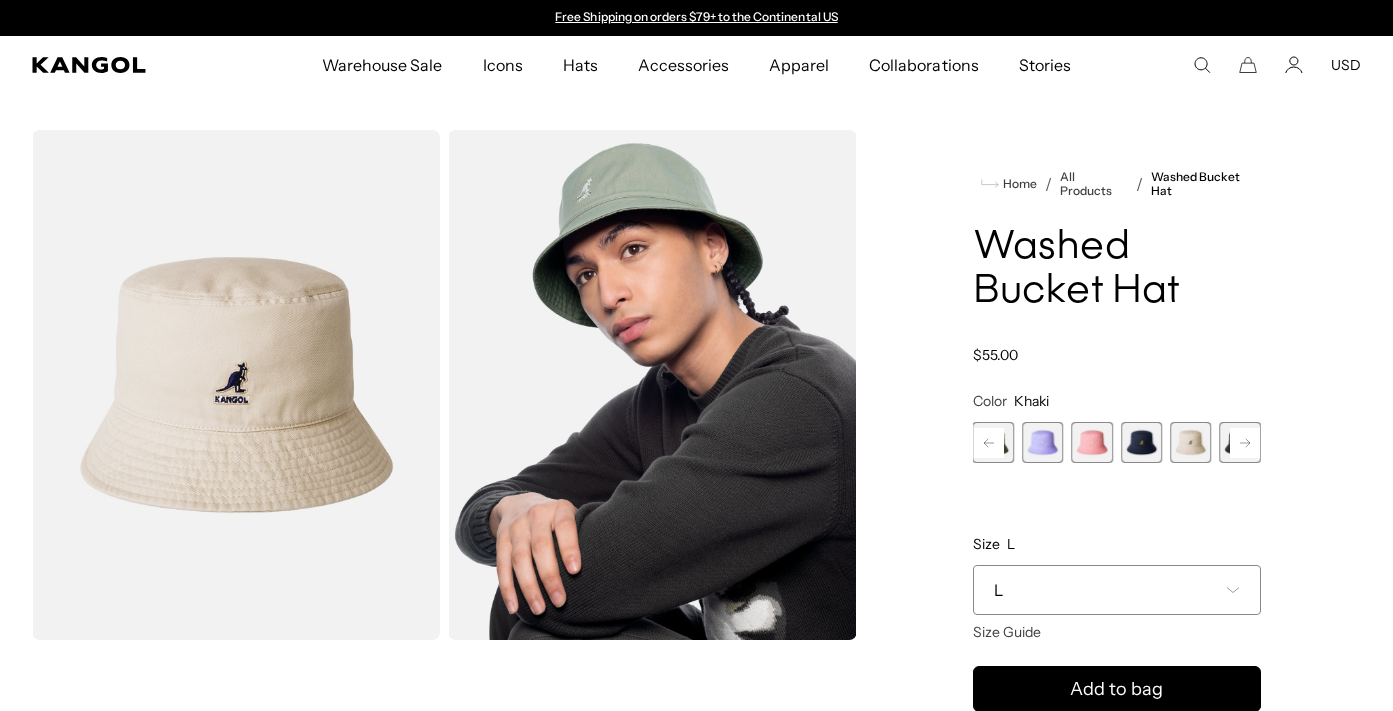 click at bounding box center [1190, 442] 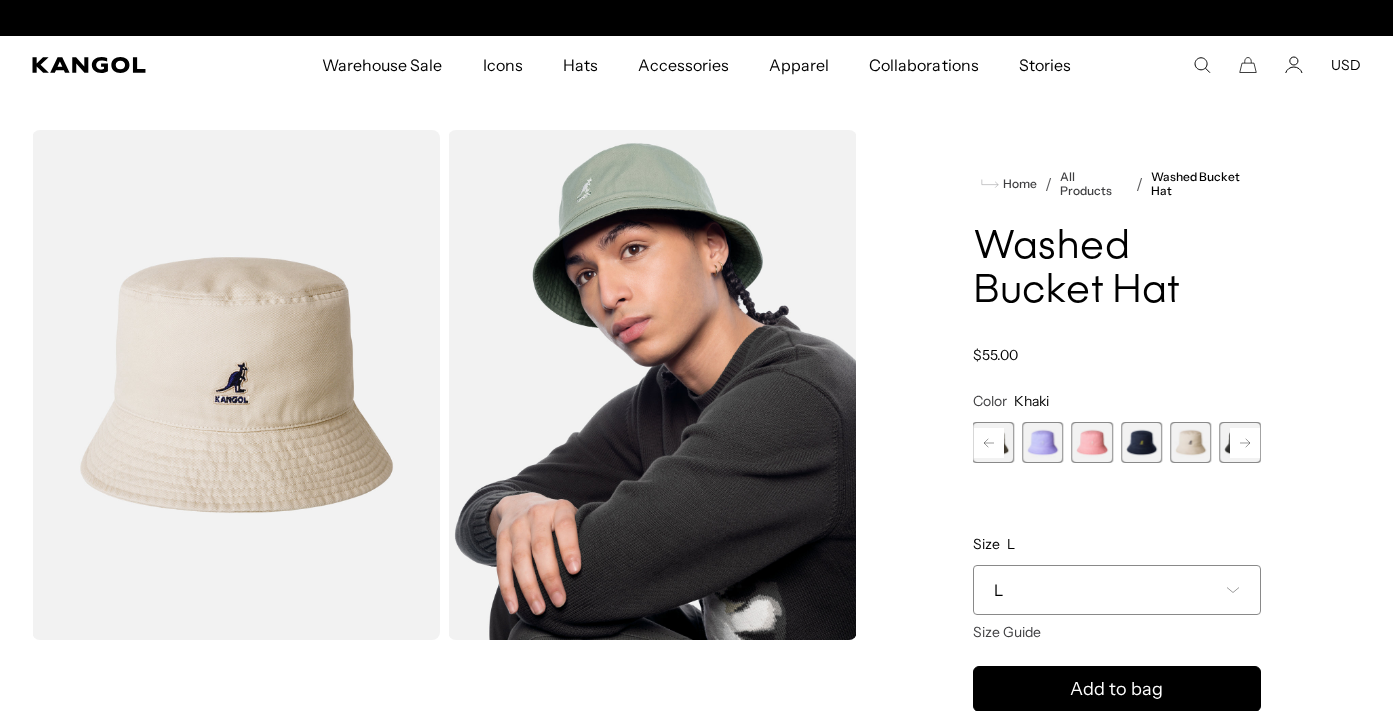 scroll, scrollTop: 0, scrollLeft: 412, axis: horizontal 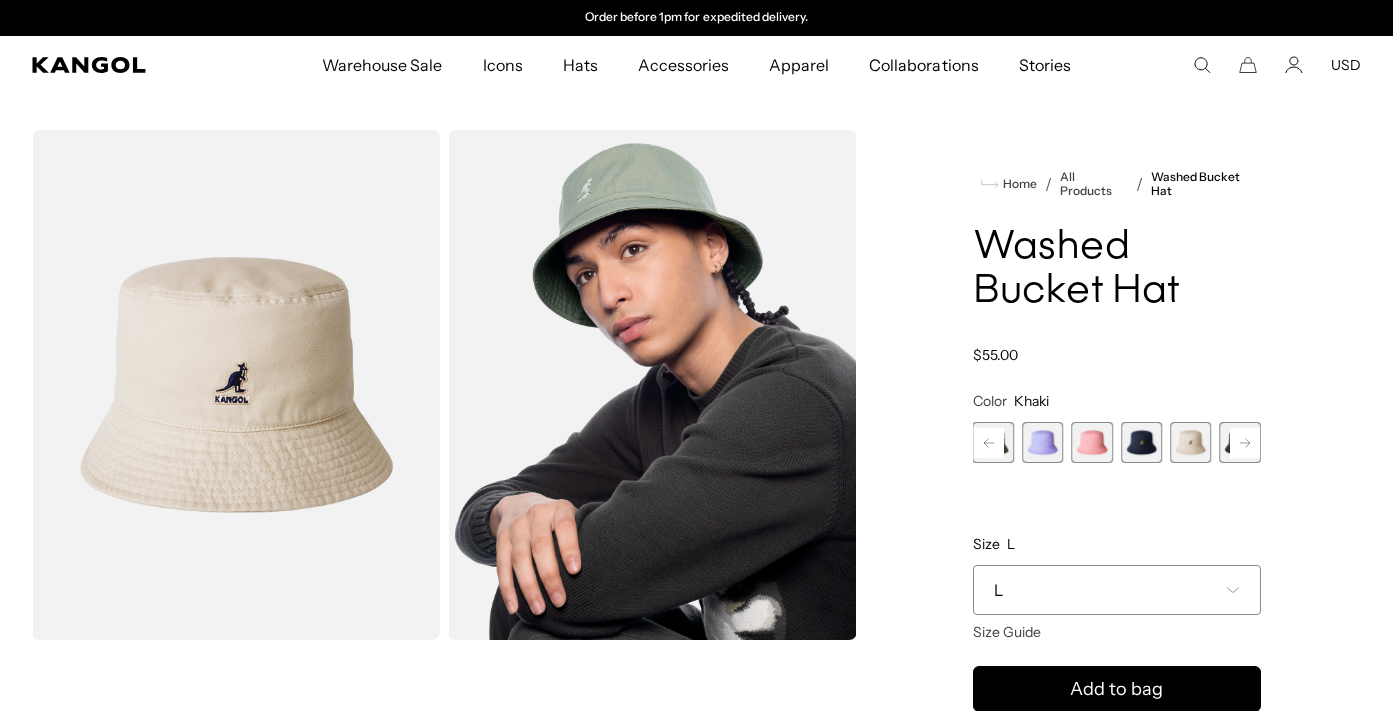 click 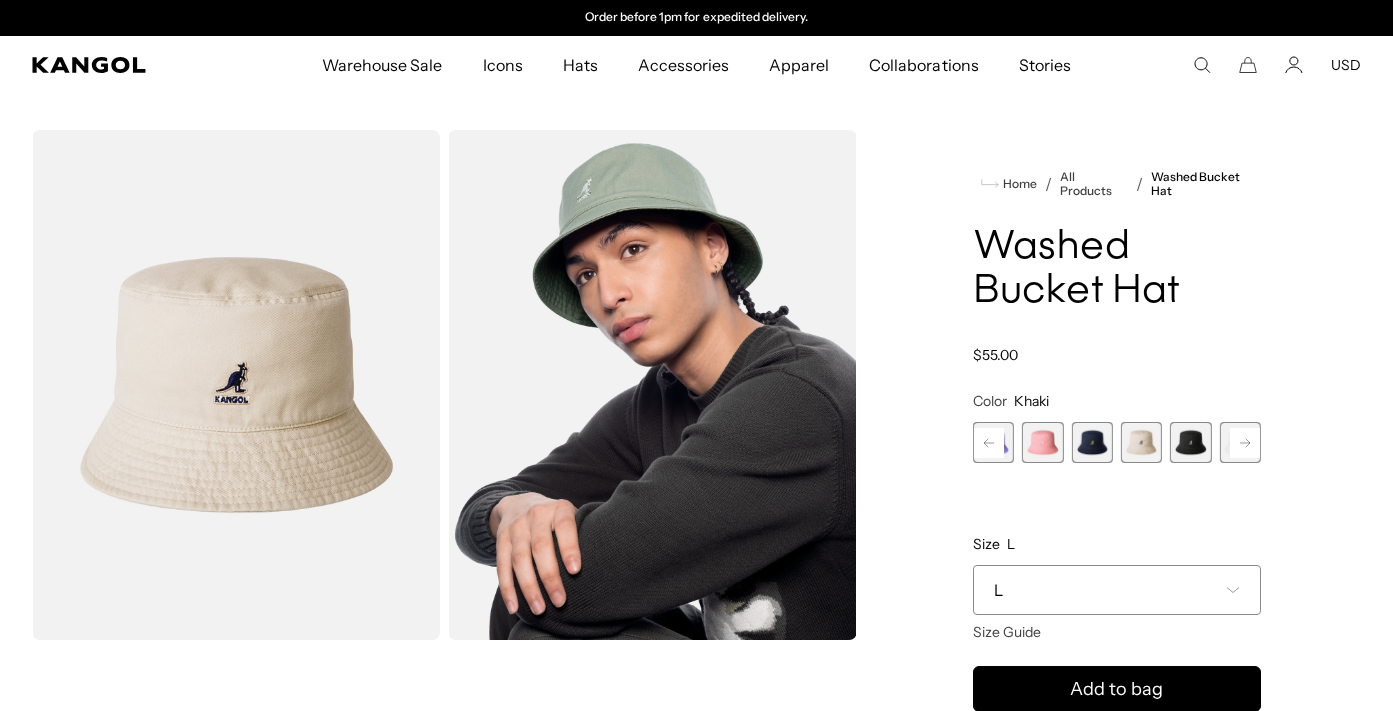 click at bounding box center (1190, 442) 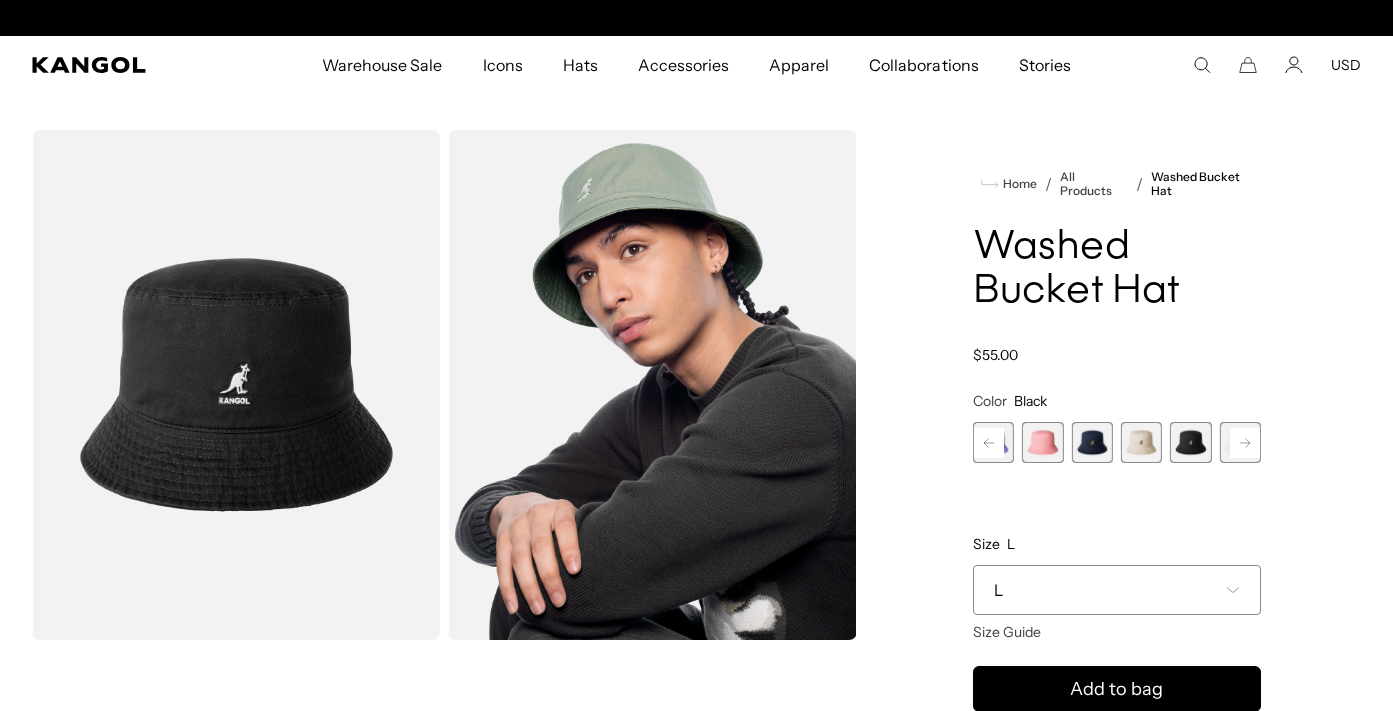 scroll, scrollTop: 0, scrollLeft: 0, axis: both 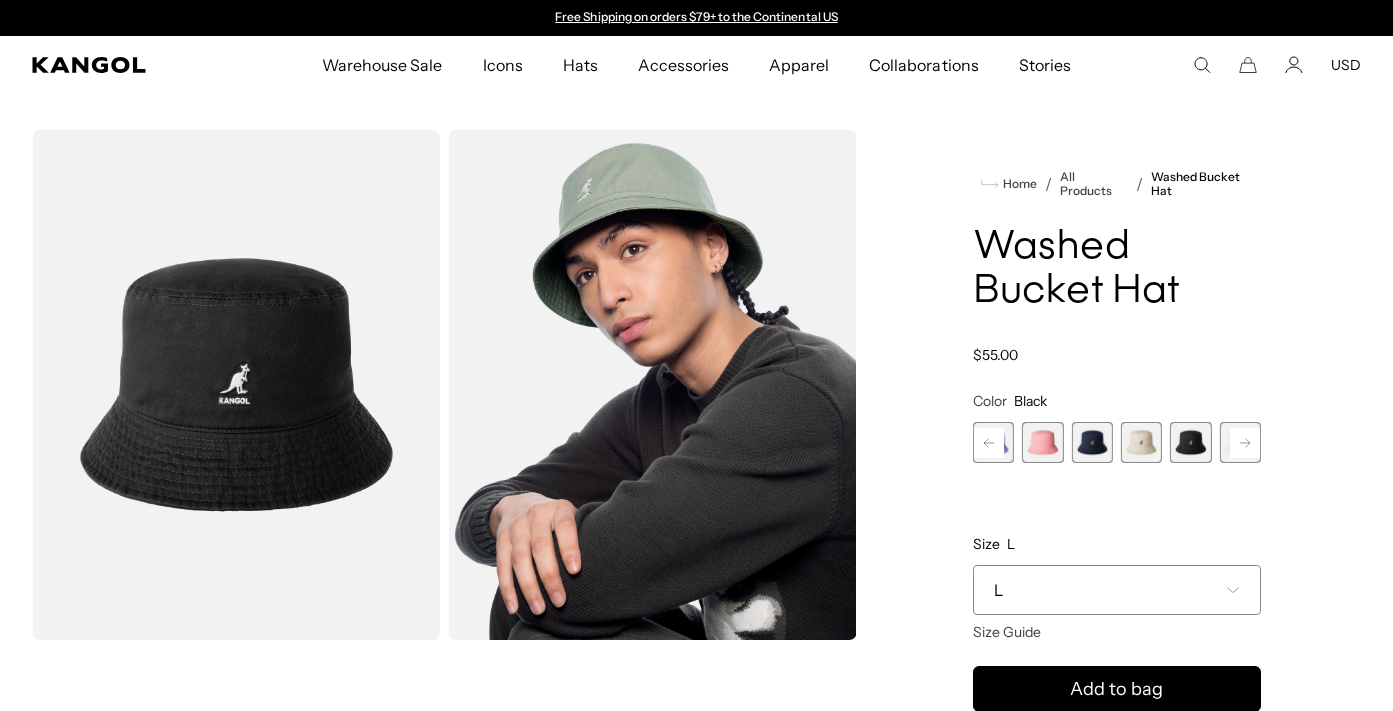 click 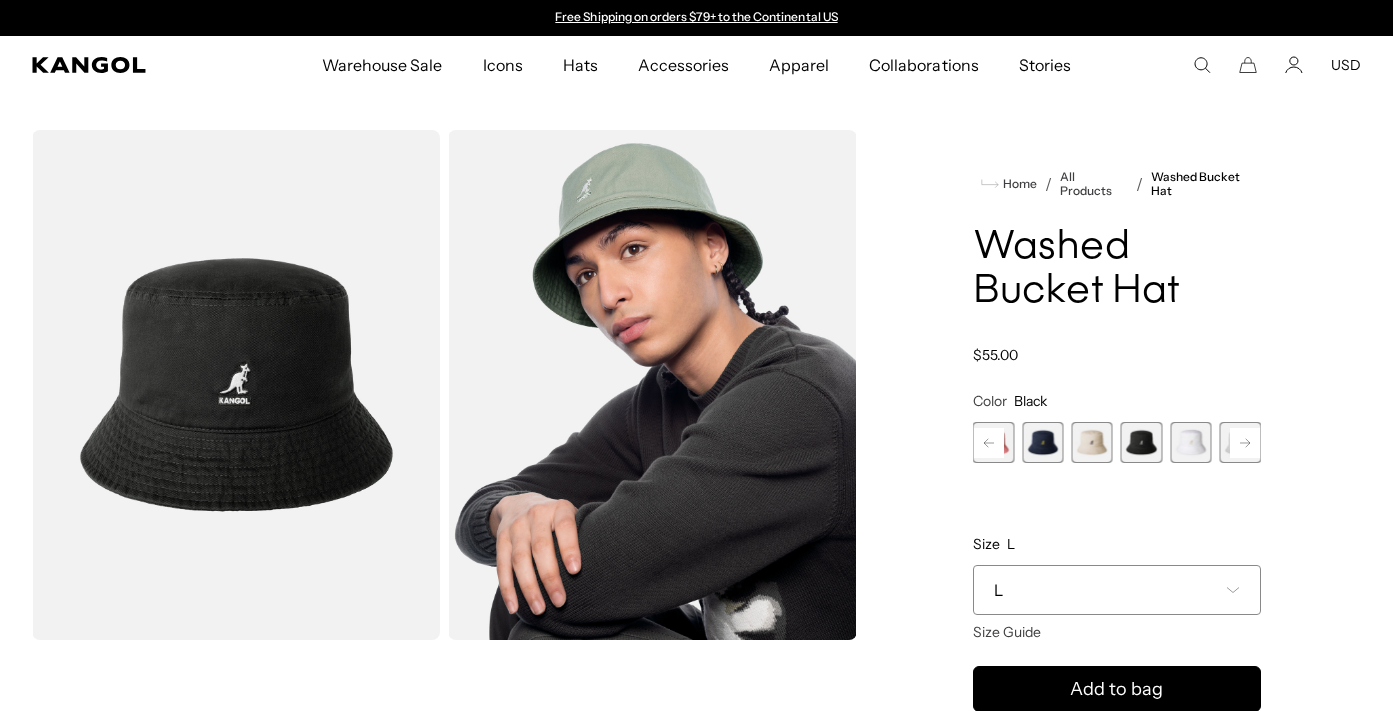 click at bounding box center (1190, 442) 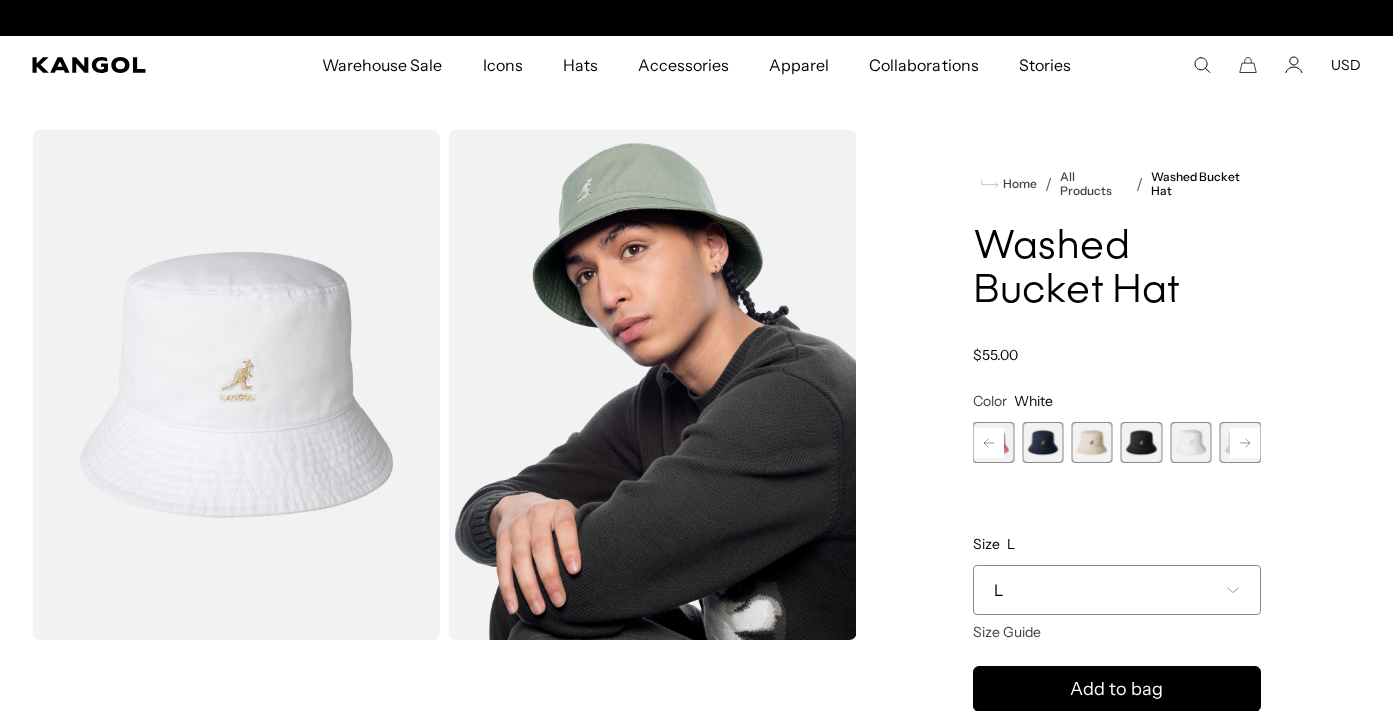 scroll, scrollTop: 0, scrollLeft: 0, axis: both 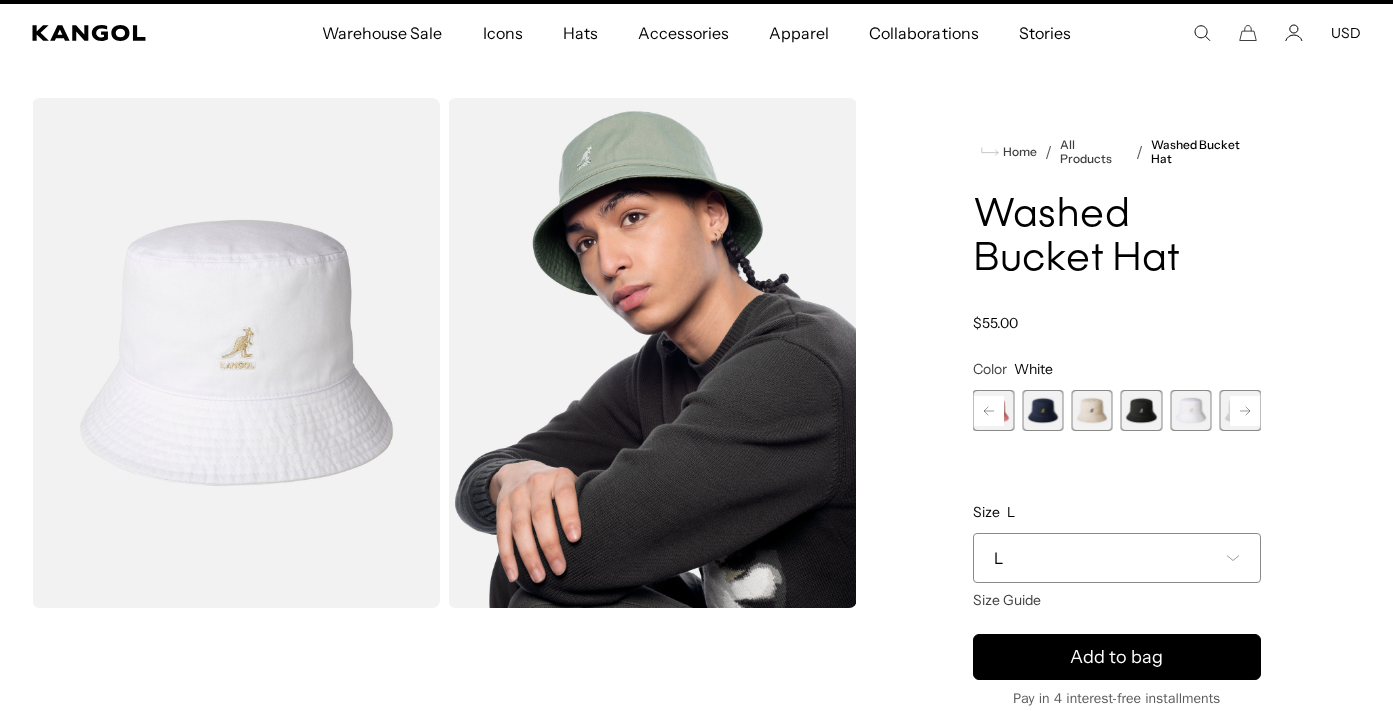 click 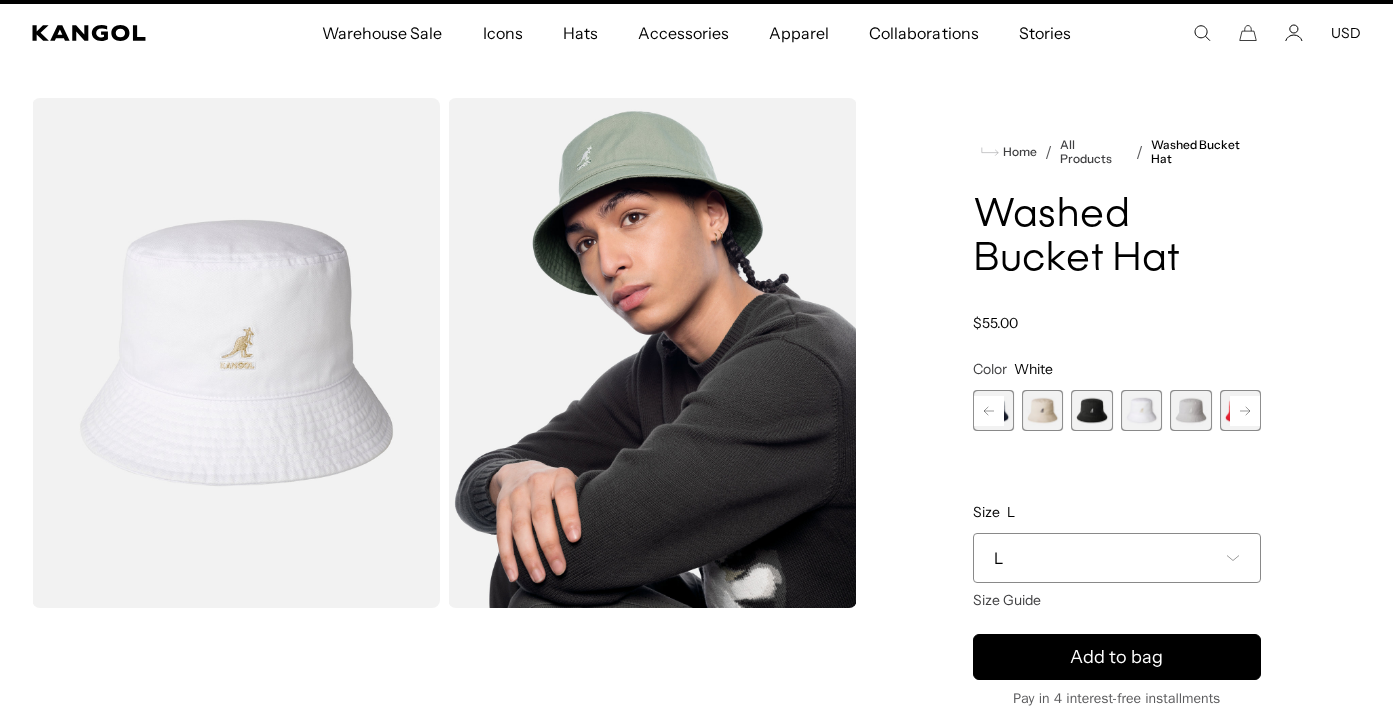 click at bounding box center [1190, 410] 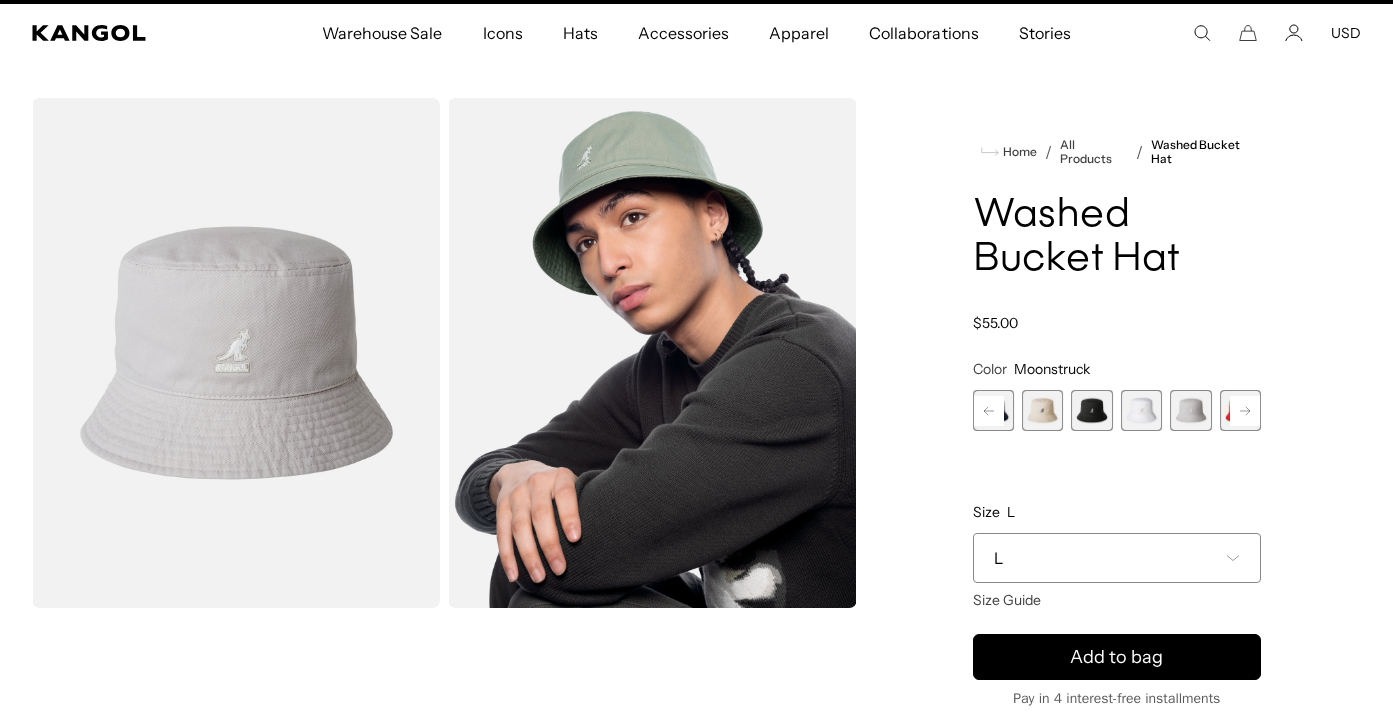 scroll, scrollTop: 0, scrollLeft: 412, axis: horizontal 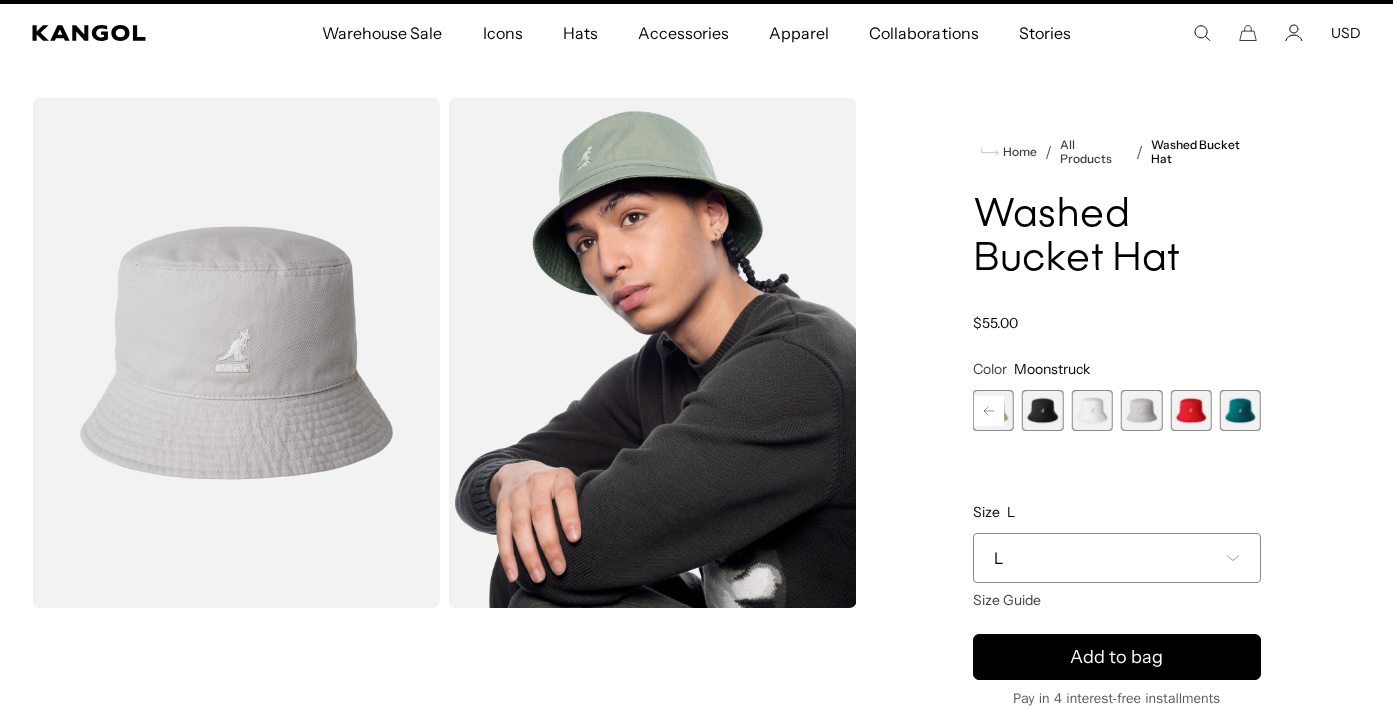click at bounding box center [1190, 410] 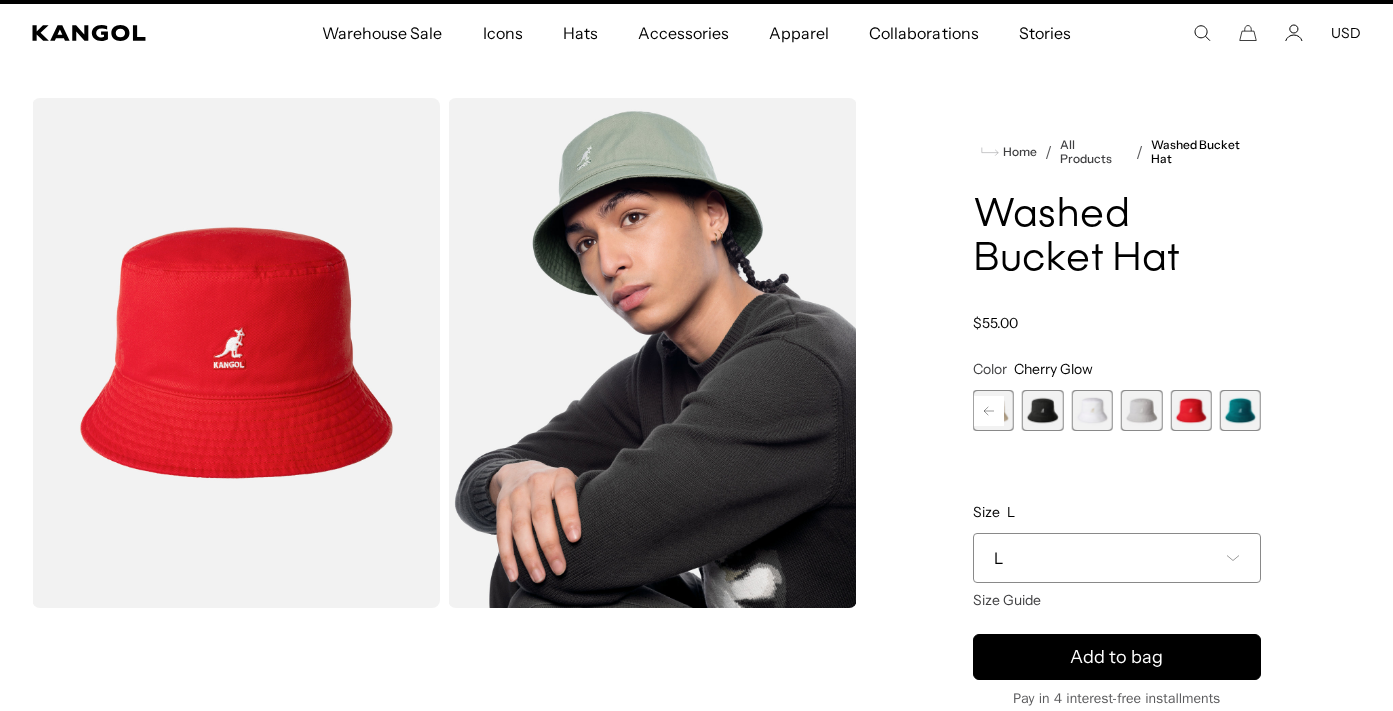 scroll, scrollTop: 0, scrollLeft: 0, axis: both 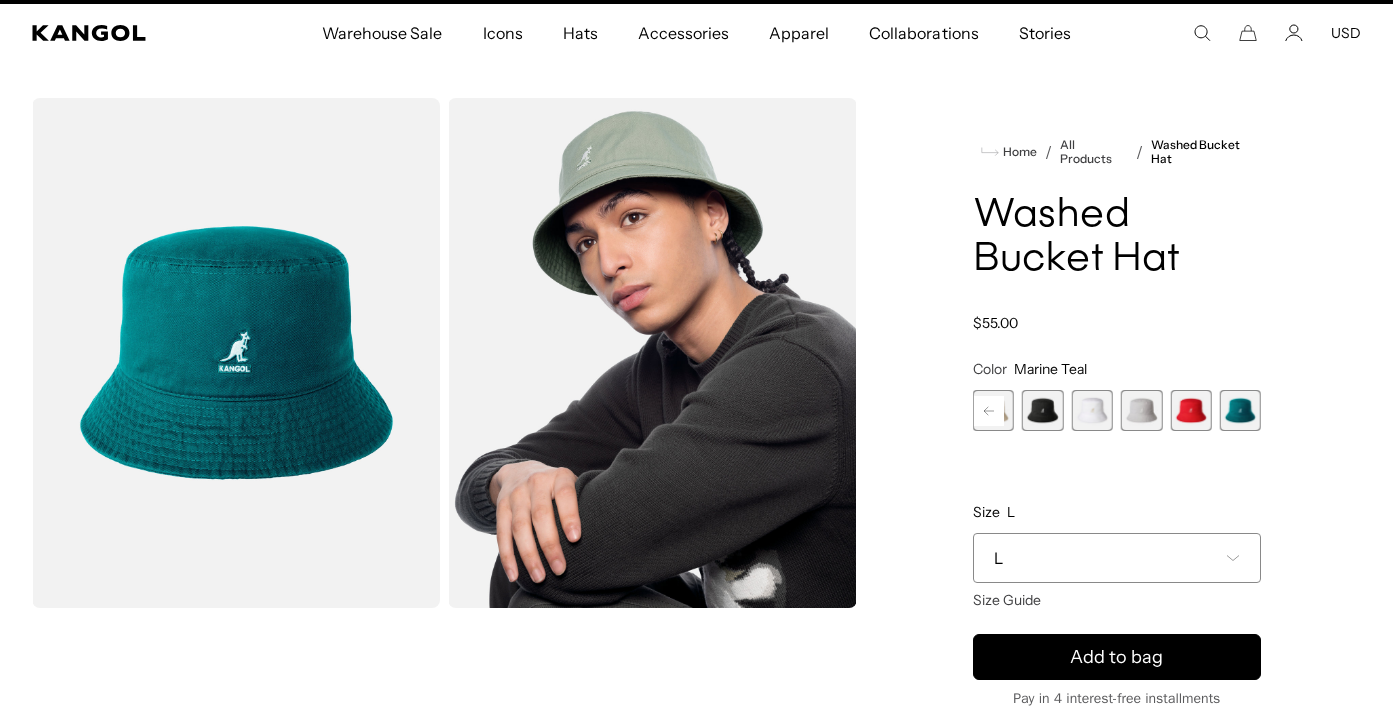 click at bounding box center [1240, 410] 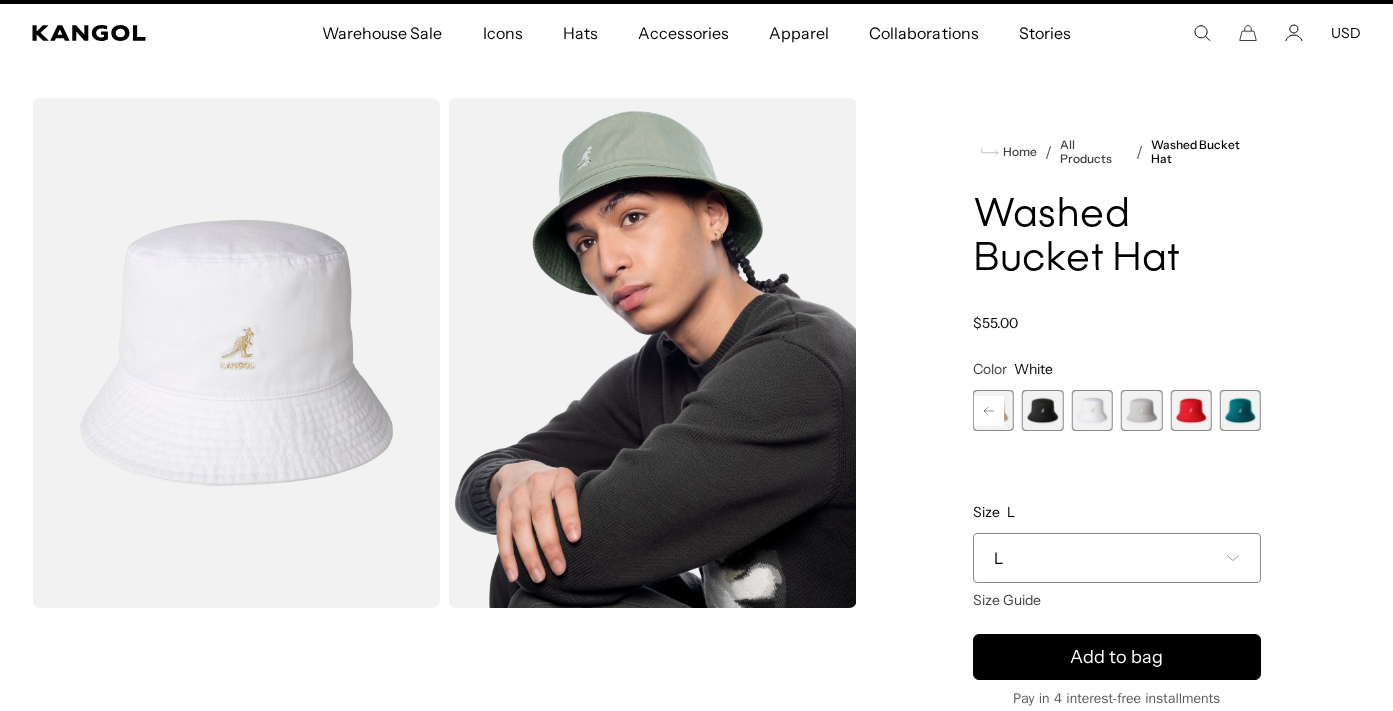 scroll, scrollTop: 0, scrollLeft: 0, axis: both 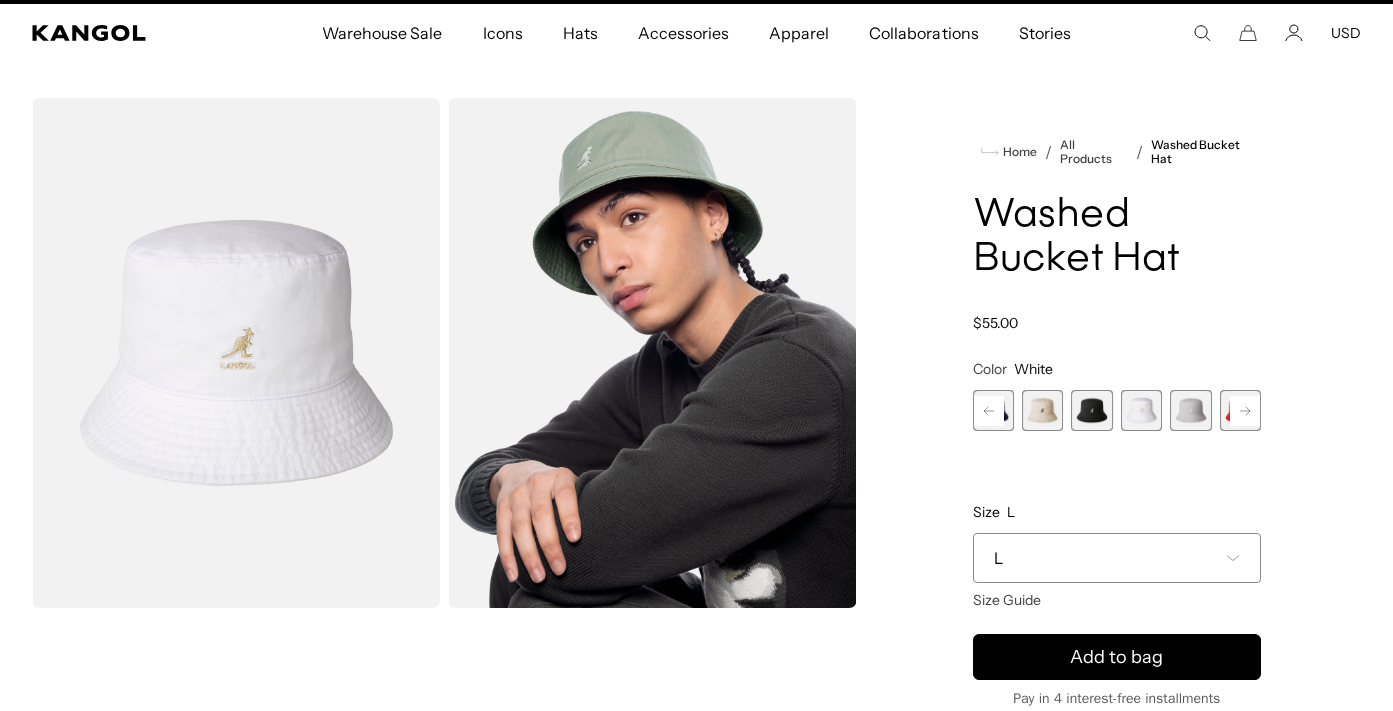 click 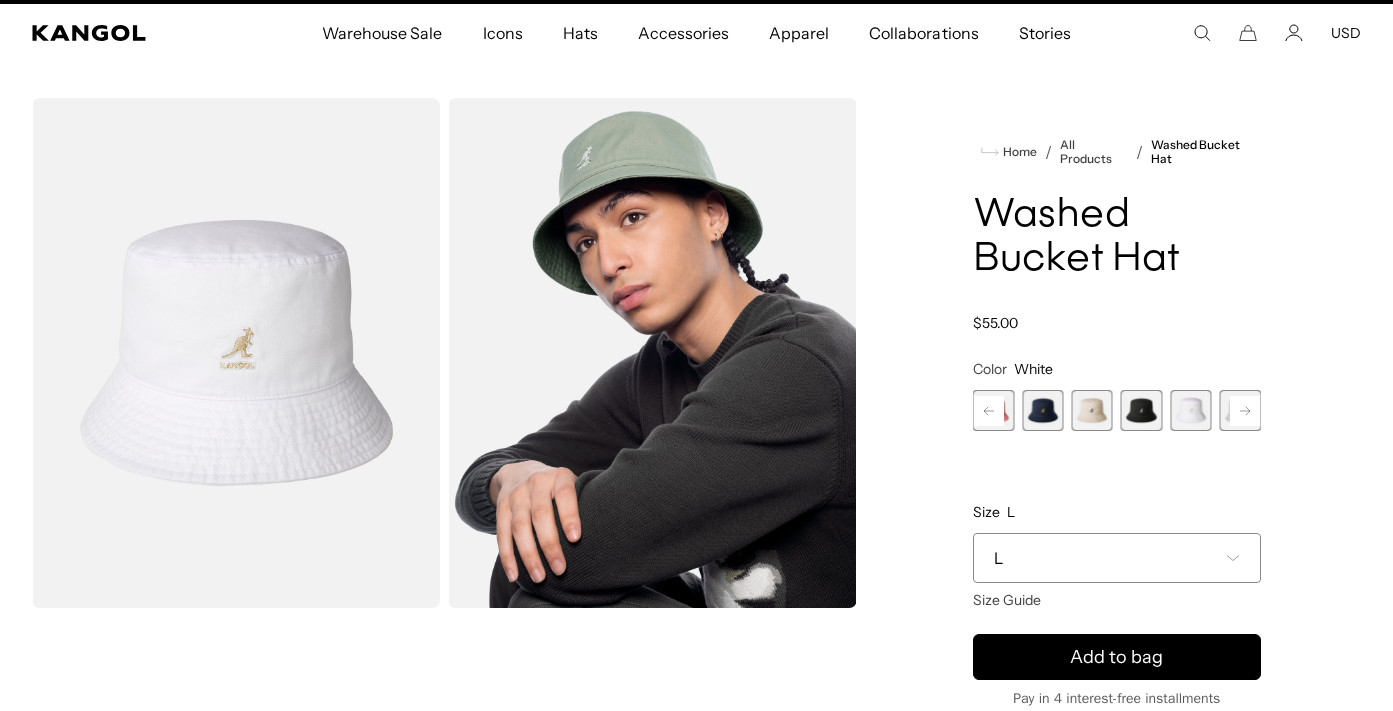 click at bounding box center (1042, 410) 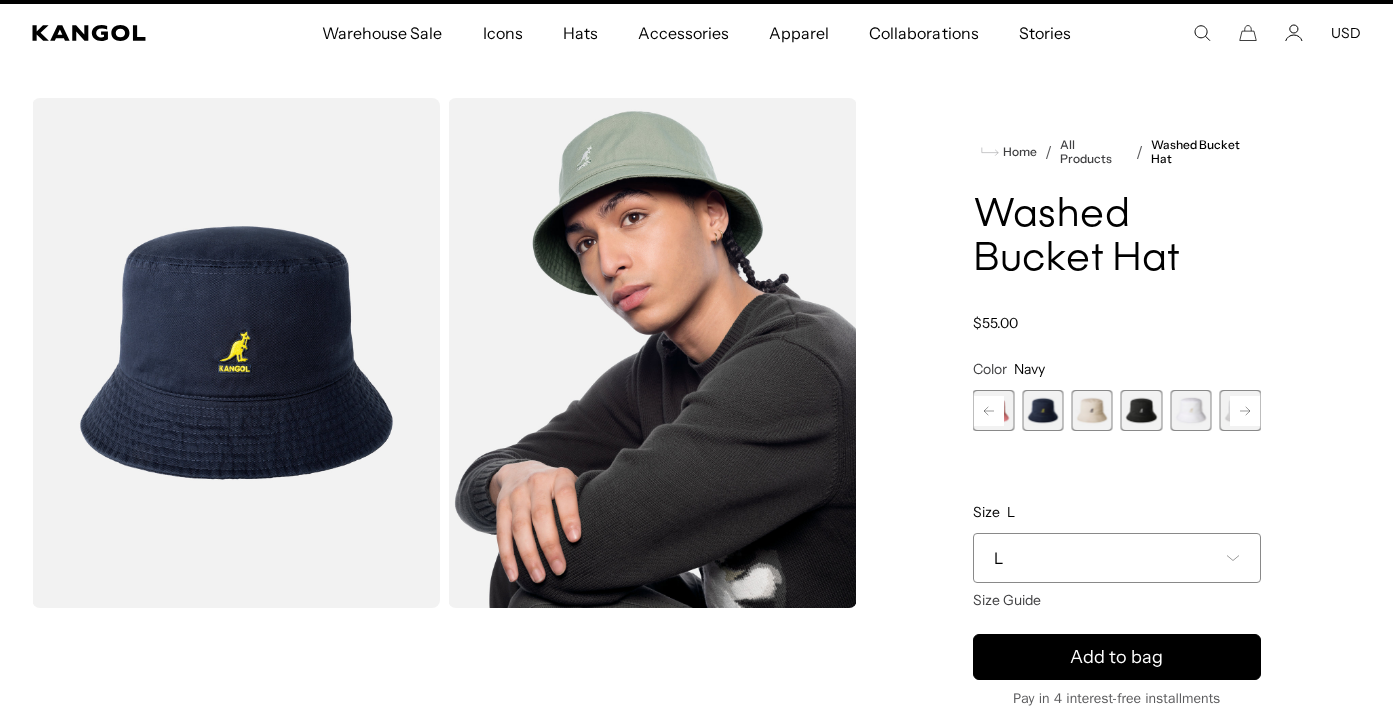 scroll, scrollTop: 0, scrollLeft: 412, axis: horizontal 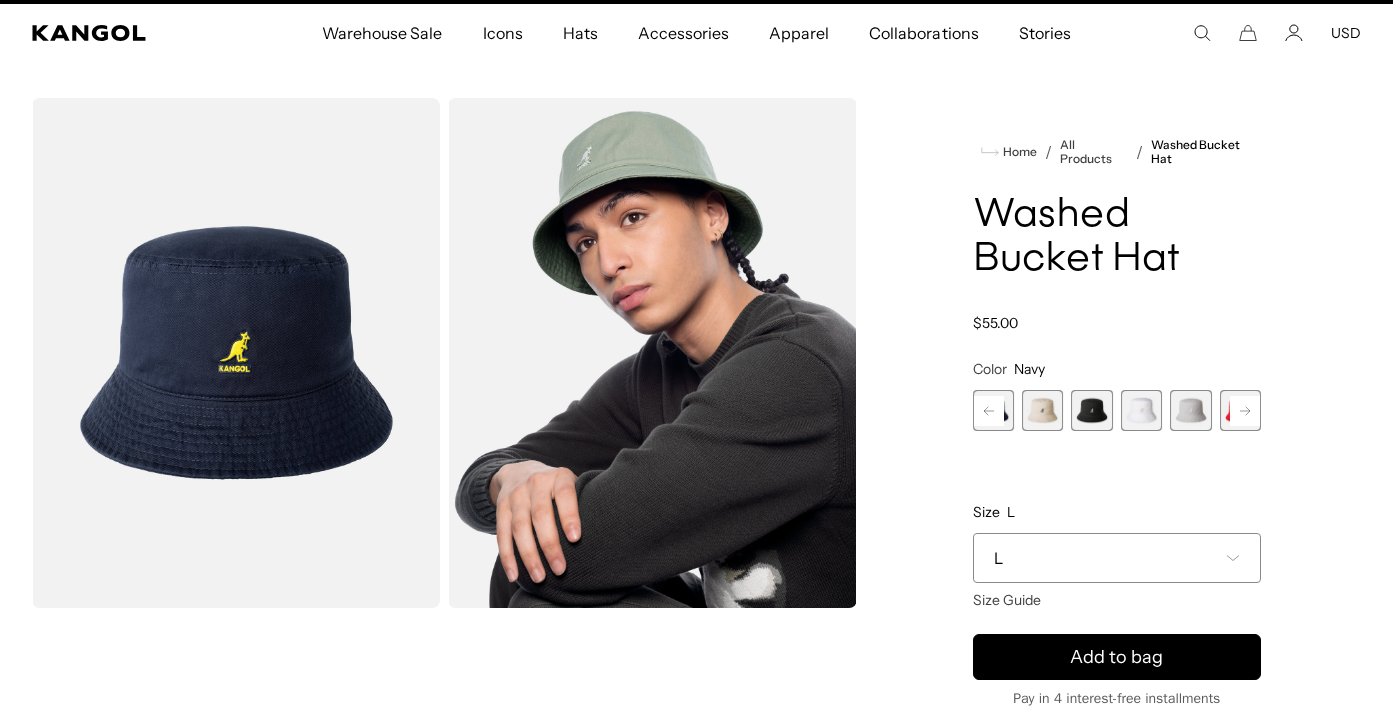 click at bounding box center [1141, 410] 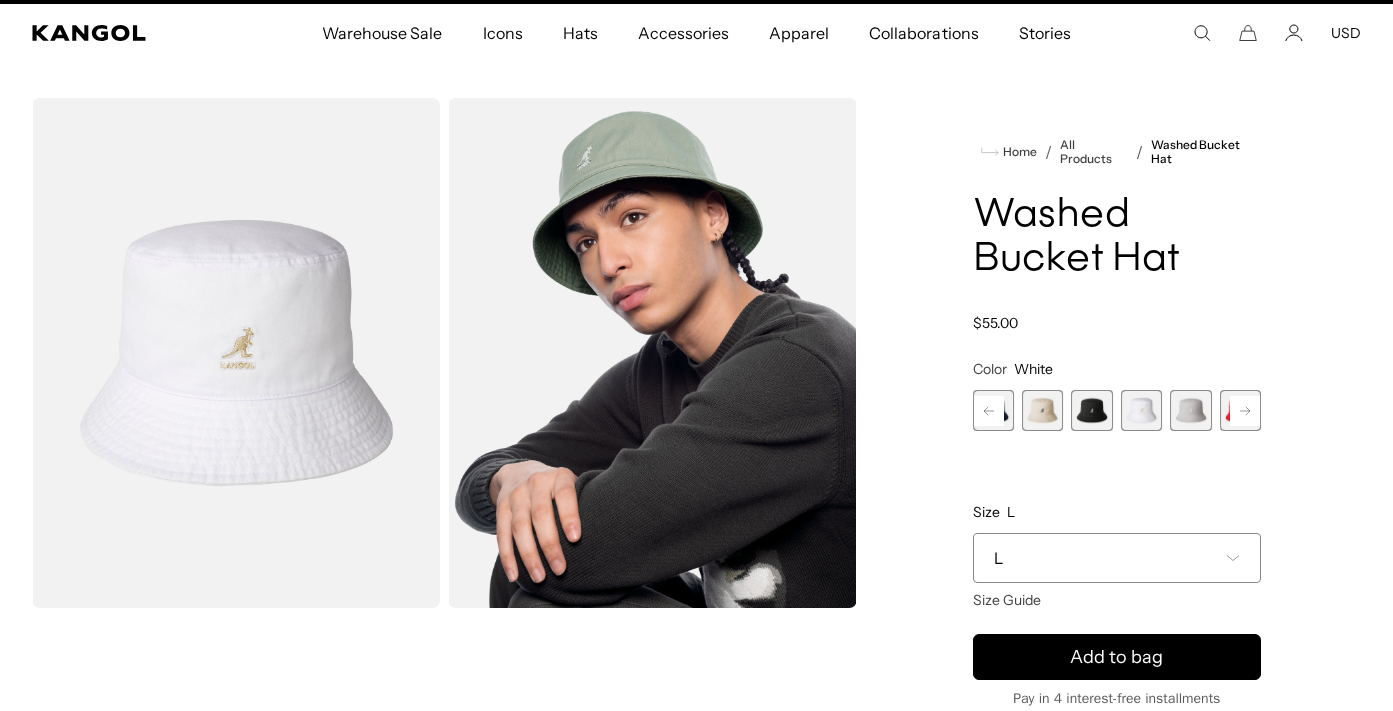scroll, scrollTop: 0, scrollLeft: 0, axis: both 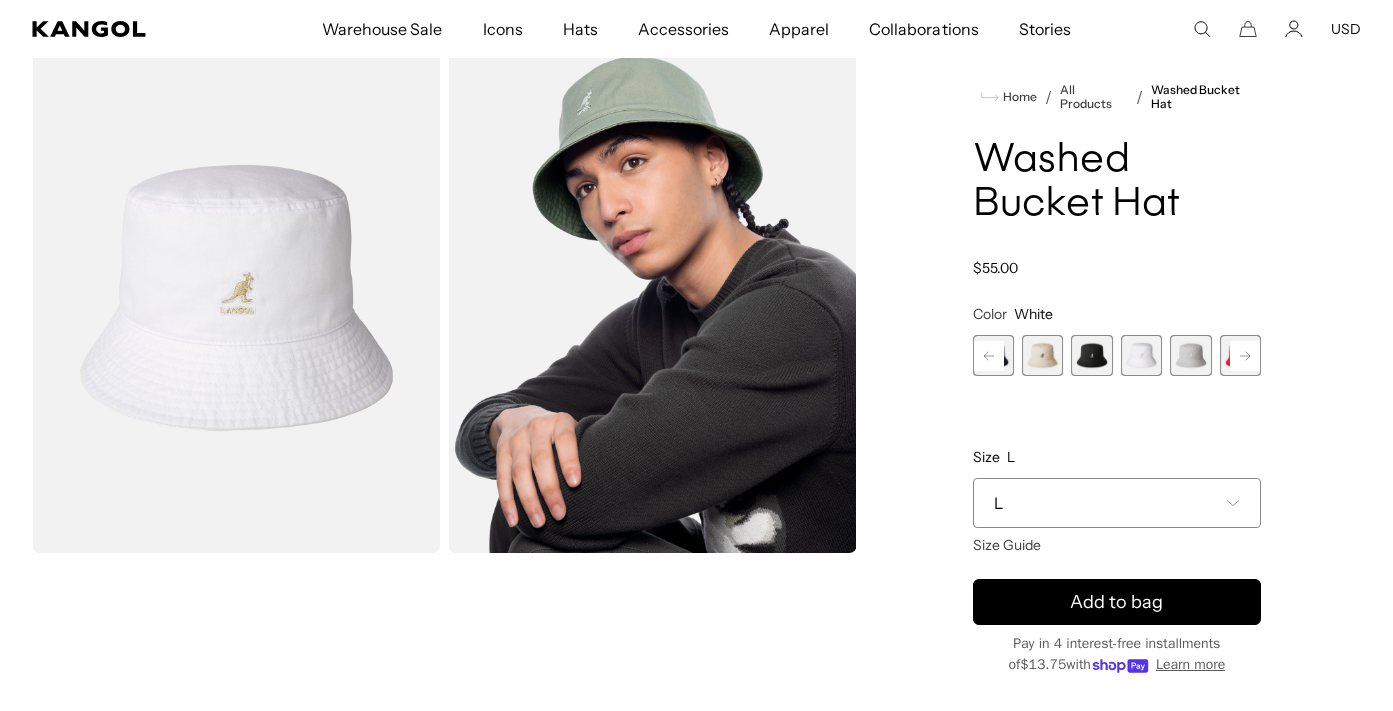 click 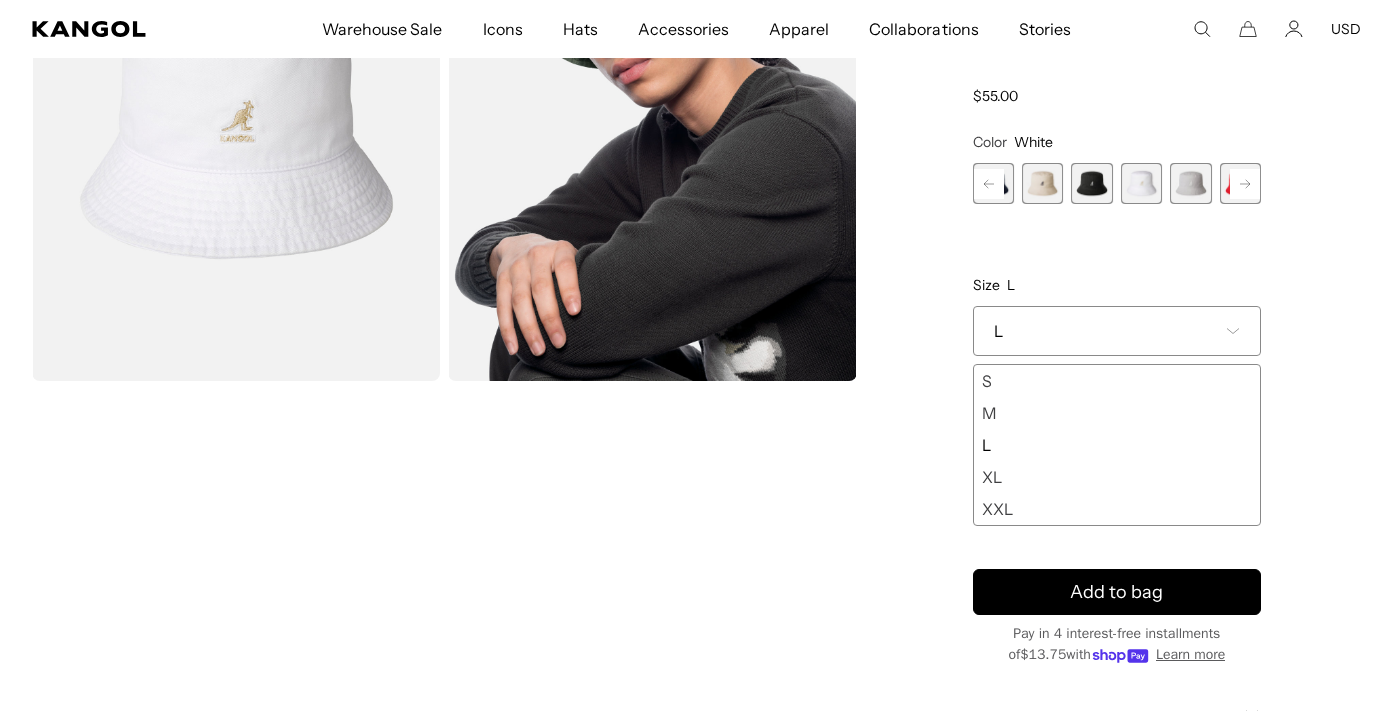 scroll, scrollTop: 272, scrollLeft: 0, axis: vertical 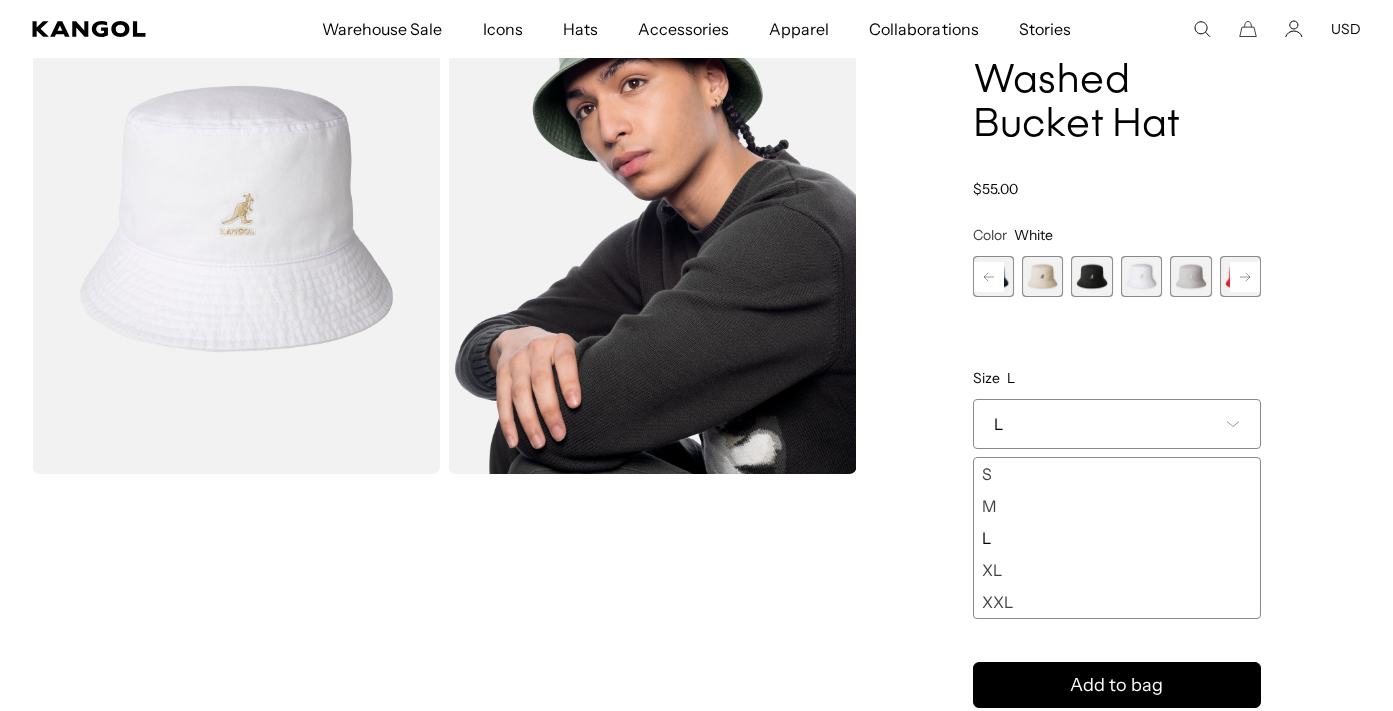 click on "L" at bounding box center (1117, 424) 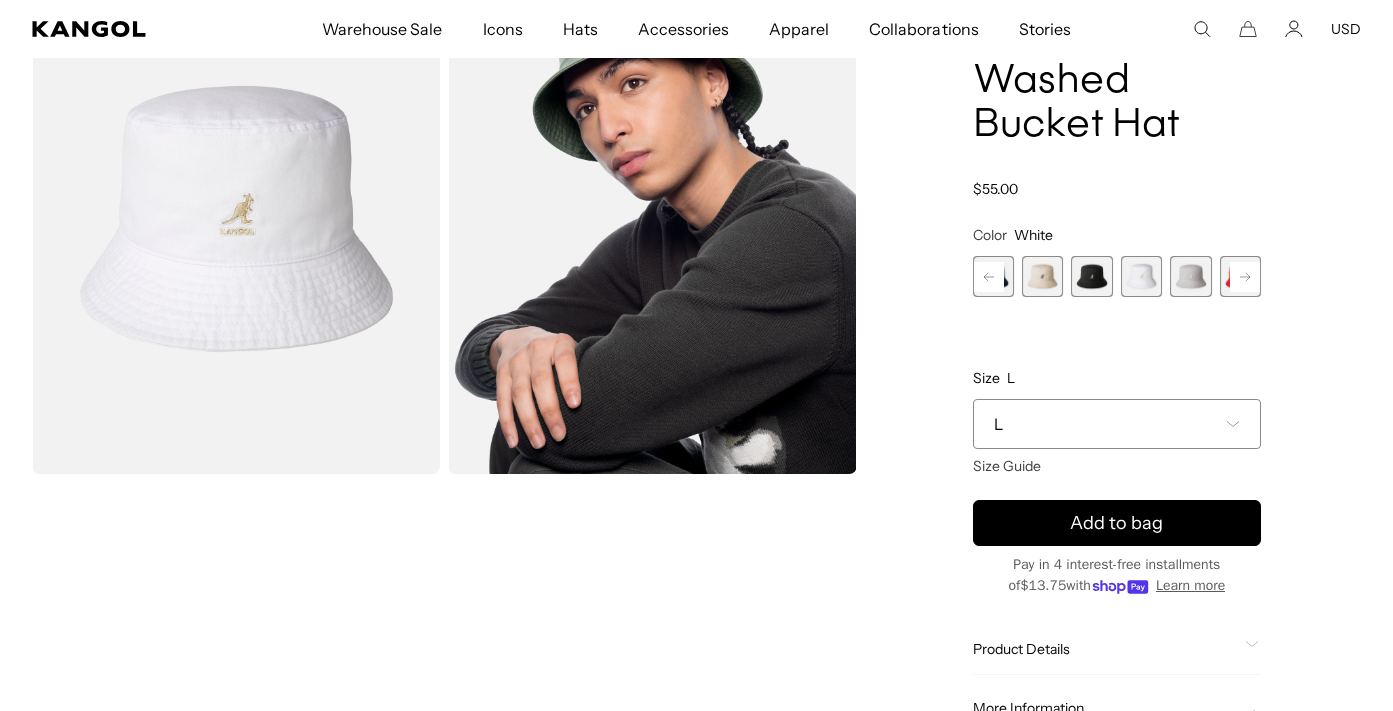 scroll, scrollTop: 0, scrollLeft: 0, axis: both 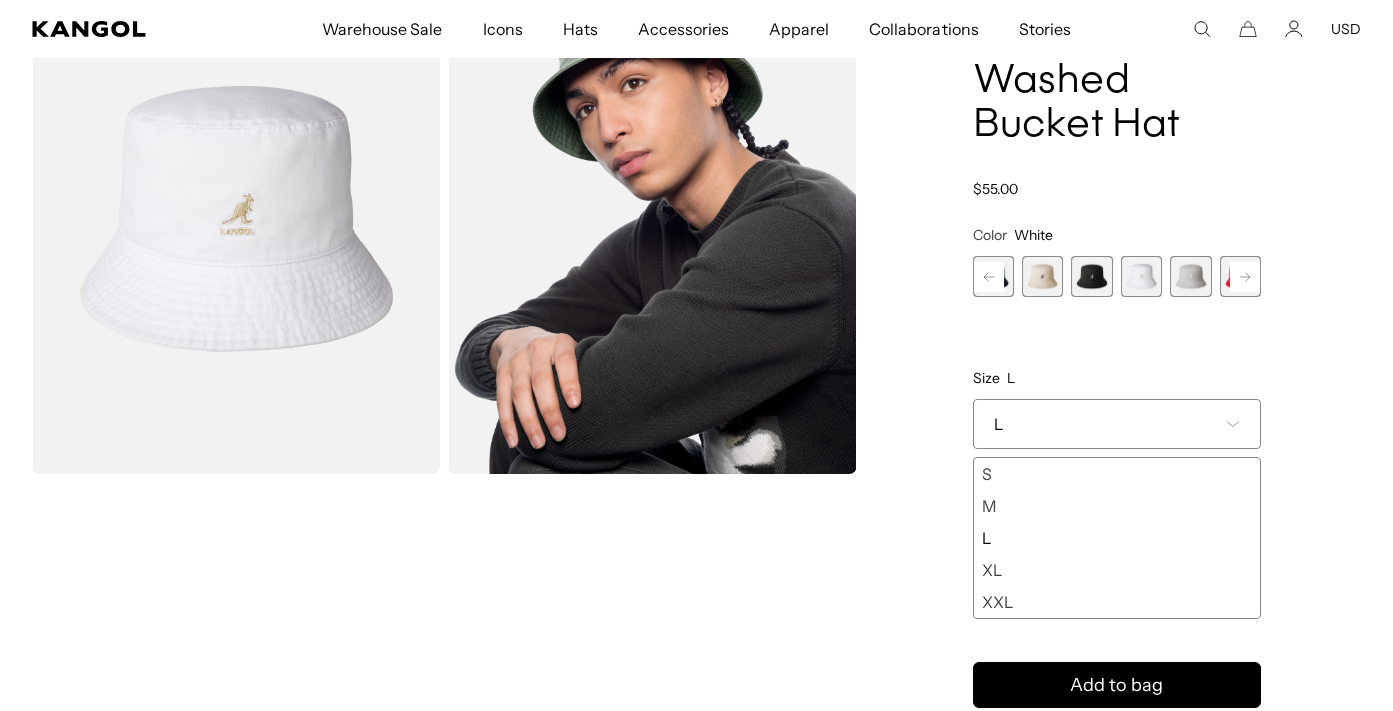 click on "L" at bounding box center [1117, 424] 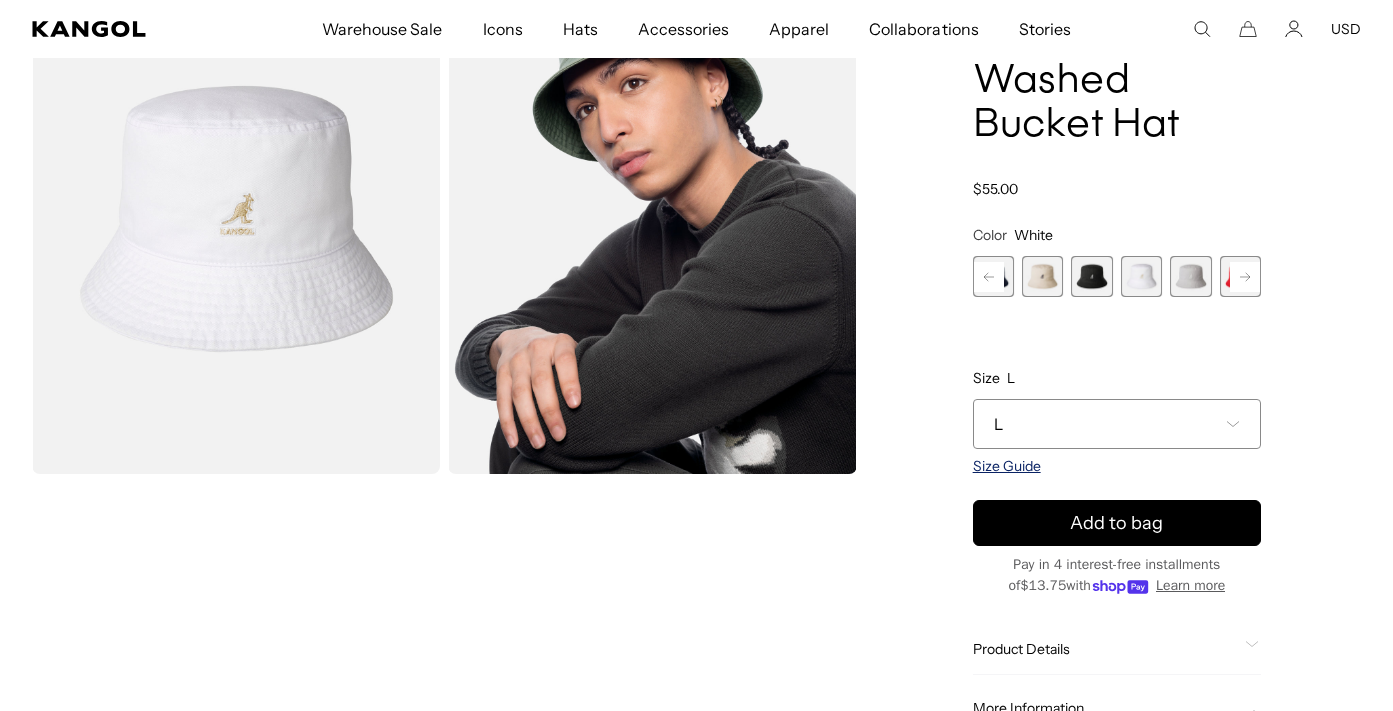 click on "Size Guide" at bounding box center [1007, 466] 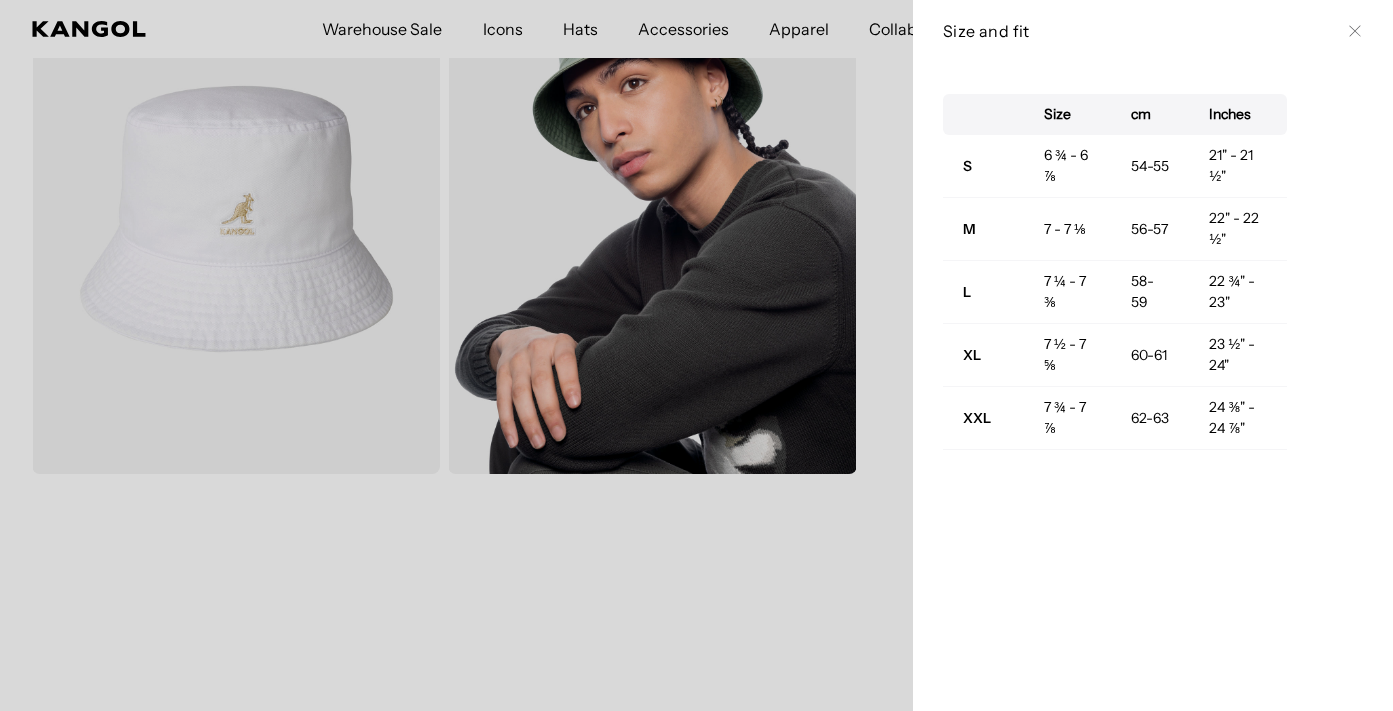 scroll, scrollTop: 0, scrollLeft: 0, axis: both 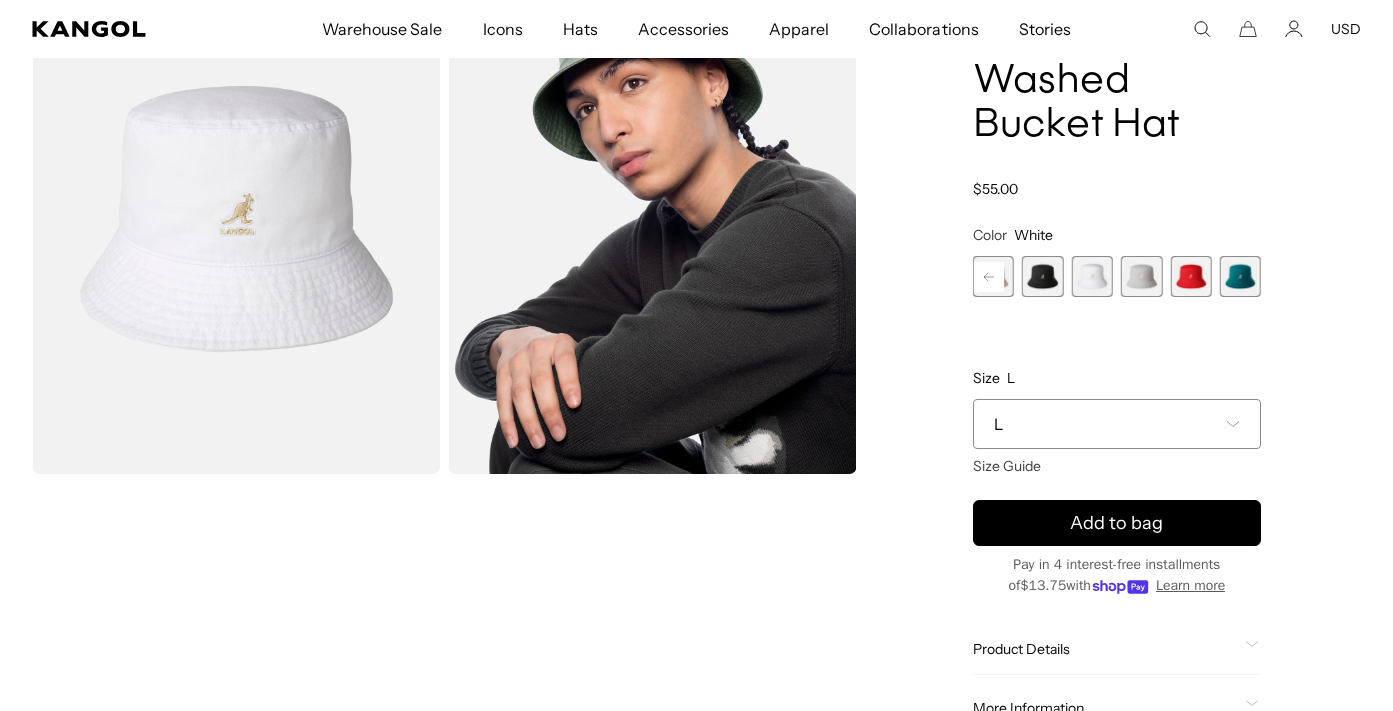 click at bounding box center [1091, 276] 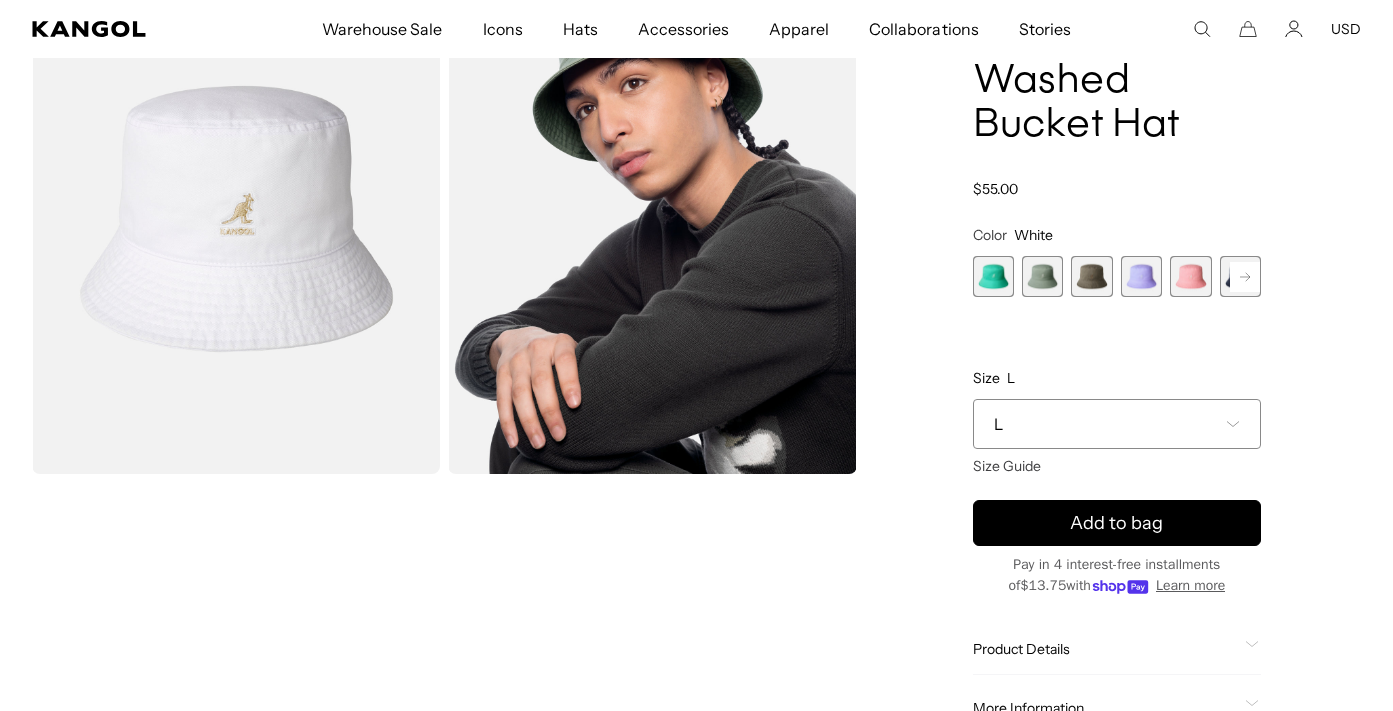 click at bounding box center [993, 276] 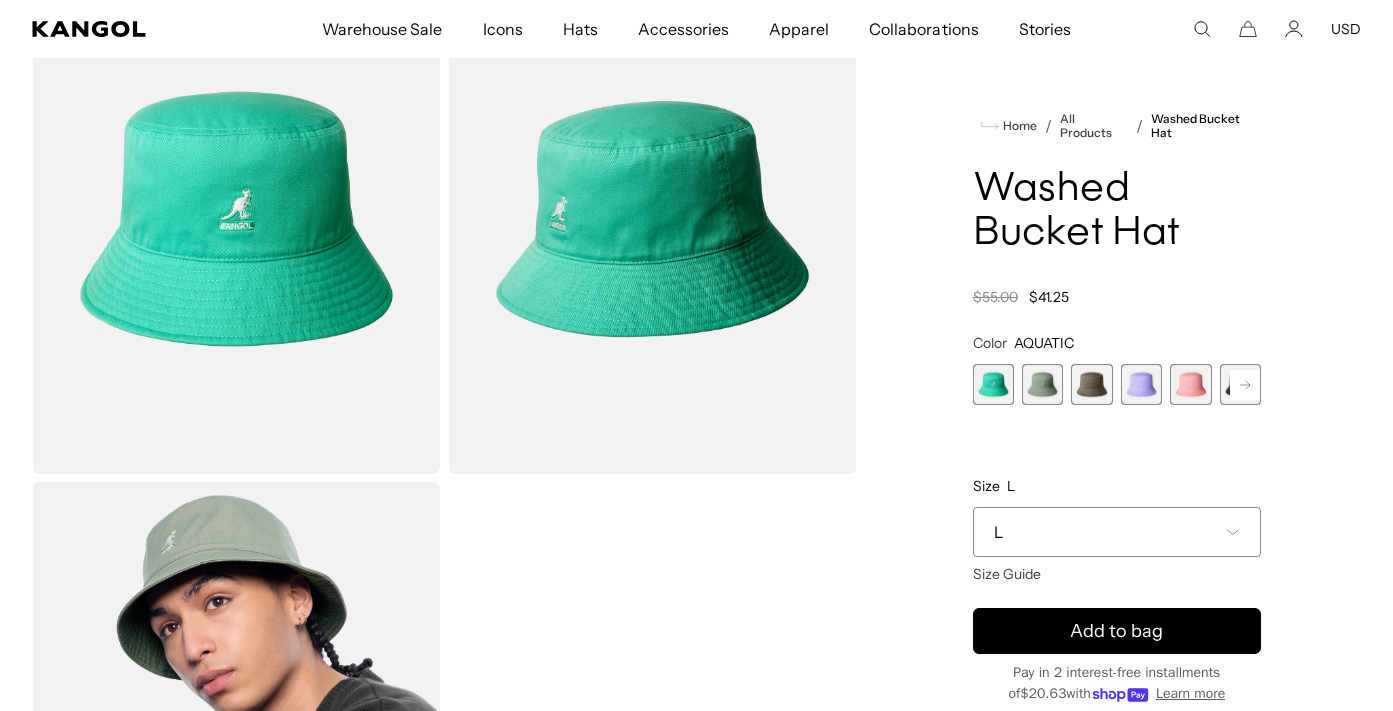 click 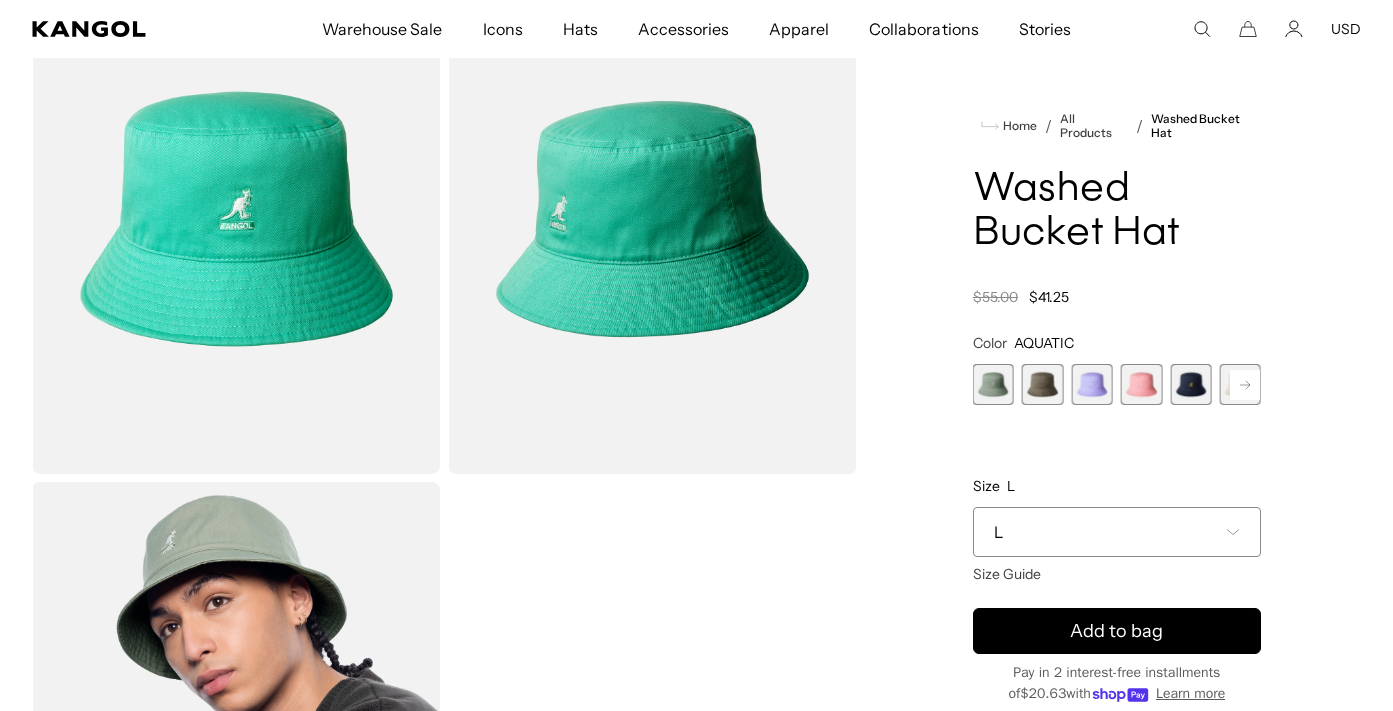 scroll, scrollTop: 0, scrollLeft: 412, axis: horizontal 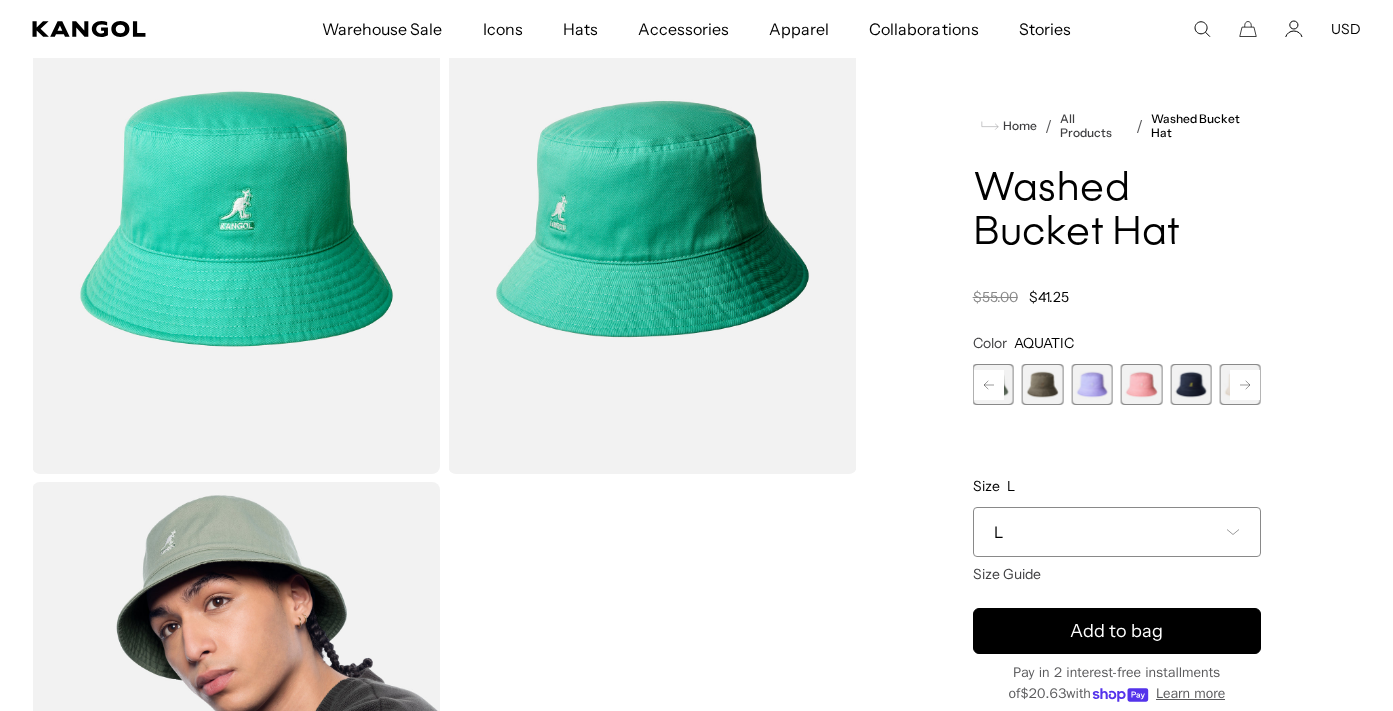 click at bounding box center [1190, 384] 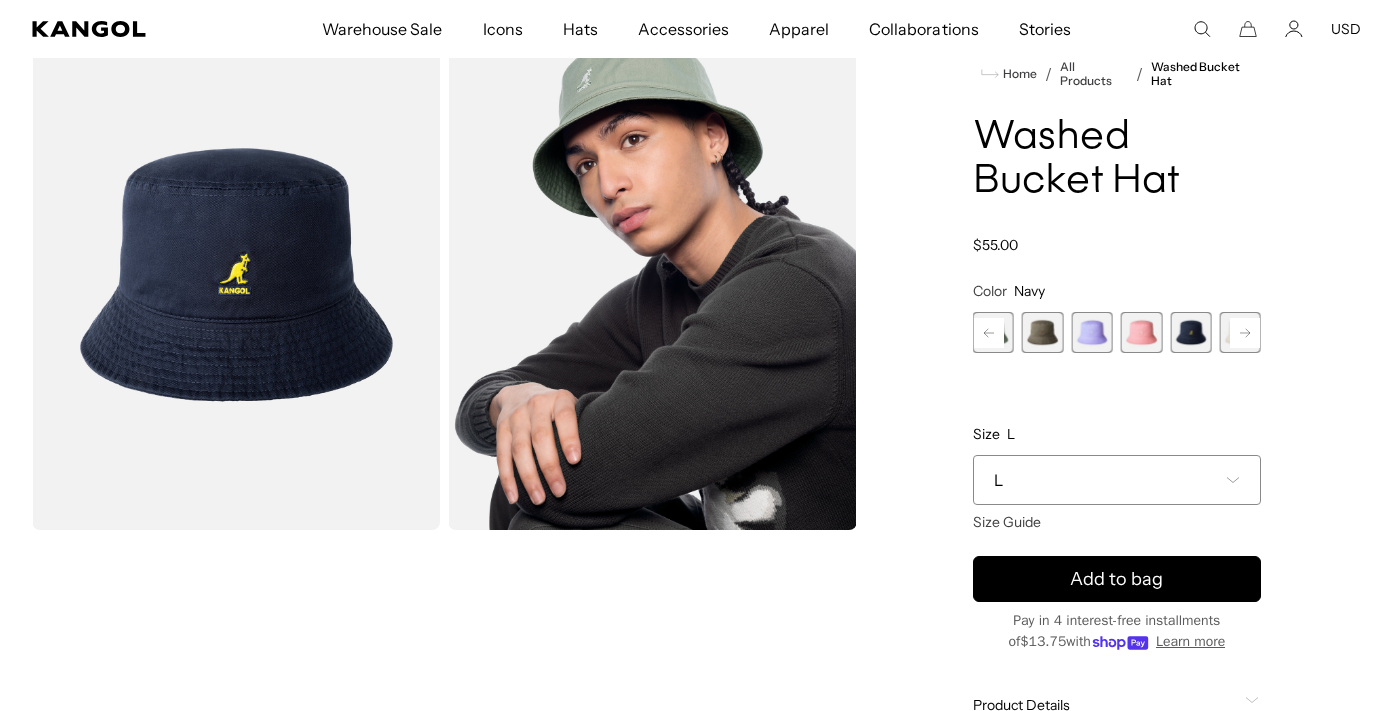 scroll, scrollTop: 87, scrollLeft: 0, axis: vertical 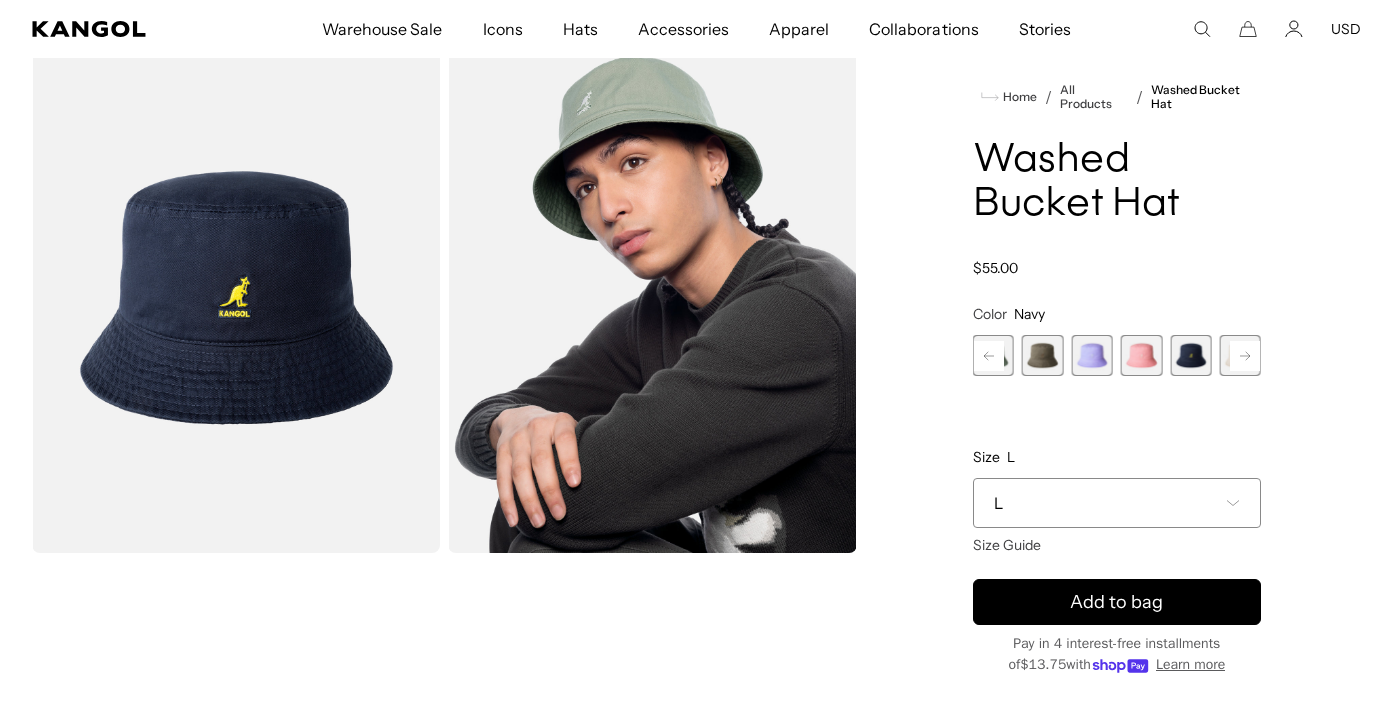 click 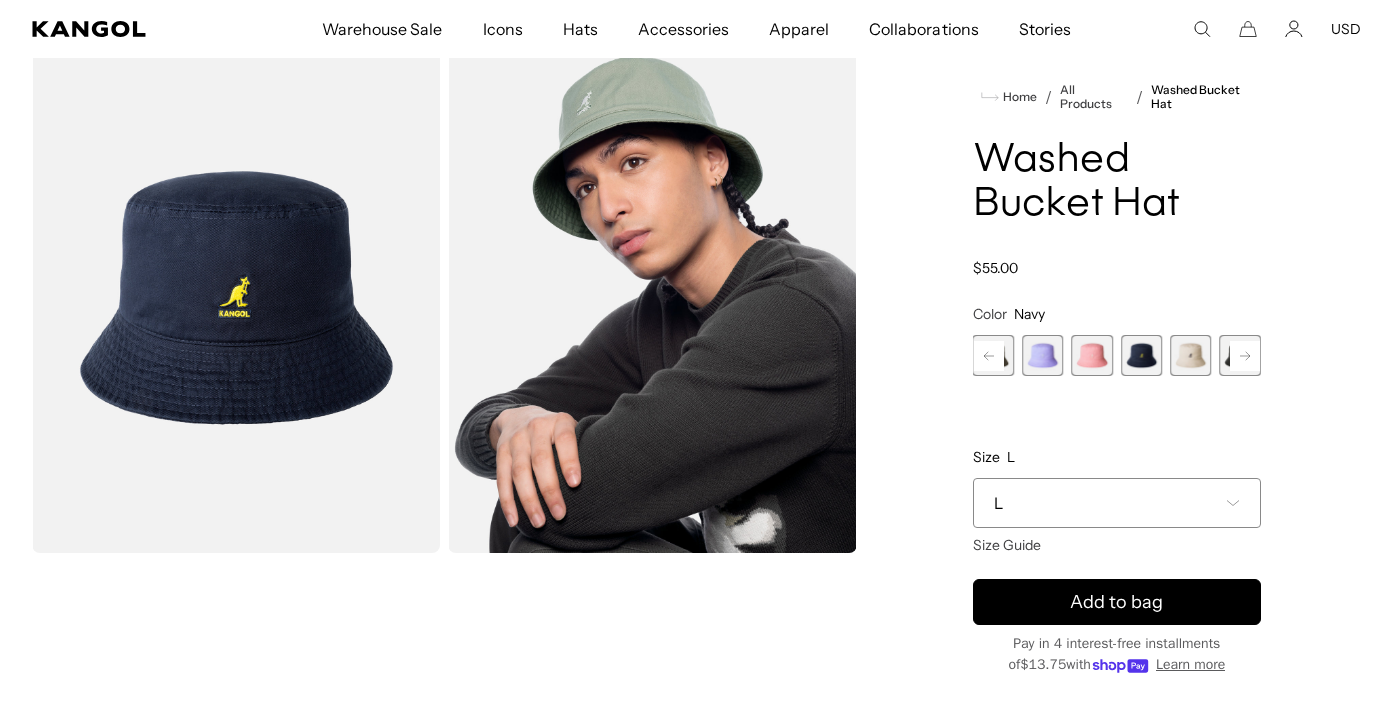 click at bounding box center (1190, 355) 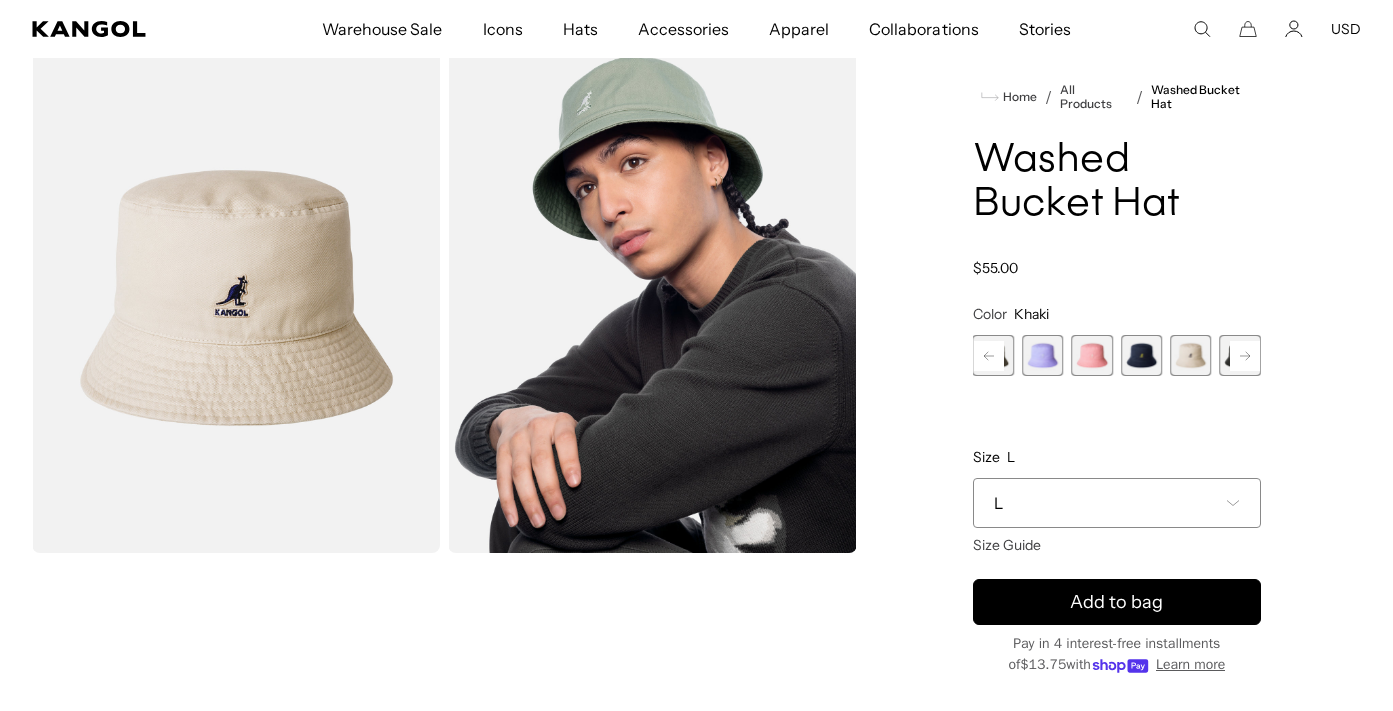 click at bounding box center (1190, 355) 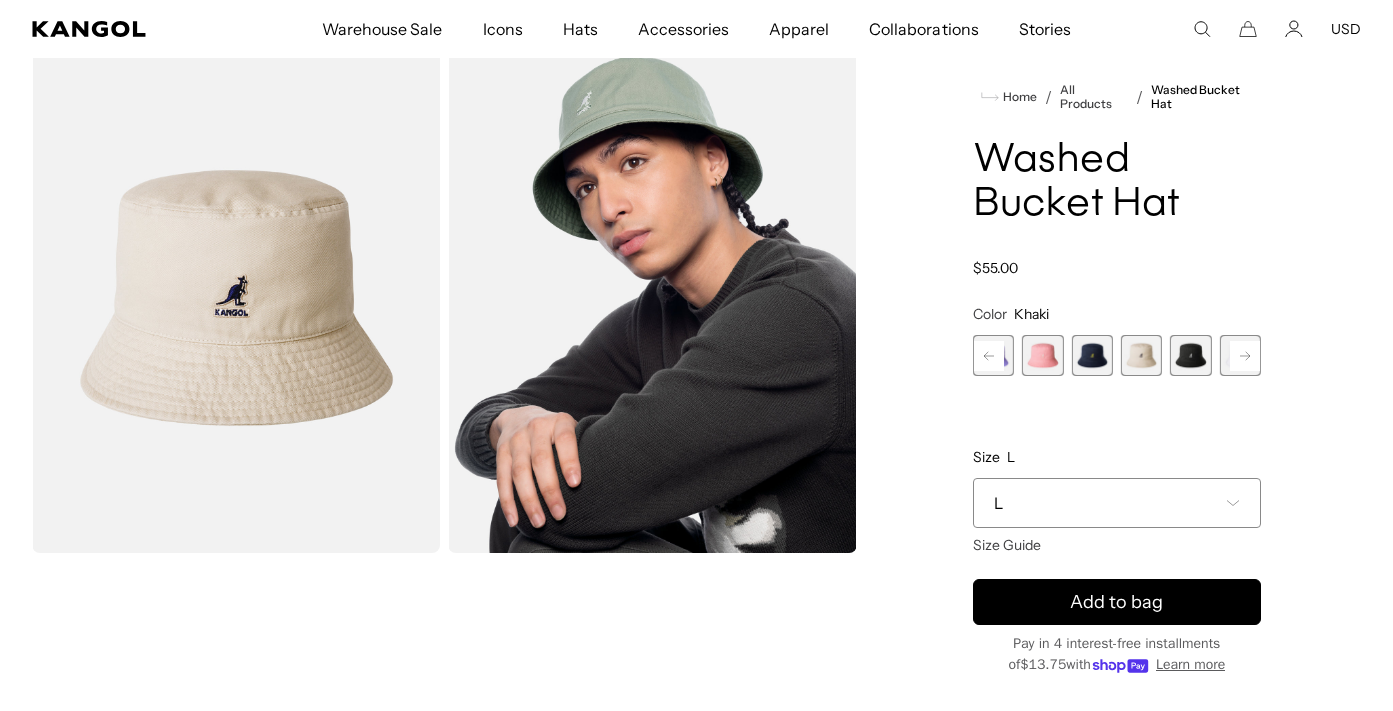 scroll, scrollTop: 0, scrollLeft: 0, axis: both 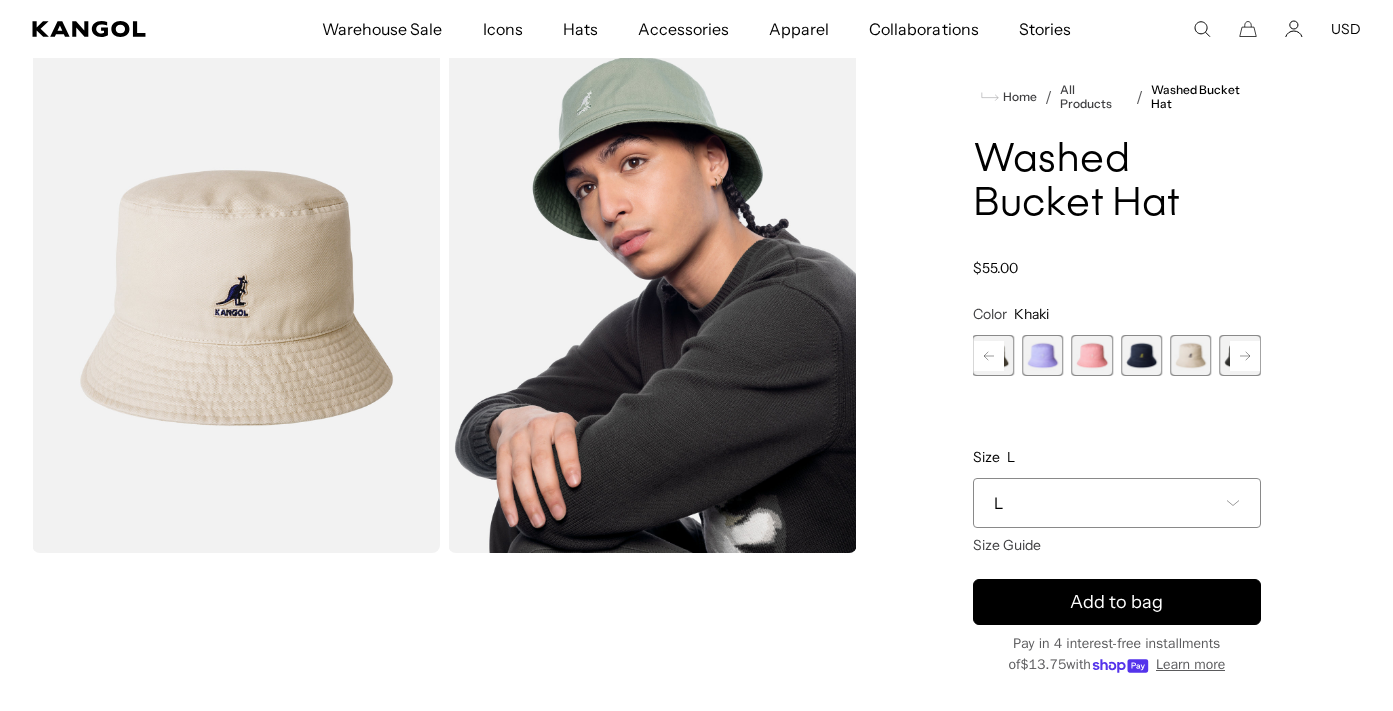 click 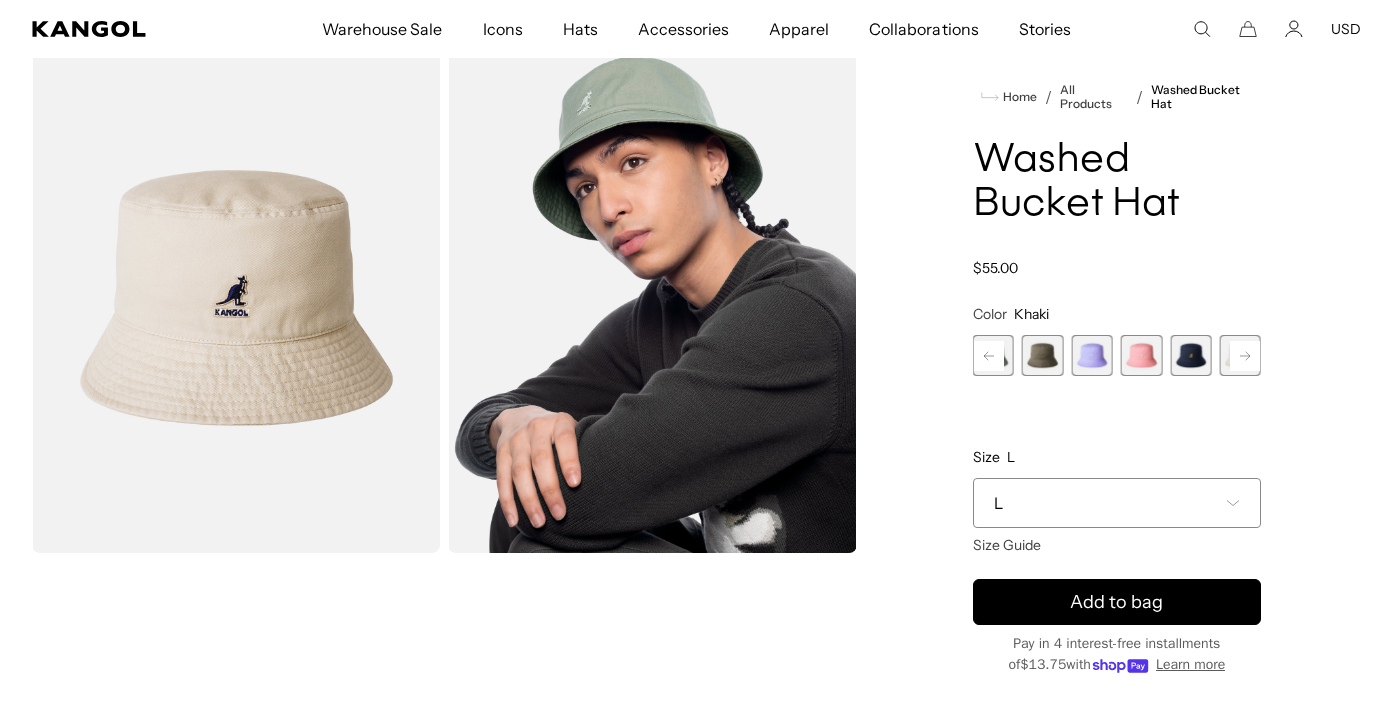 scroll, scrollTop: 0, scrollLeft: 412, axis: horizontal 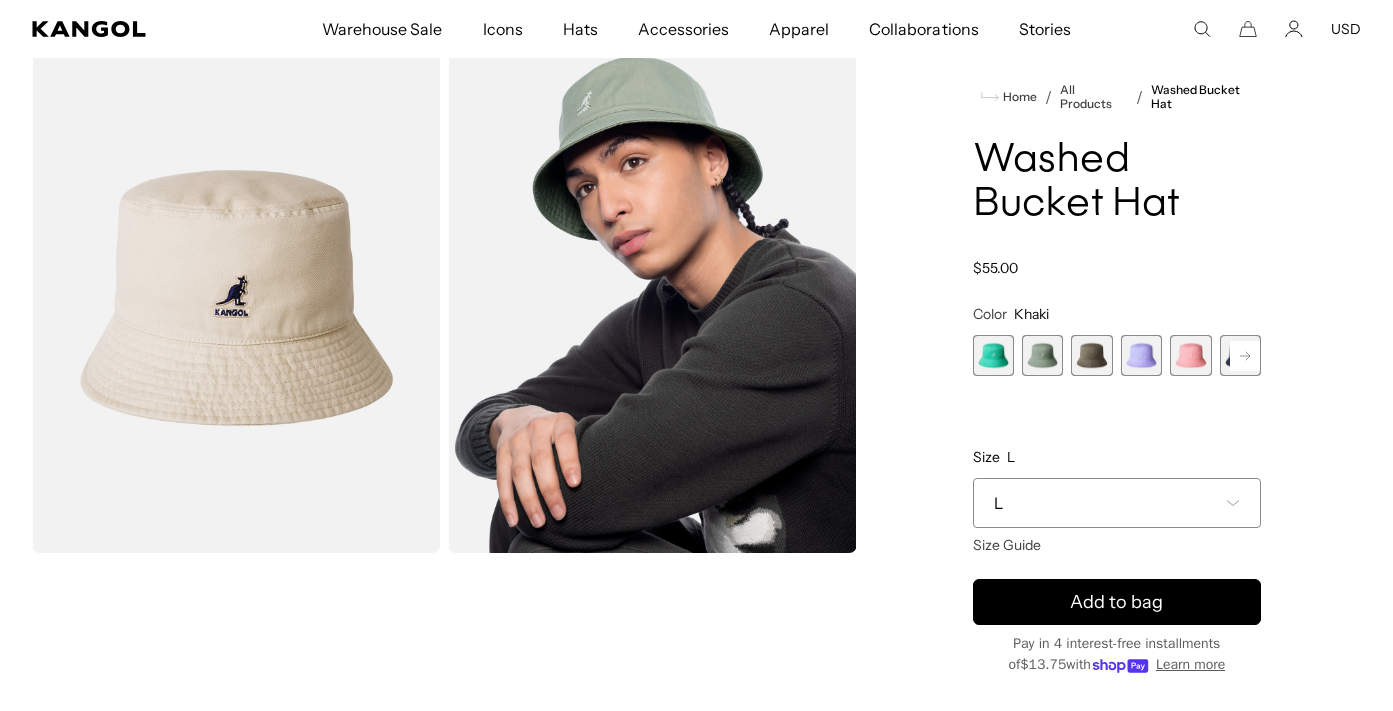 click at bounding box center [993, 355] 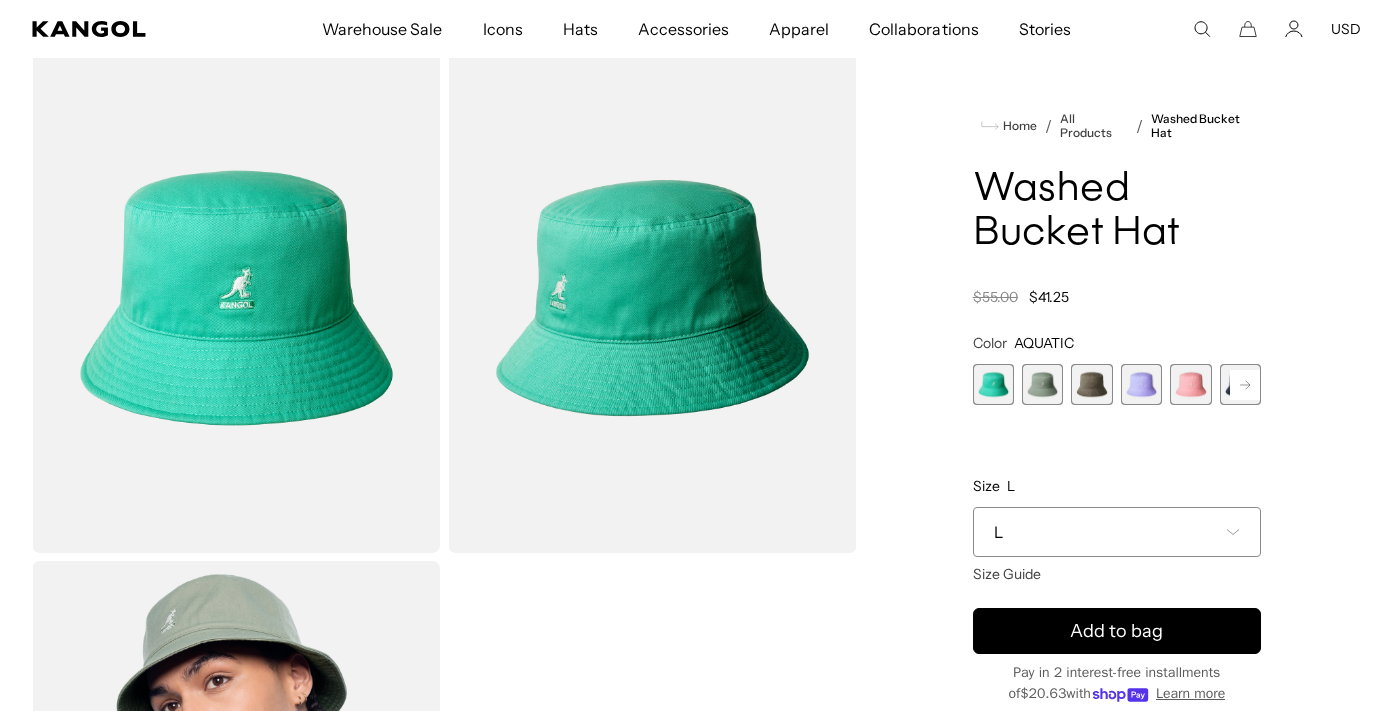 click 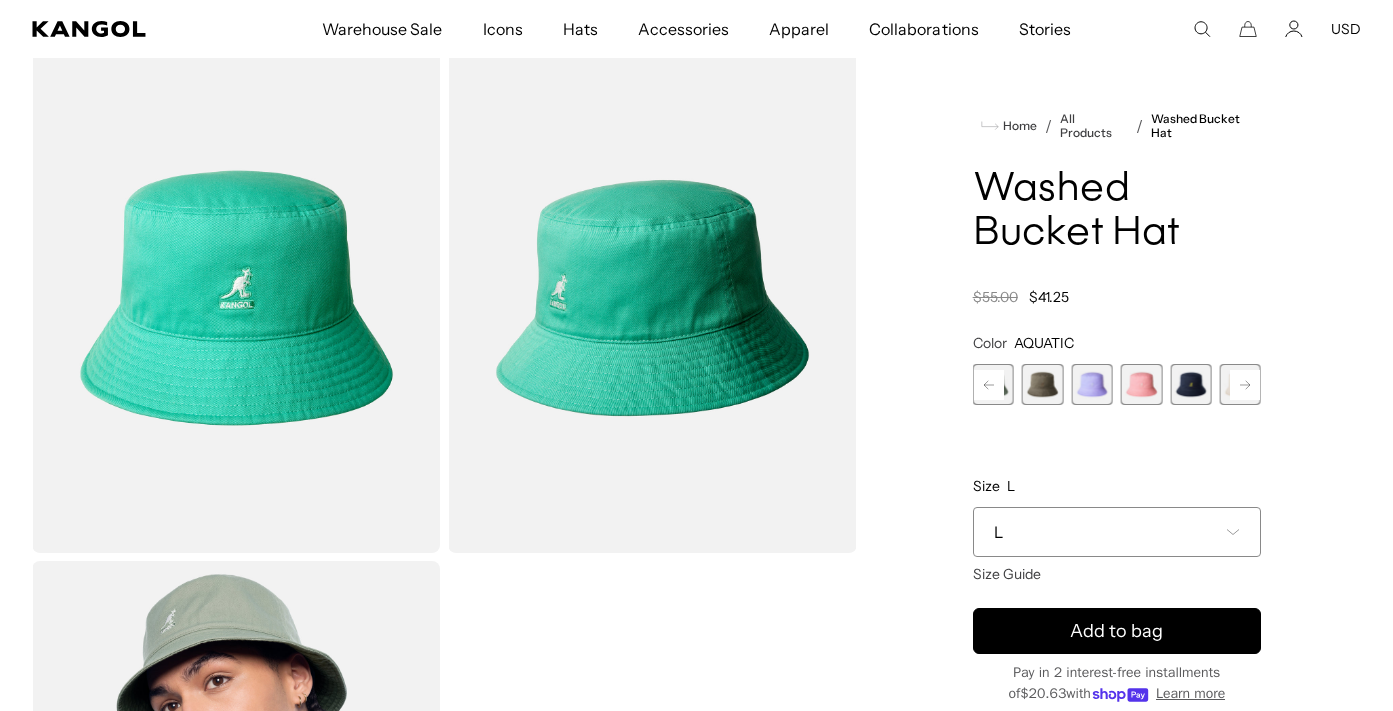 click at bounding box center (1190, 384) 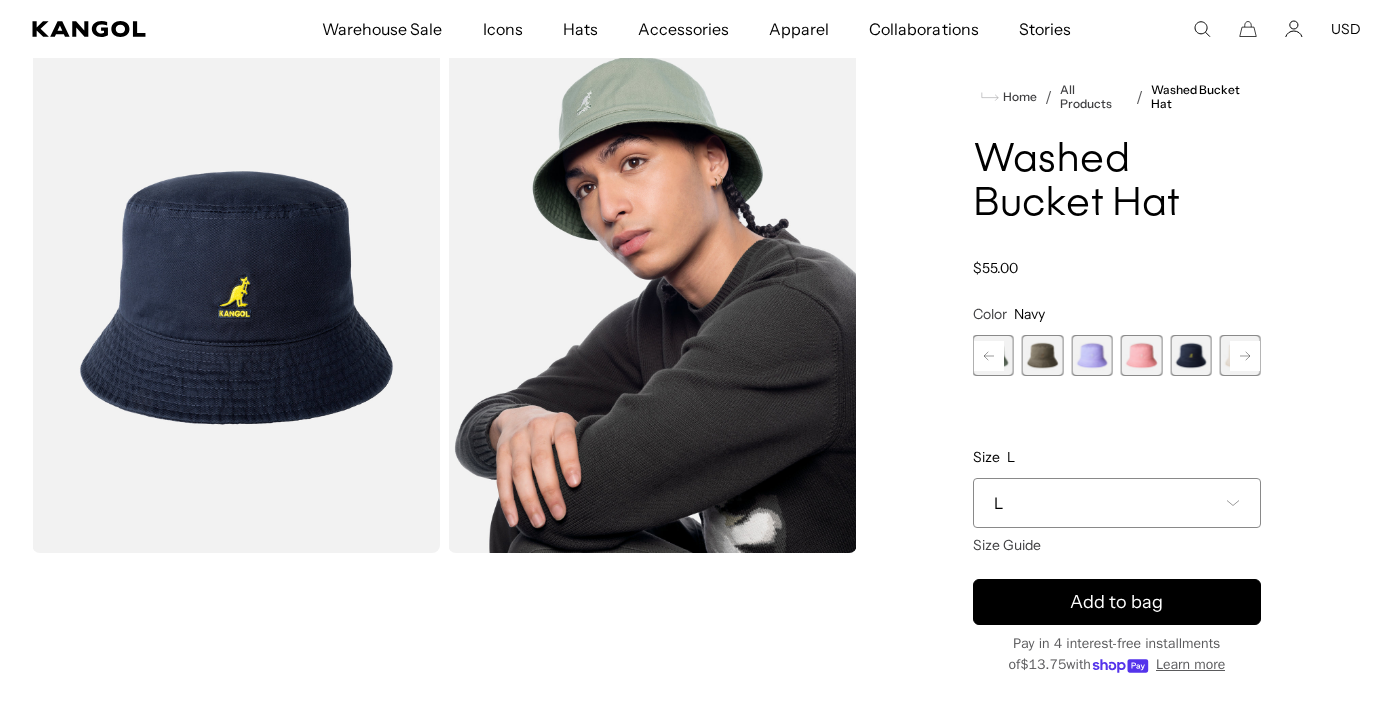 scroll, scrollTop: 0, scrollLeft: 412, axis: horizontal 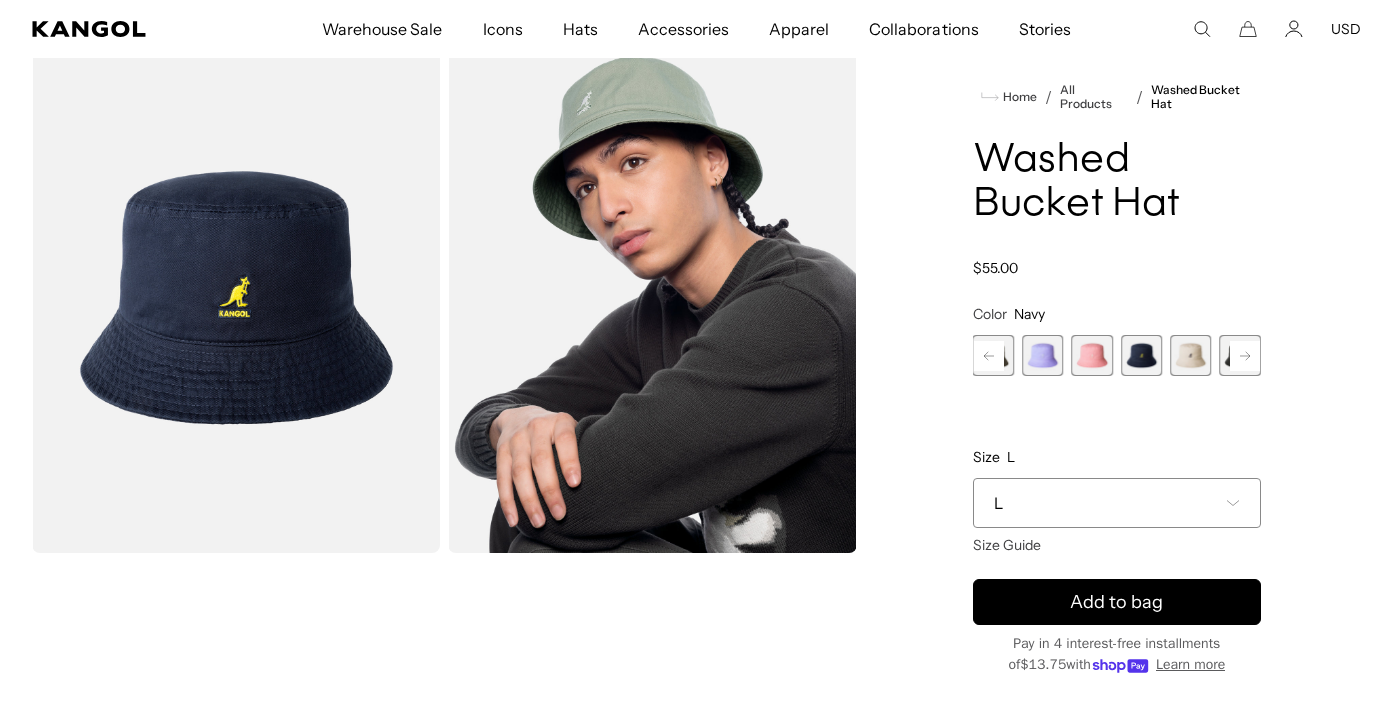 click 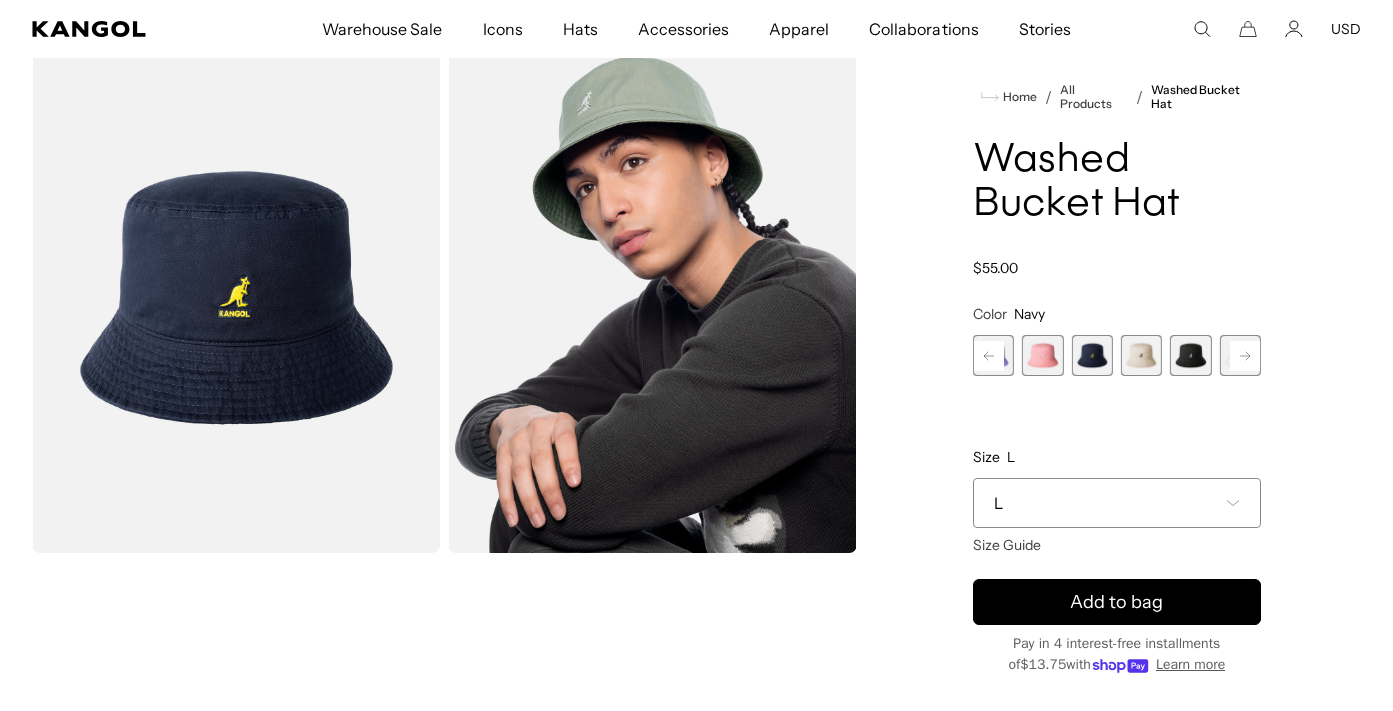 scroll, scrollTop: 0, scrollLeft: 0, axis: both 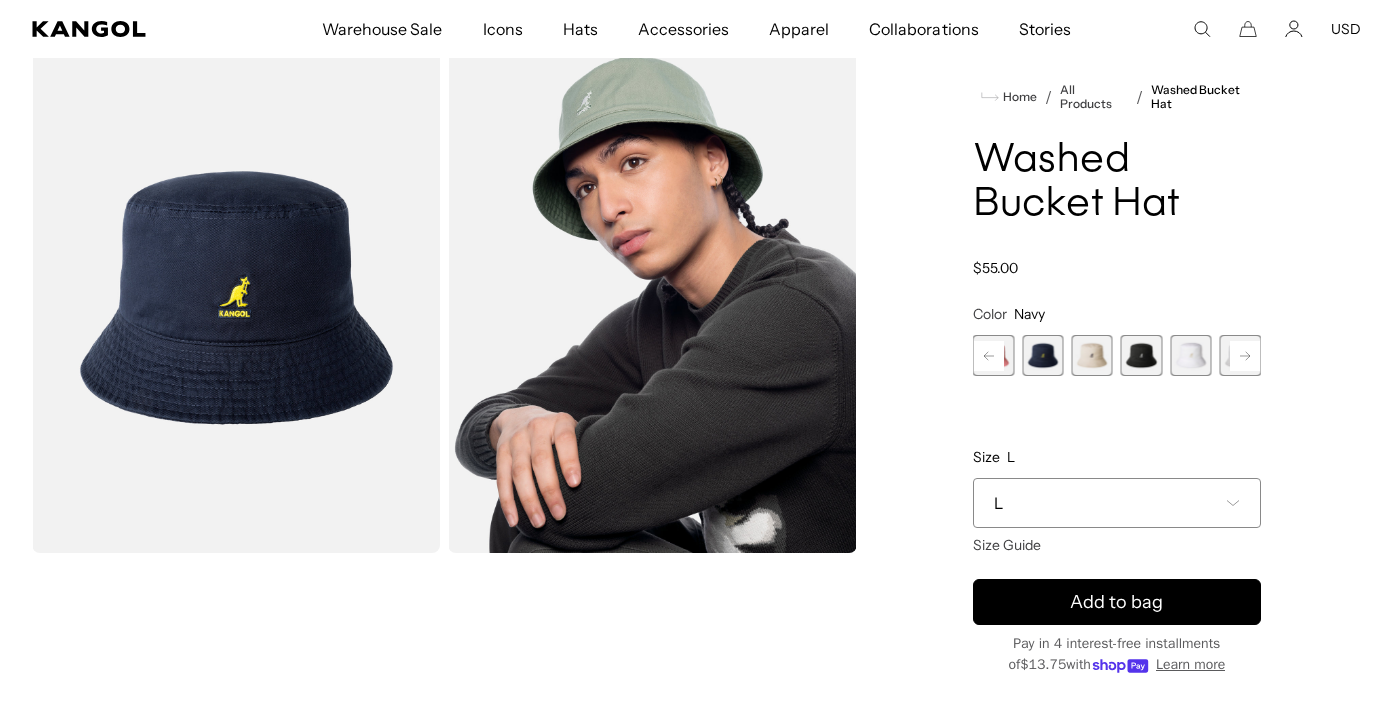click at bounding box center (1190, 355) 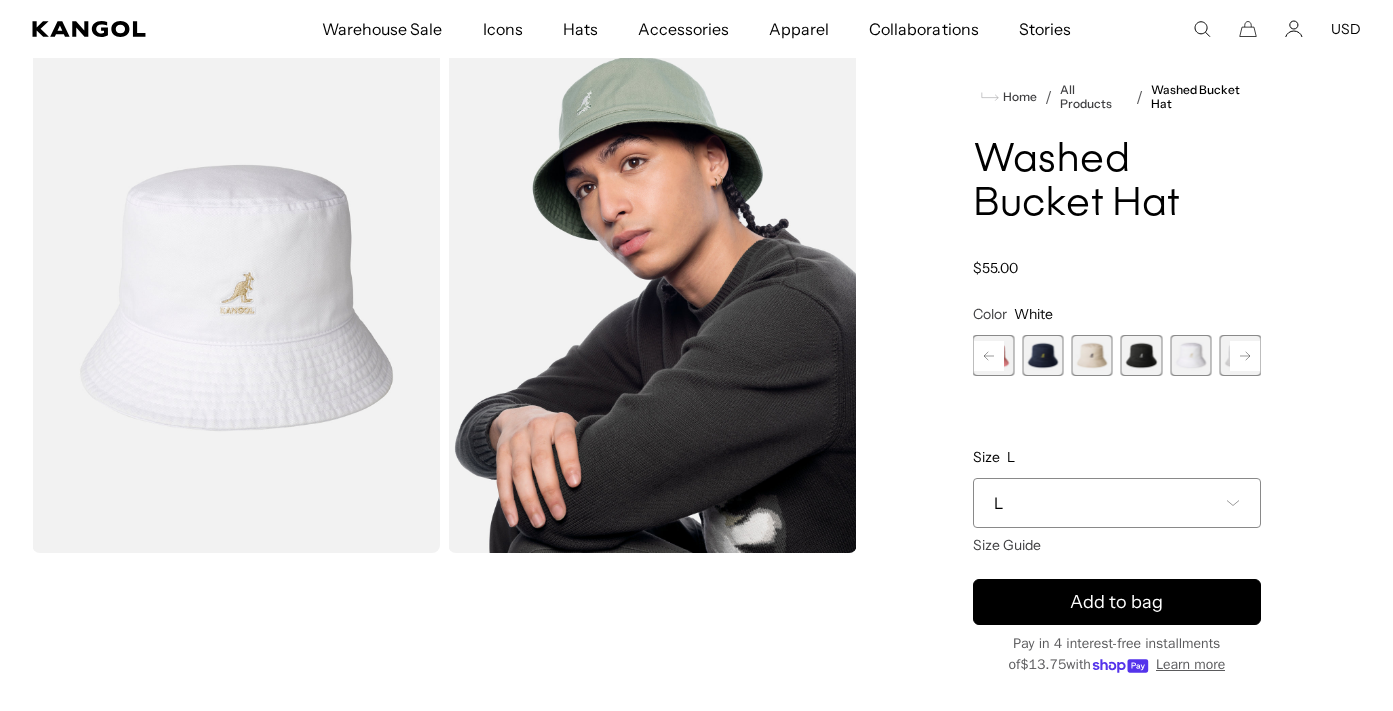 scroll, scrollTop: 0, scrollLeft: 412, axis: horizontal 